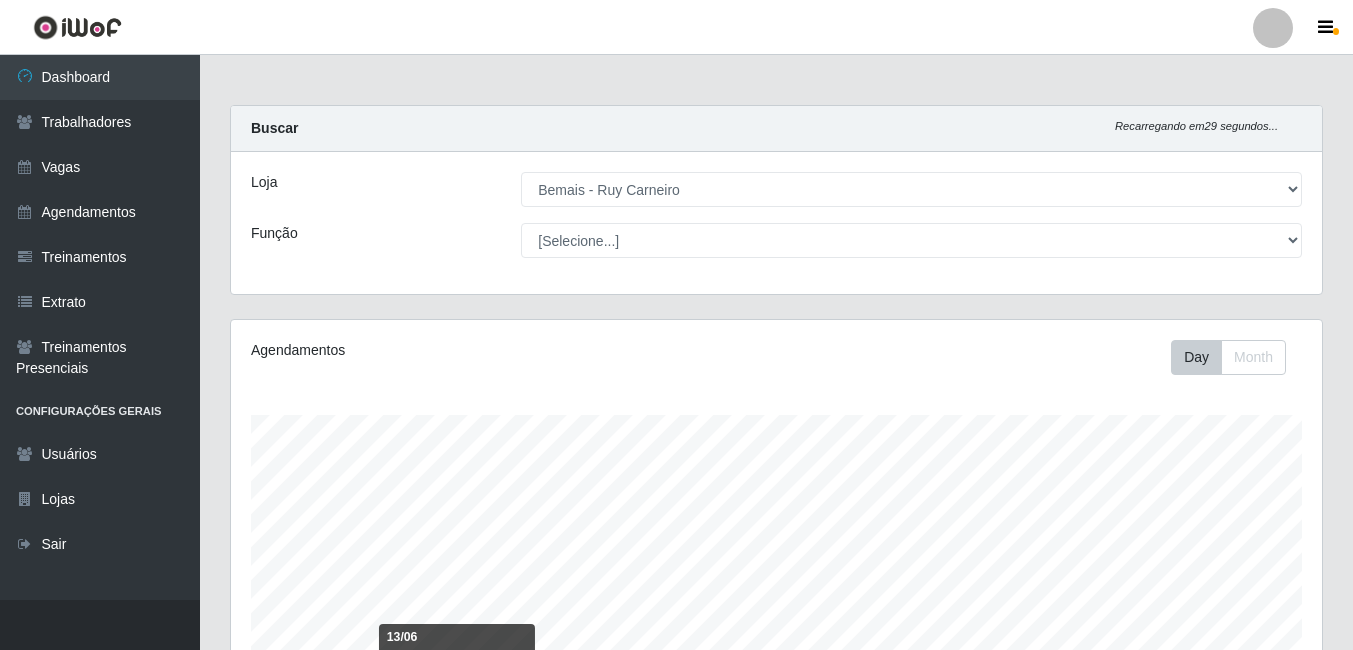 select on "230" 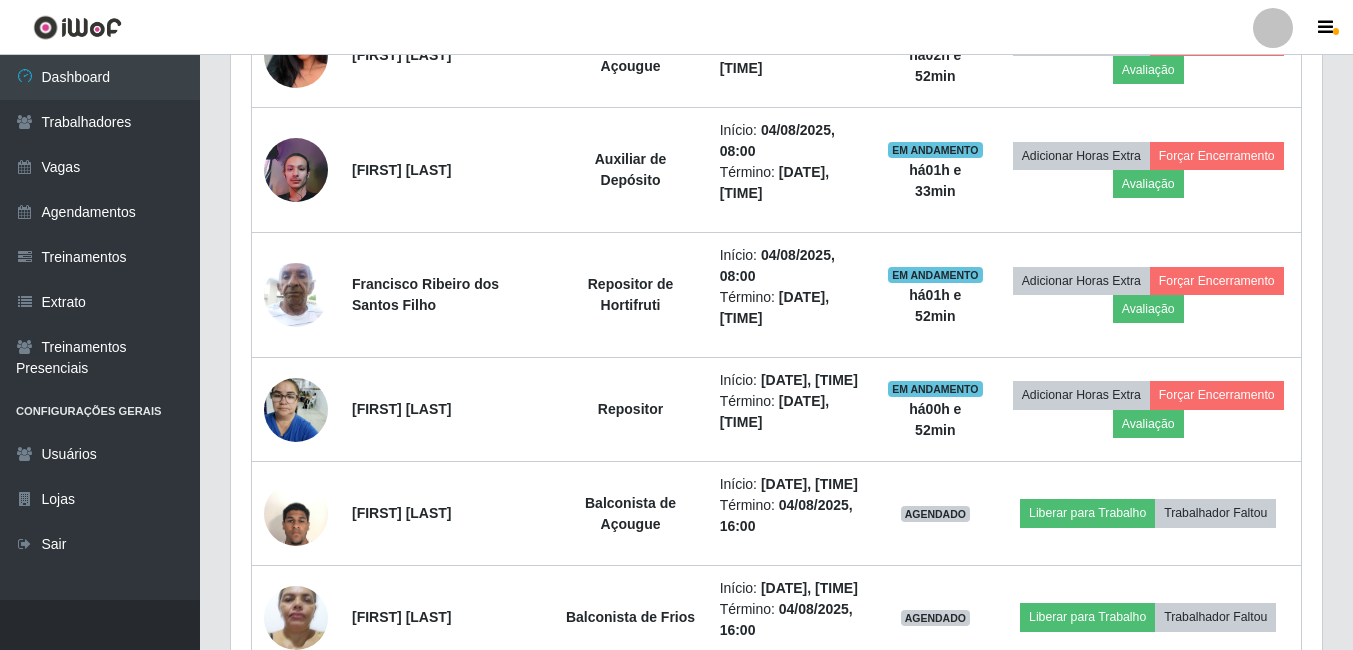 scroll, scrollTop: 999585, scrollLeft: 998909, axis: both 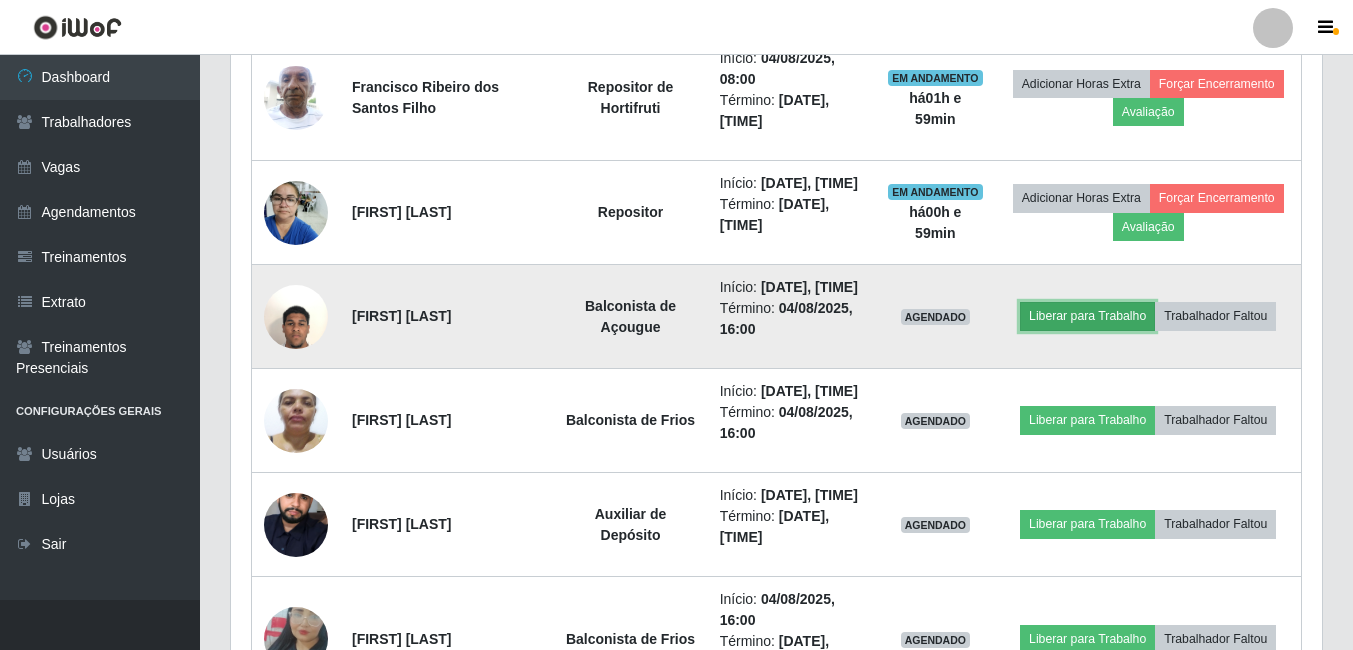 click on "Liberar para Trabalho" at bounding box center (1087, 316) 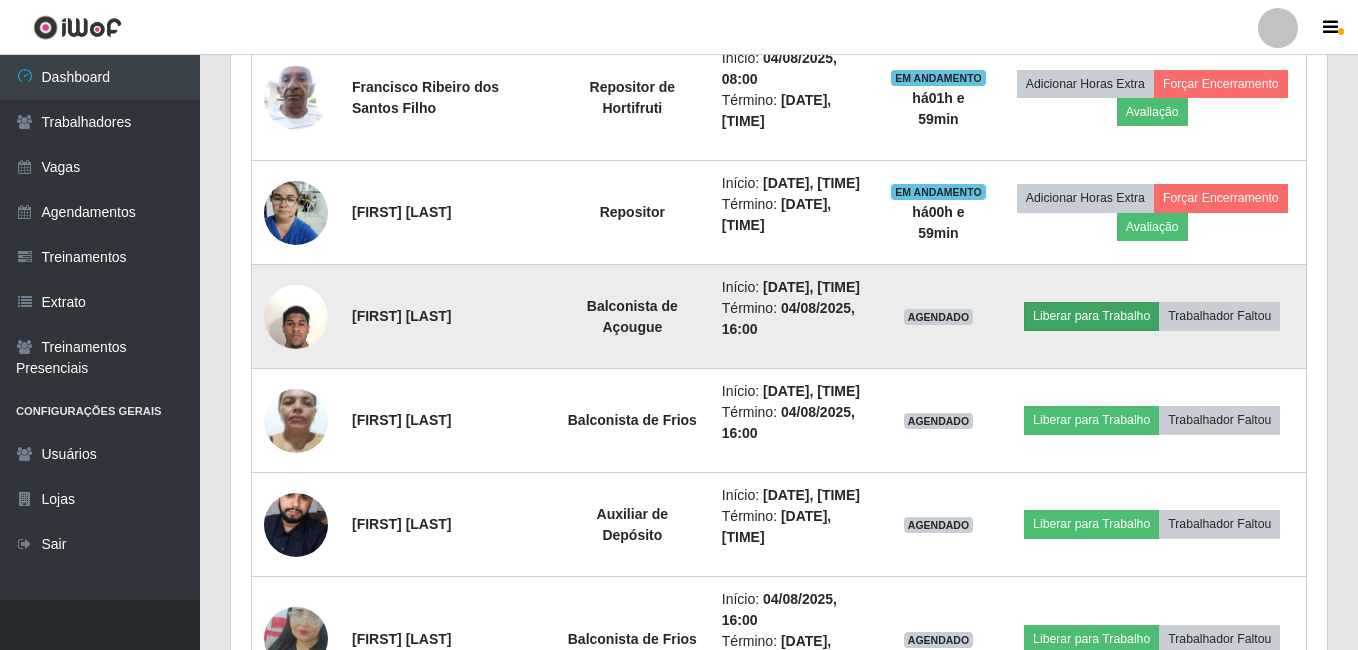 scroll, scrollTop: 999585, scrollLeft: 998919, axis: both 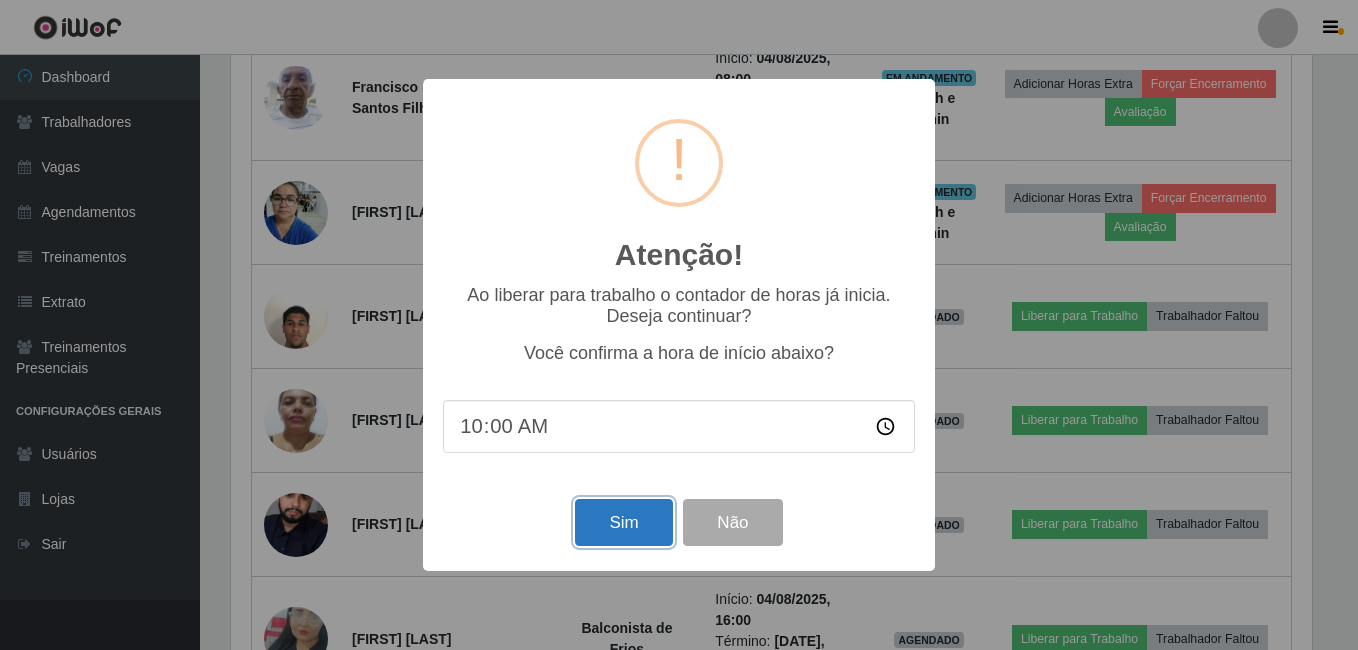 click on "Sim" at bounding box center (623, 522) 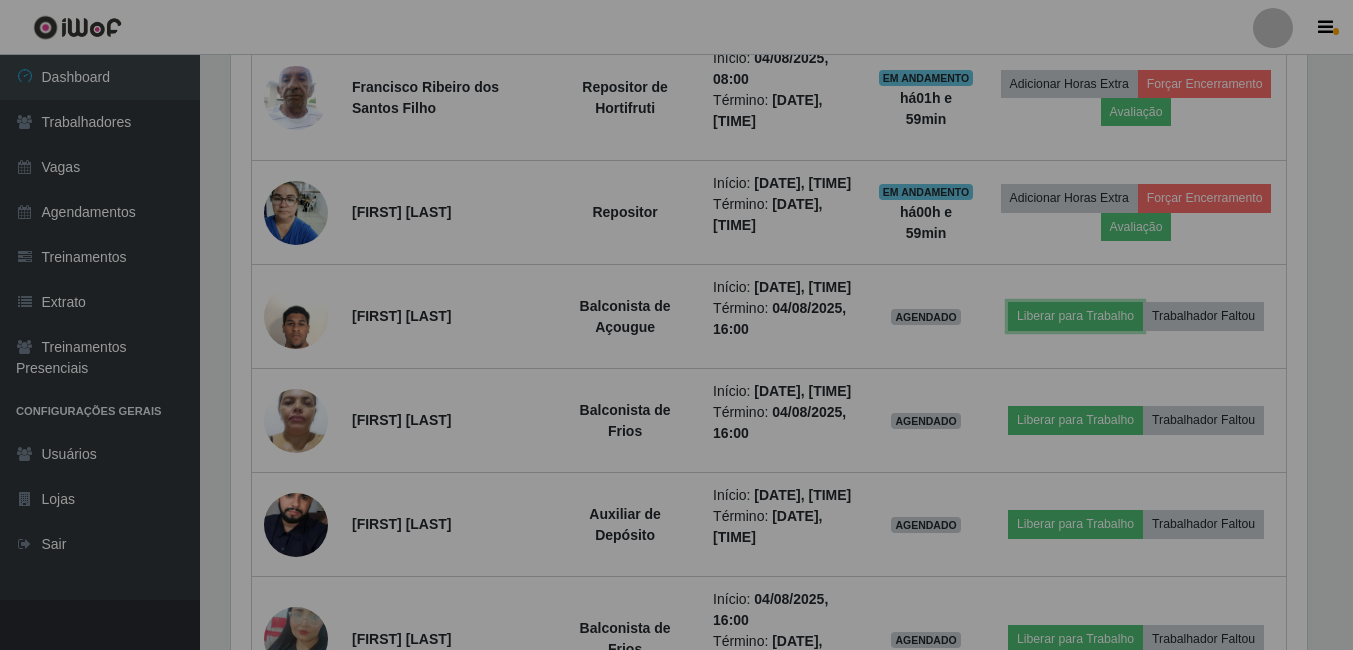 scroll, scrollTop: 999585, scrollLeft: 998909, axis: both 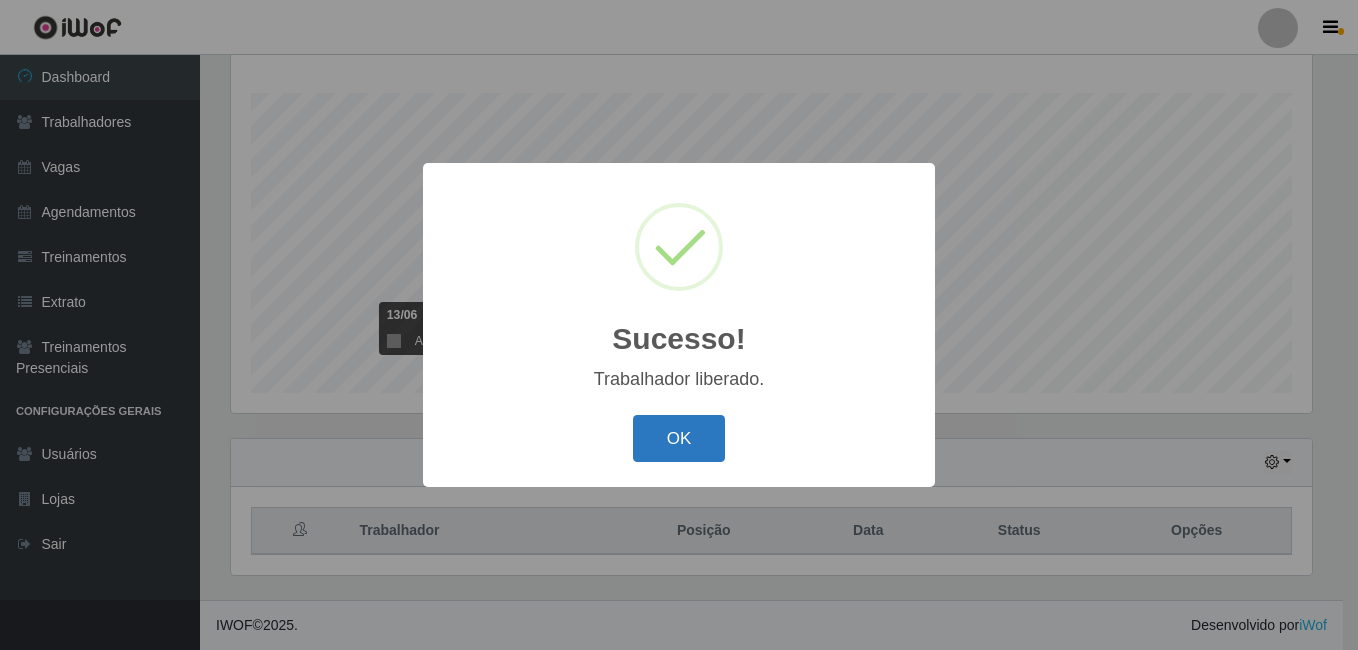 click on "OK" at bounding box center [679, 438] 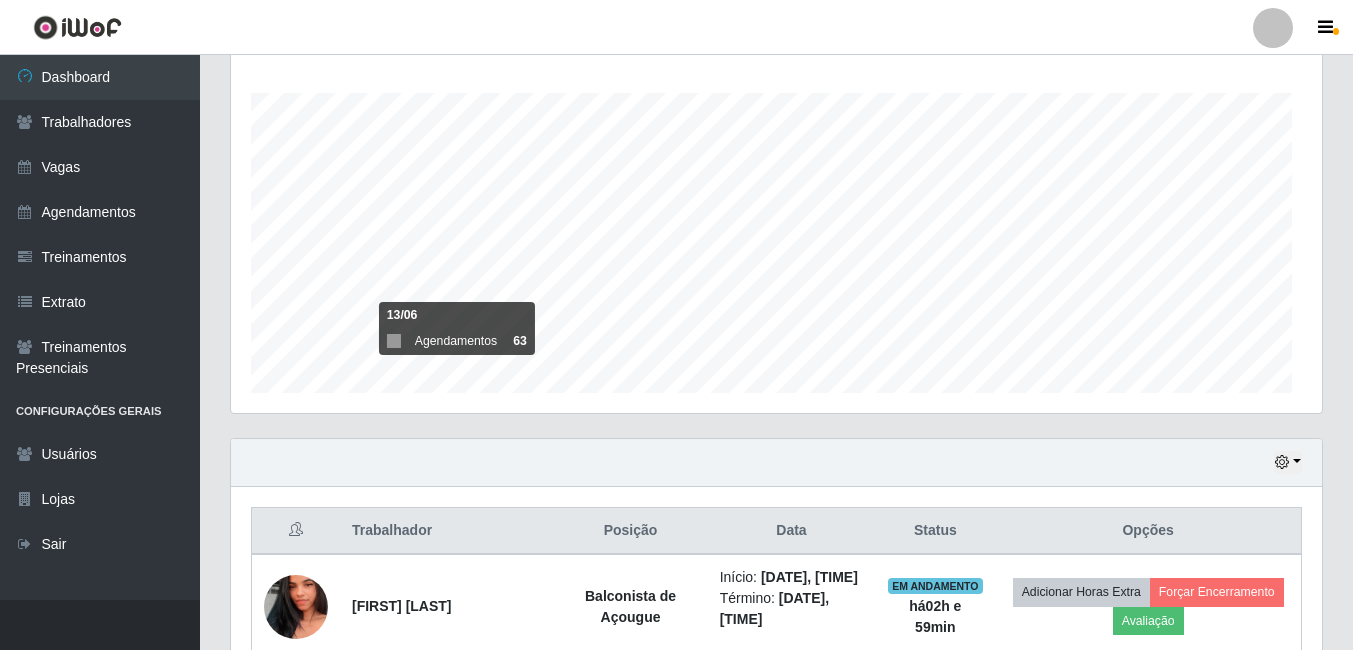 scroll, scrollTop: 328, scrollLeft: 0, axis: vertical 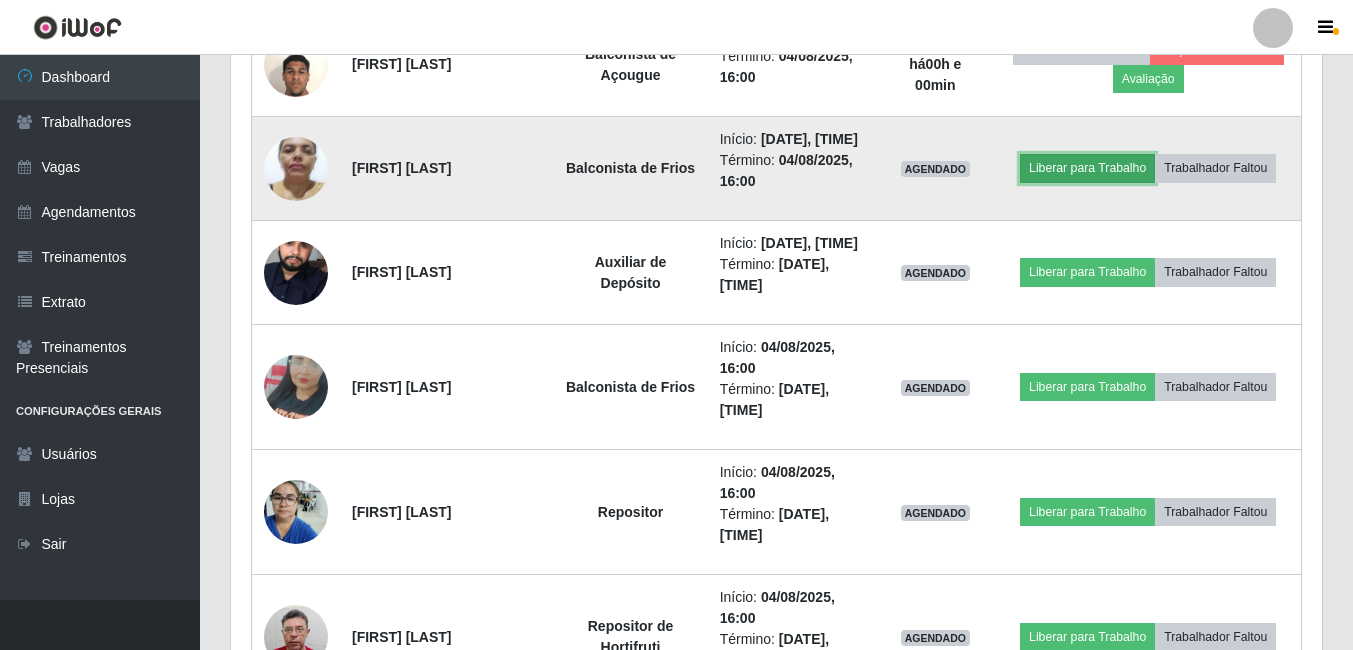 click on "Liberar para Trabalho" at bounding box center (1087, 168) 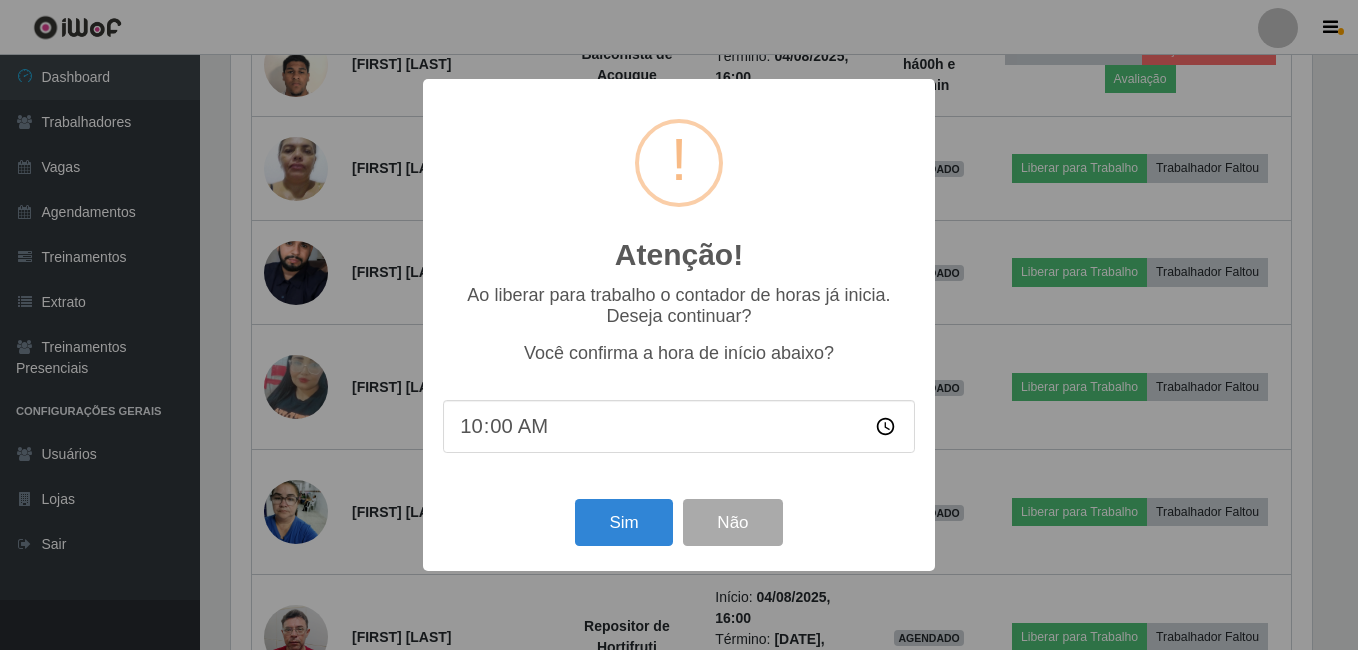 scroll, scrollTop: 999585, scrollLeft: 998919, axis: both 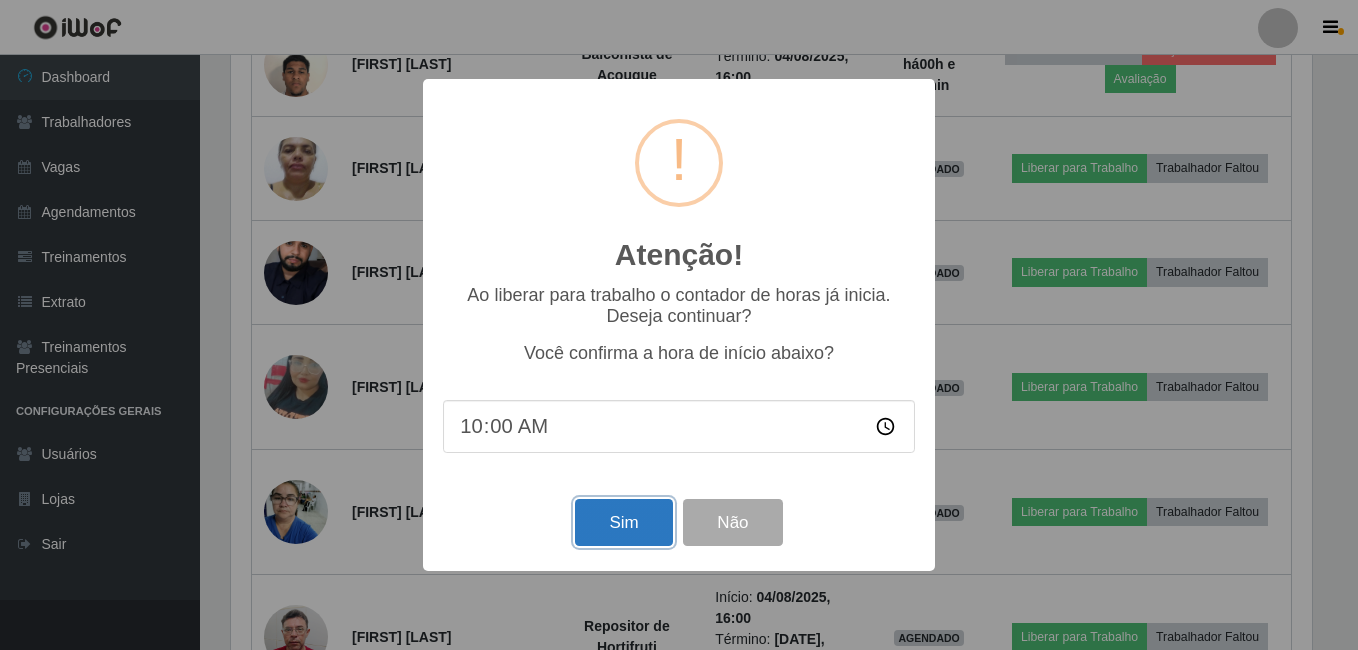 click on "Sim" at bounding box center (623, 522) 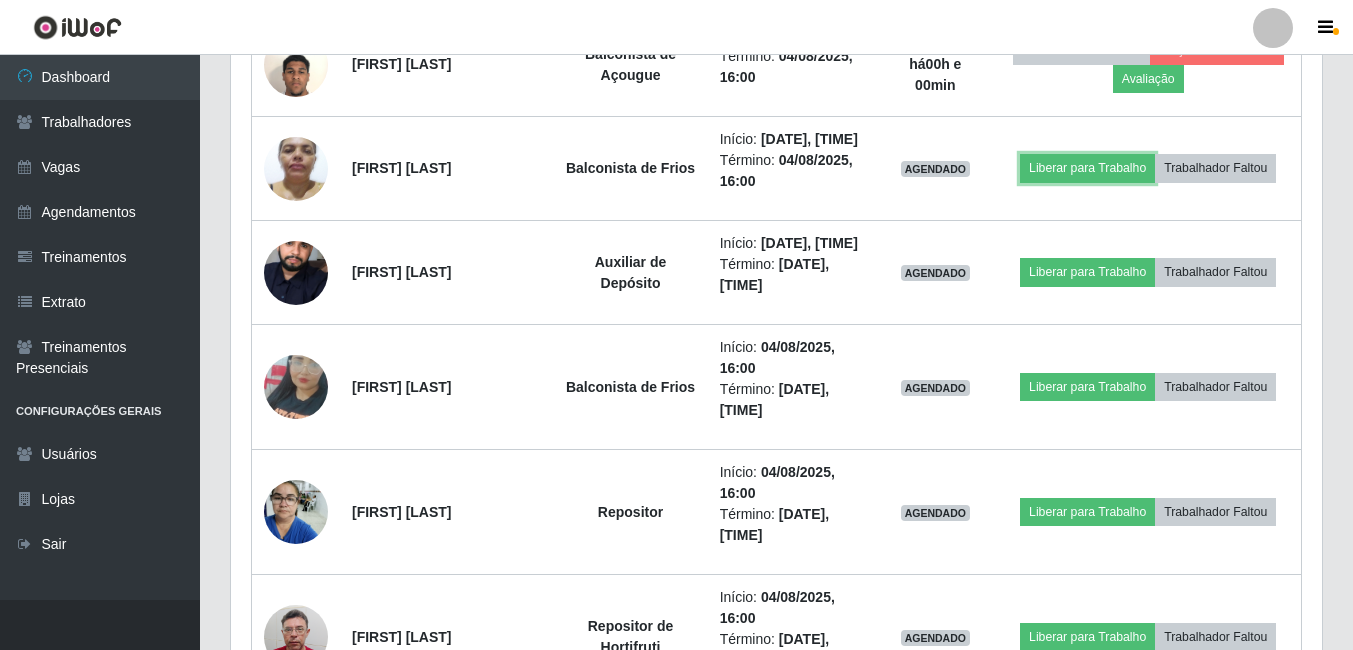 scroll, scrollTop: 999585, scrollLeft: 998909, axis: both 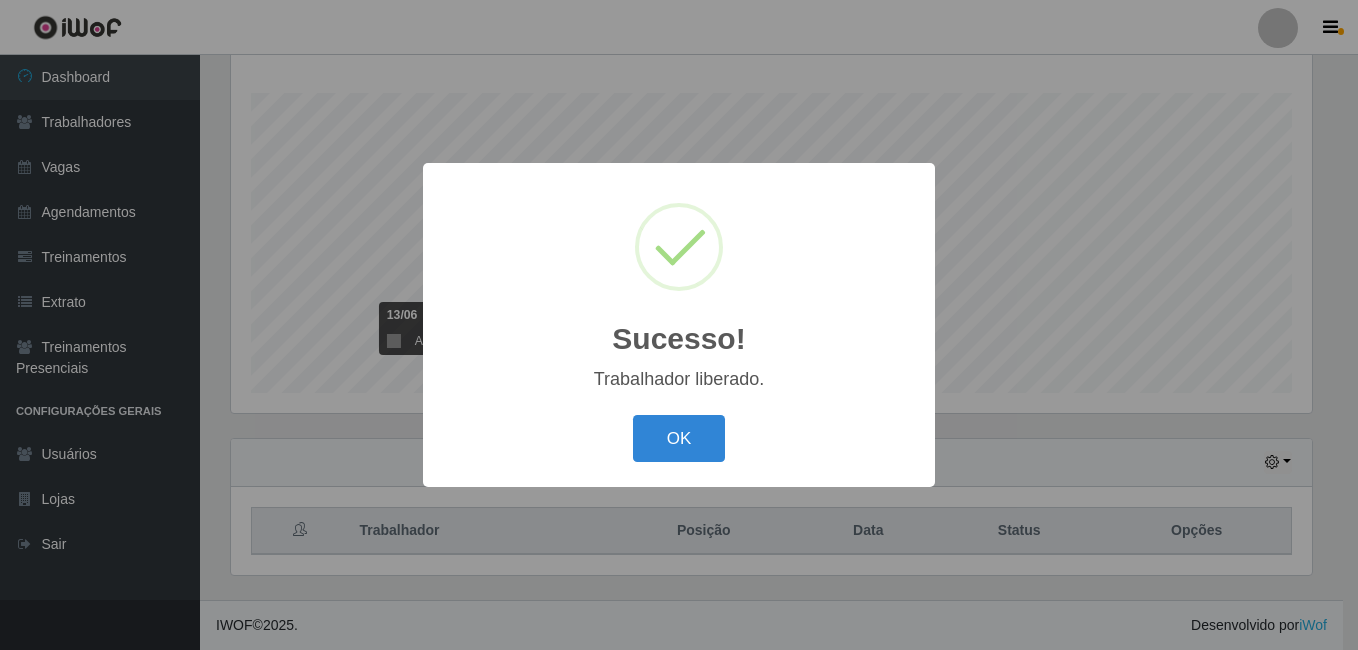 type 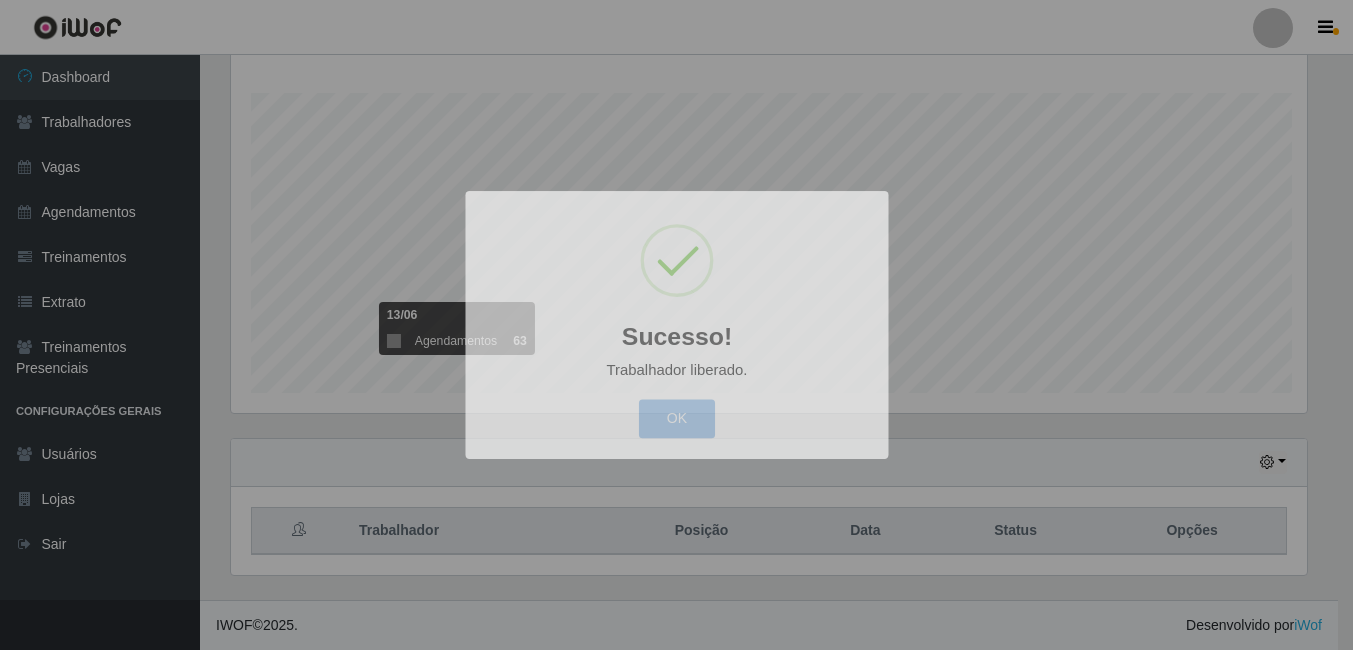 scroll, scrollTop: 999585, scrollLeft: 998909, axis: both 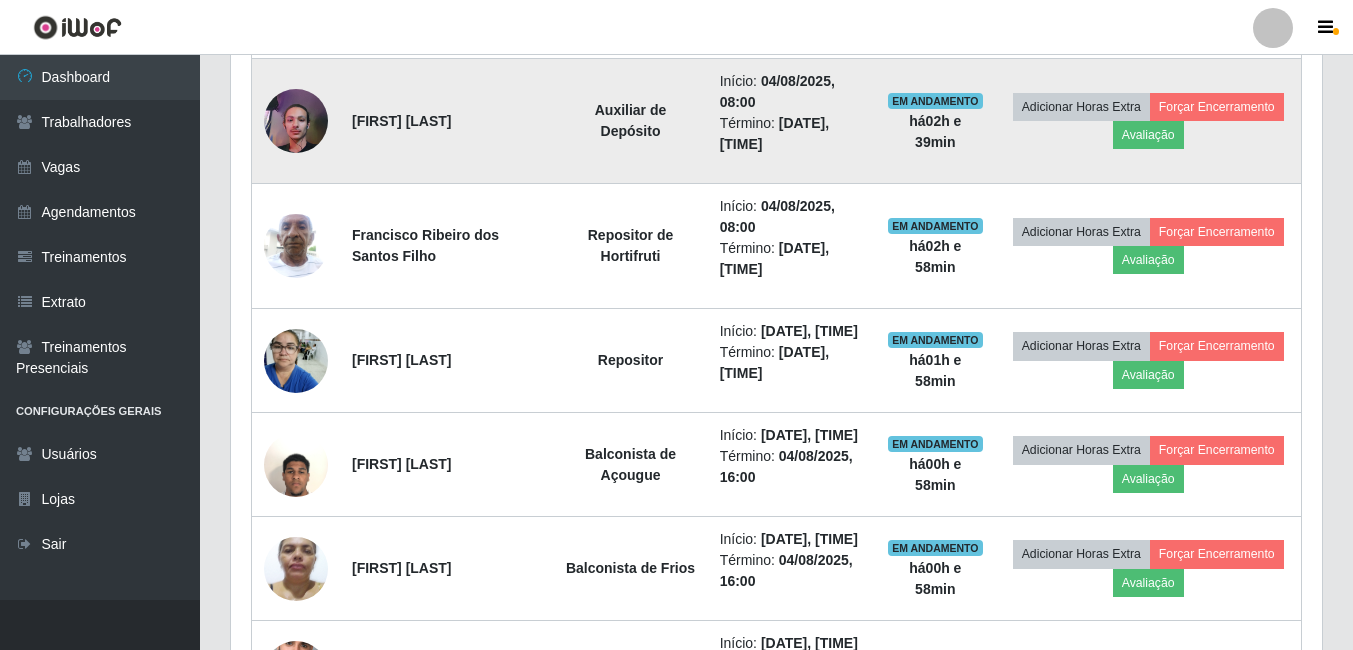 click at bounding box center (296, 121) 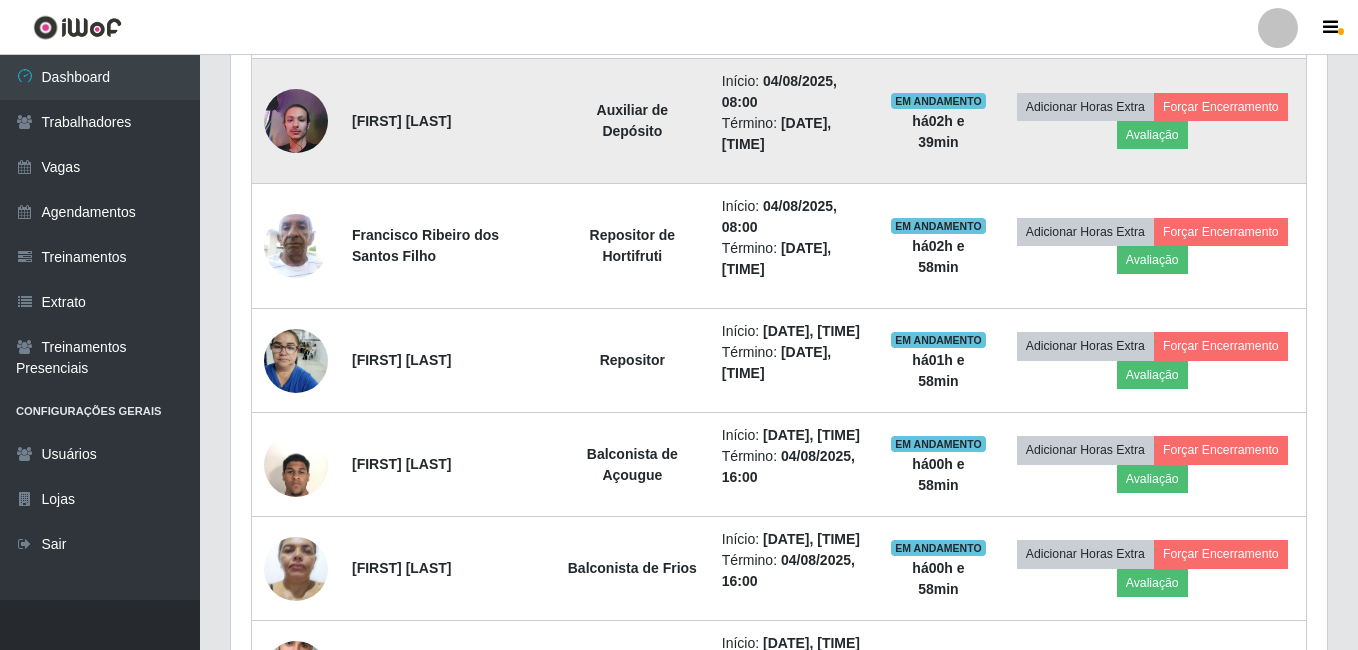 scroll, scrollTop: 999585, scrollLeft: 998919, axis: both 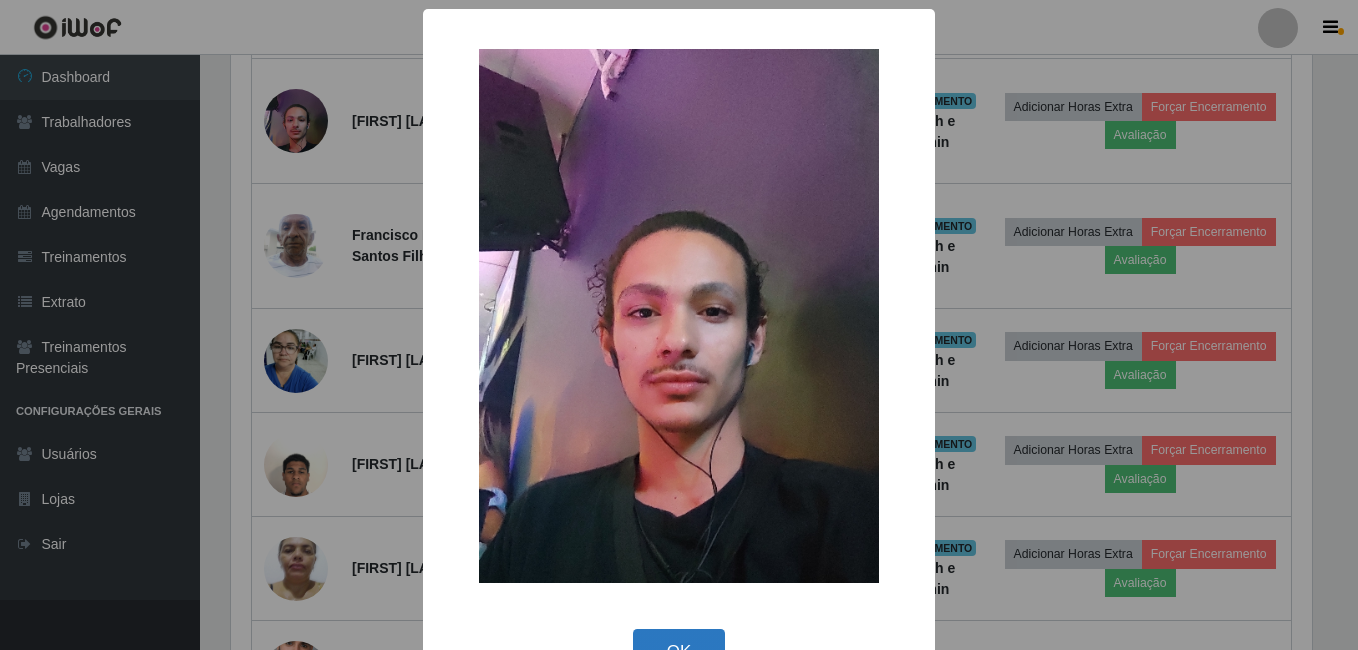 click on "OK" at bounding box center (679, 652) 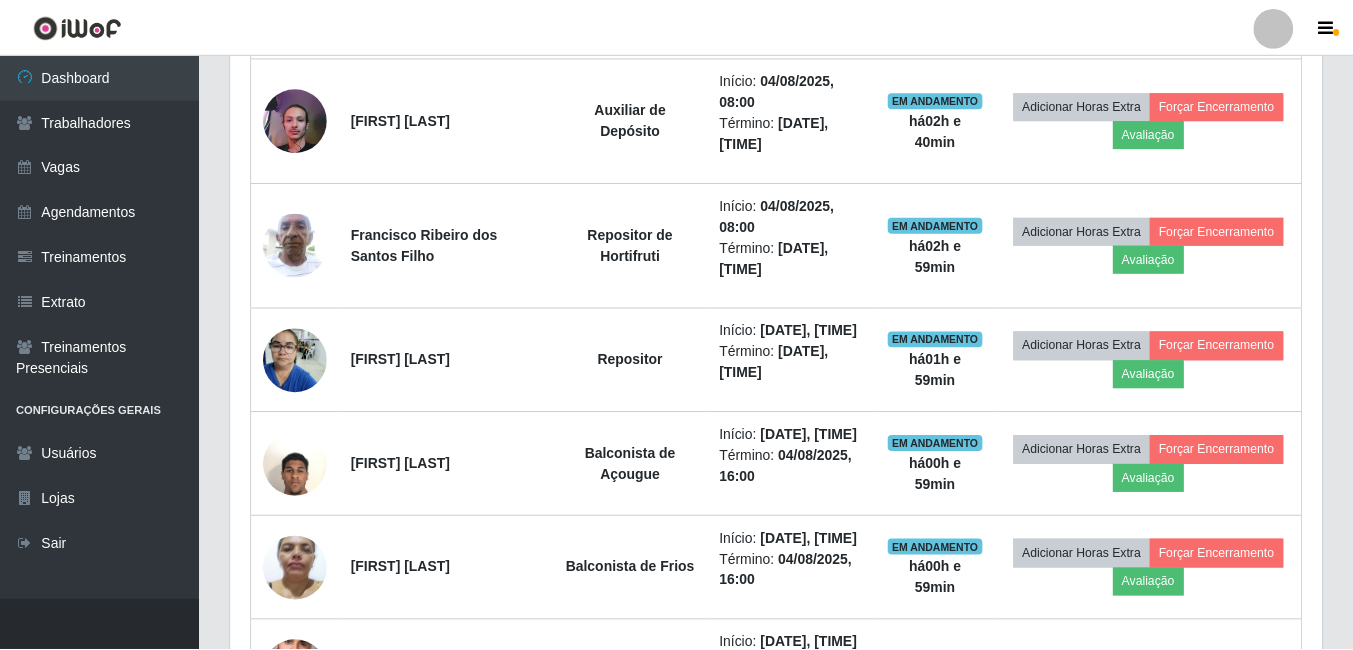 scroll, scrollTop: 999585, scrollLeft: 998909, axis: both 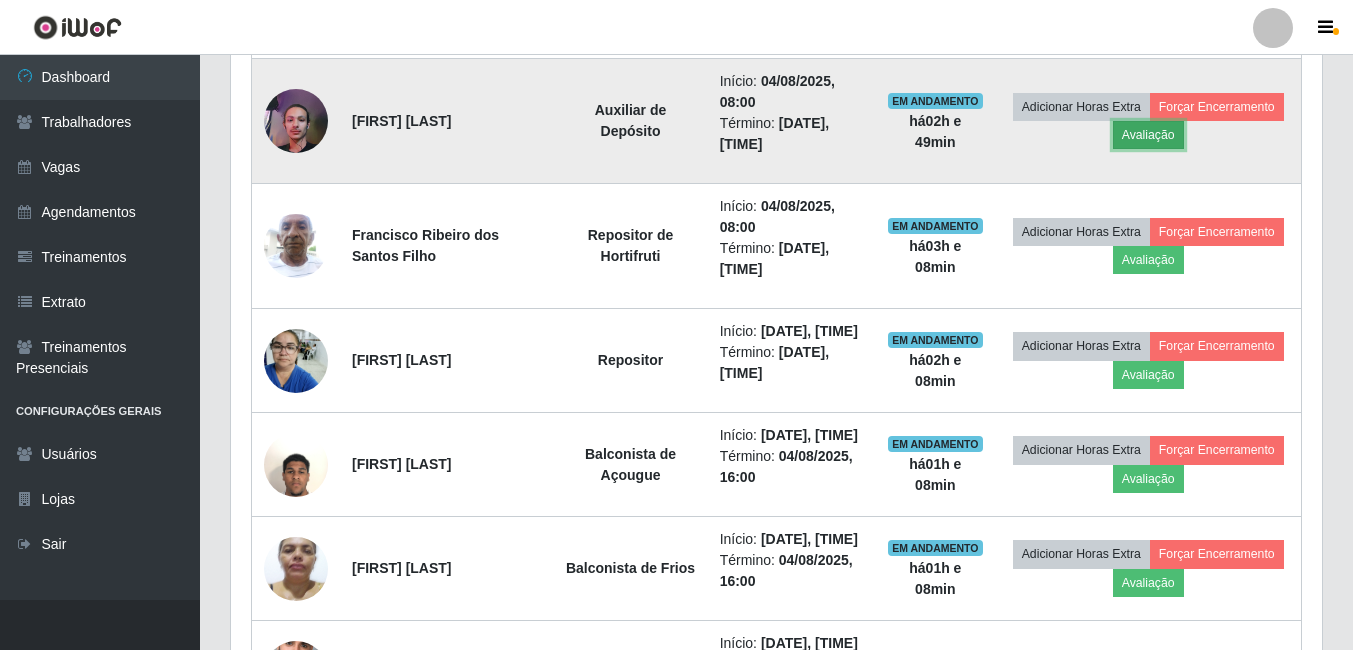 click on "Avaliação" at bounding box center (1148, 135) 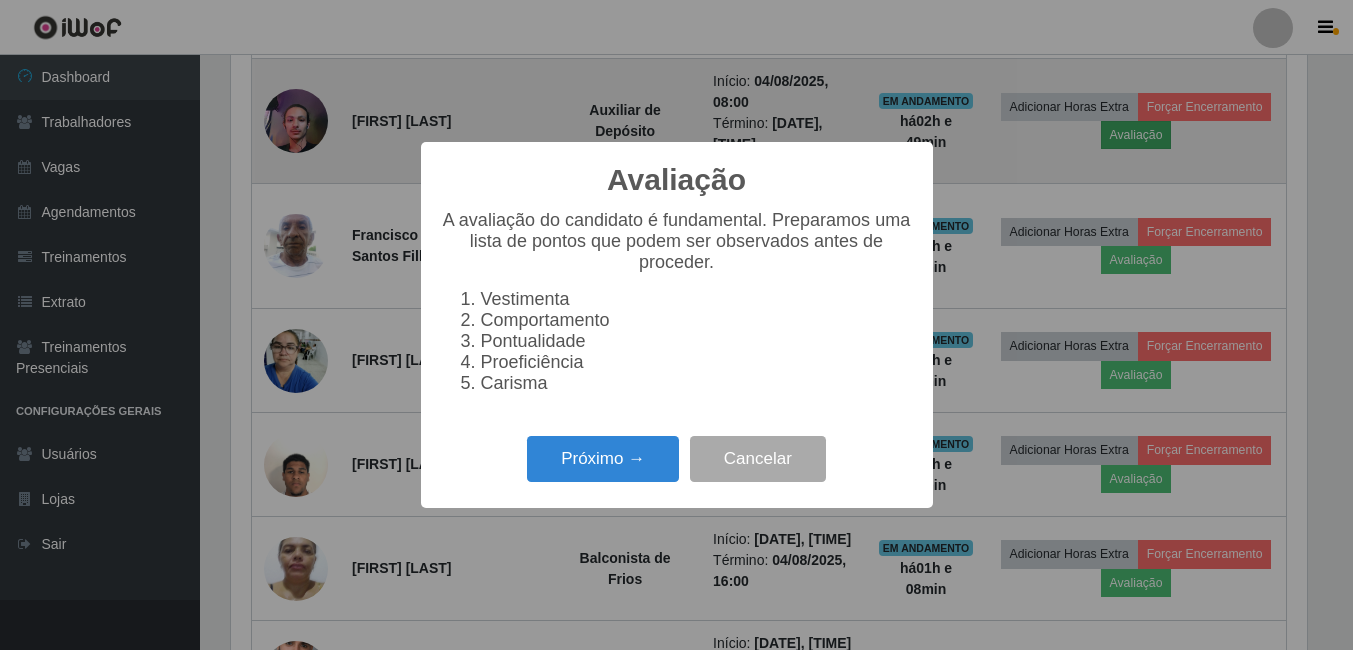 scroll, scrollTop: 999585, scrollLeft: 998919, axis: both 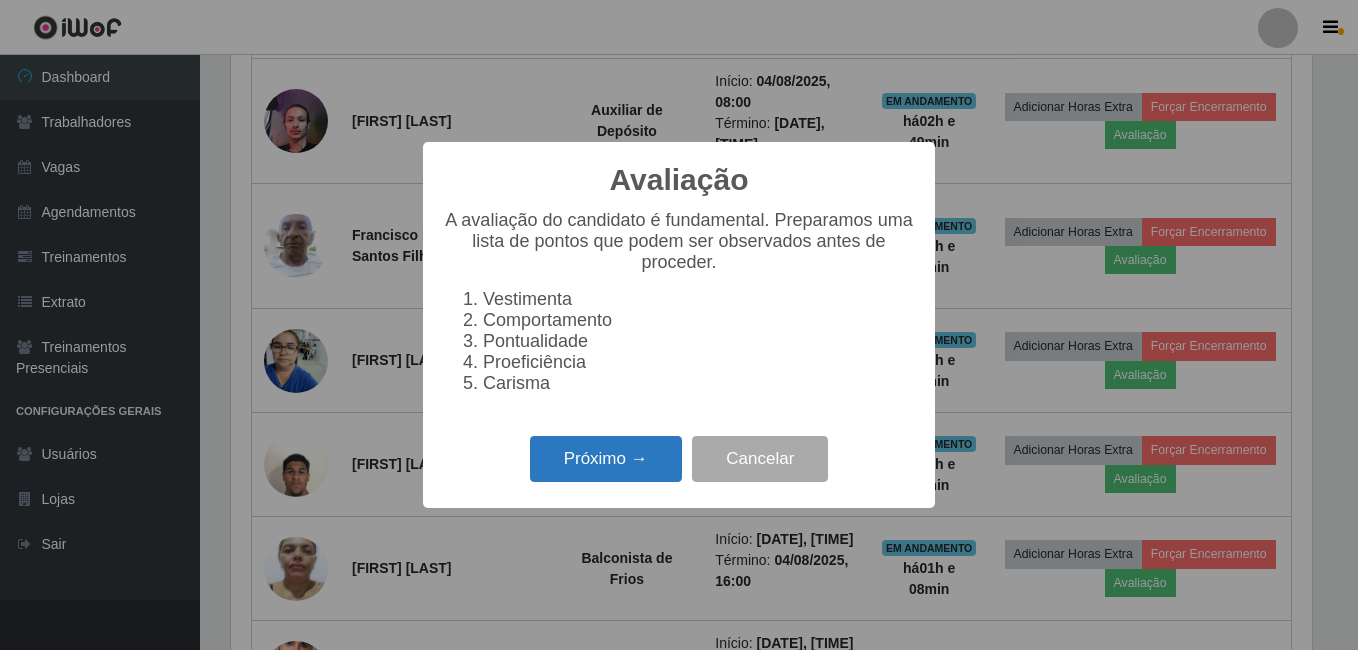 click on "Próximo →" at bounding box center [606, 459] 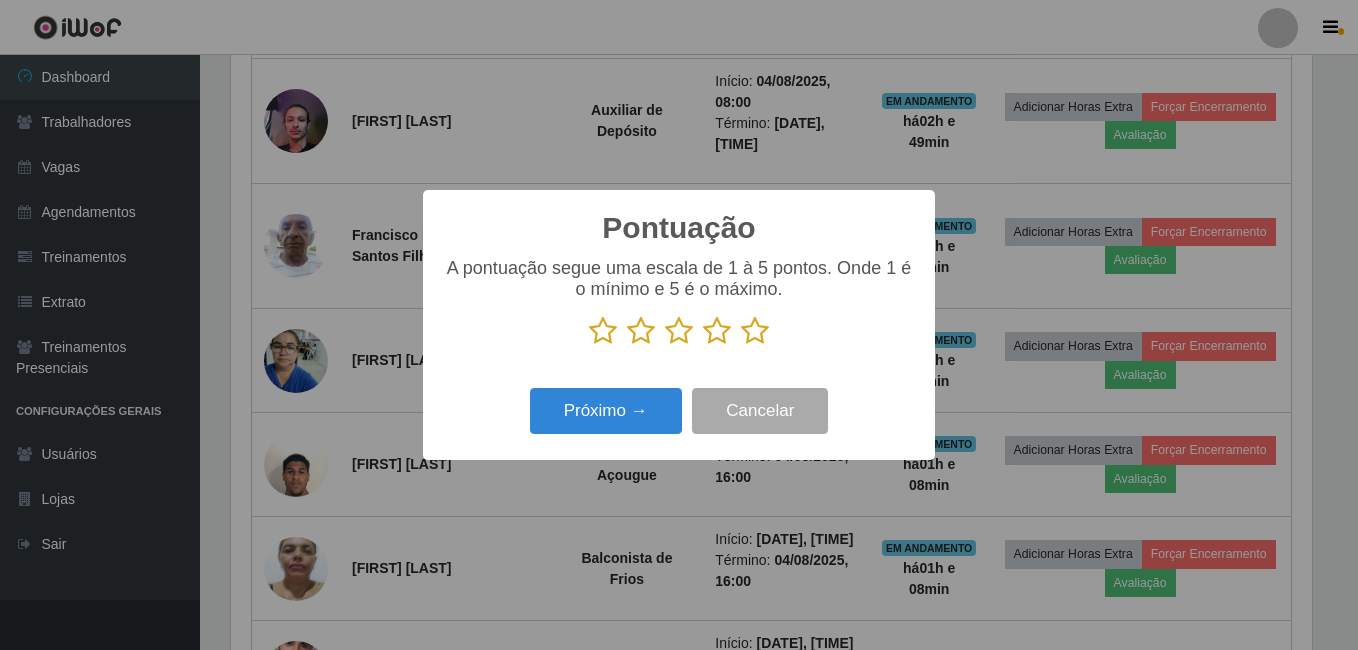 scroll, scrollTop: 999585, scrollLeft: 998919, axis: both 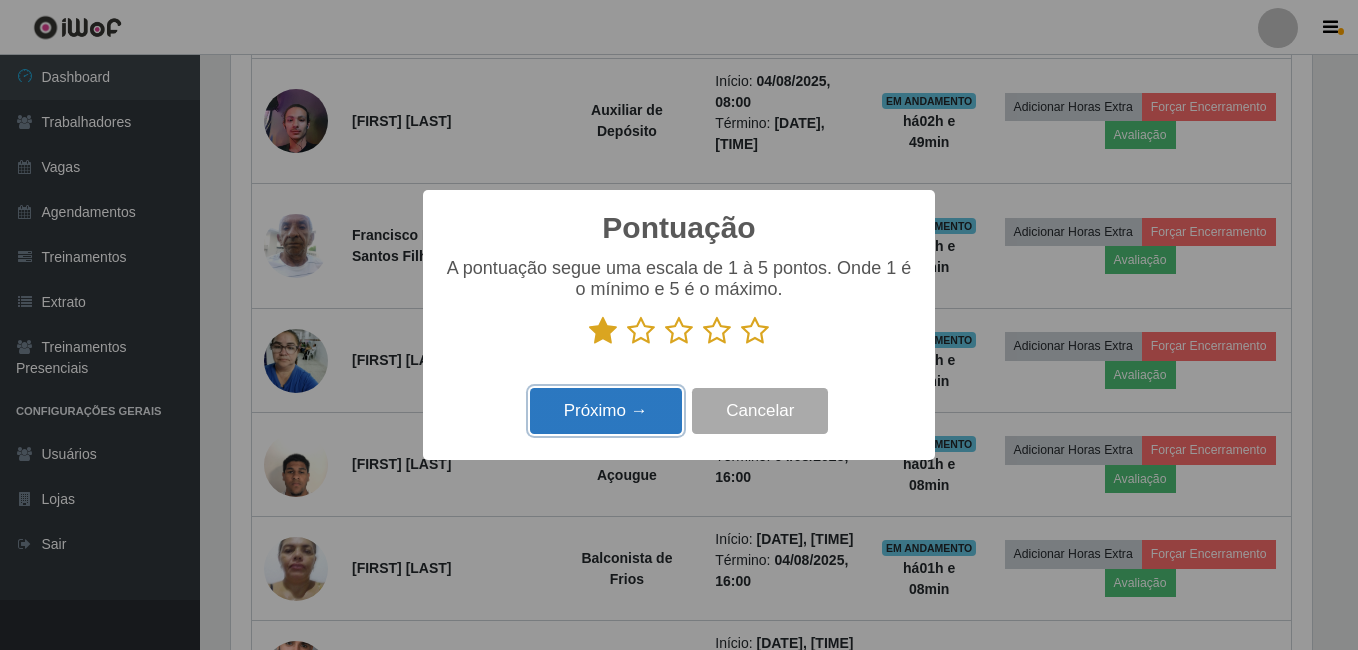 click on "Próximo →" at bounding box center [606, 411] 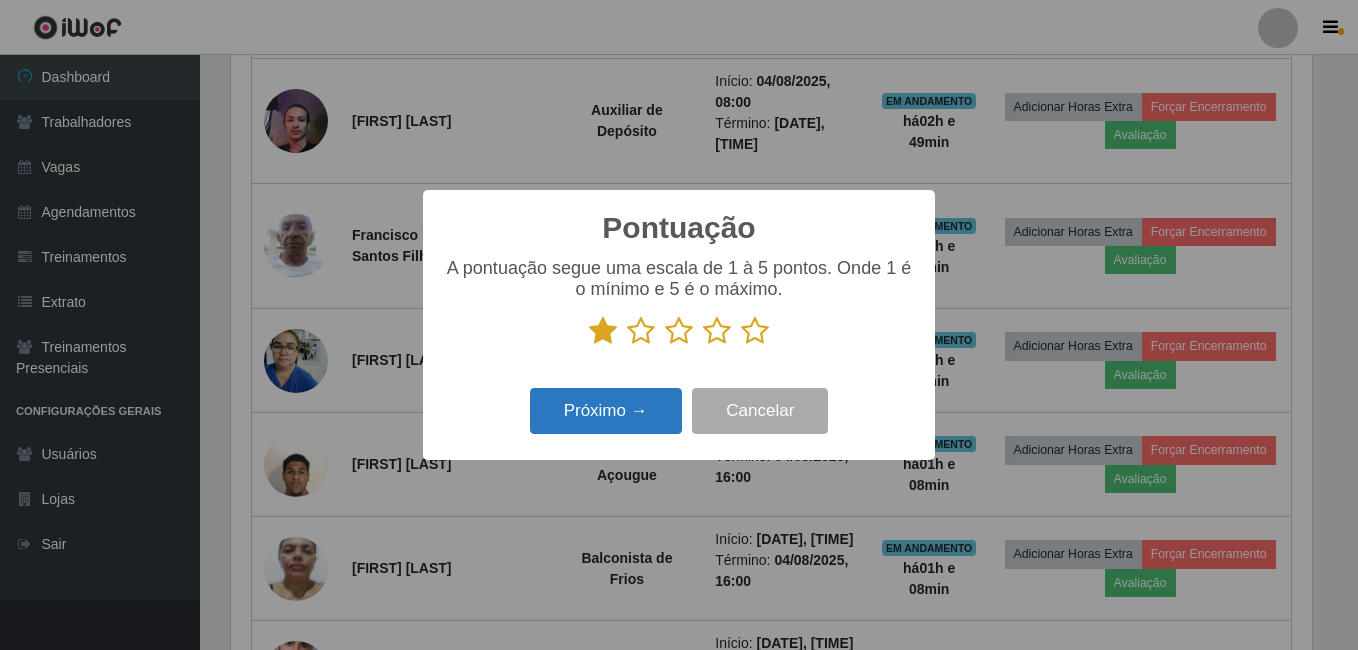 scroll, scrollTop: 999585, scrollLeft: 998919, axis: both 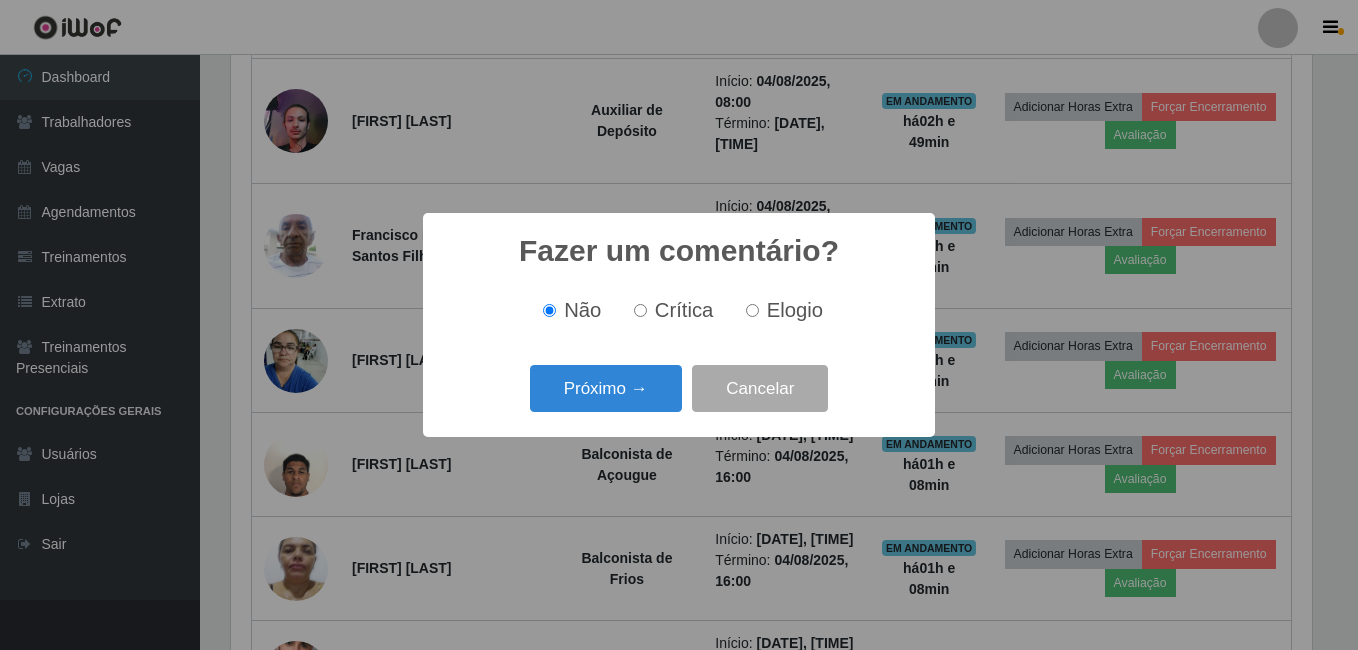 click on "Crítica" at bounding box center (670, 310) 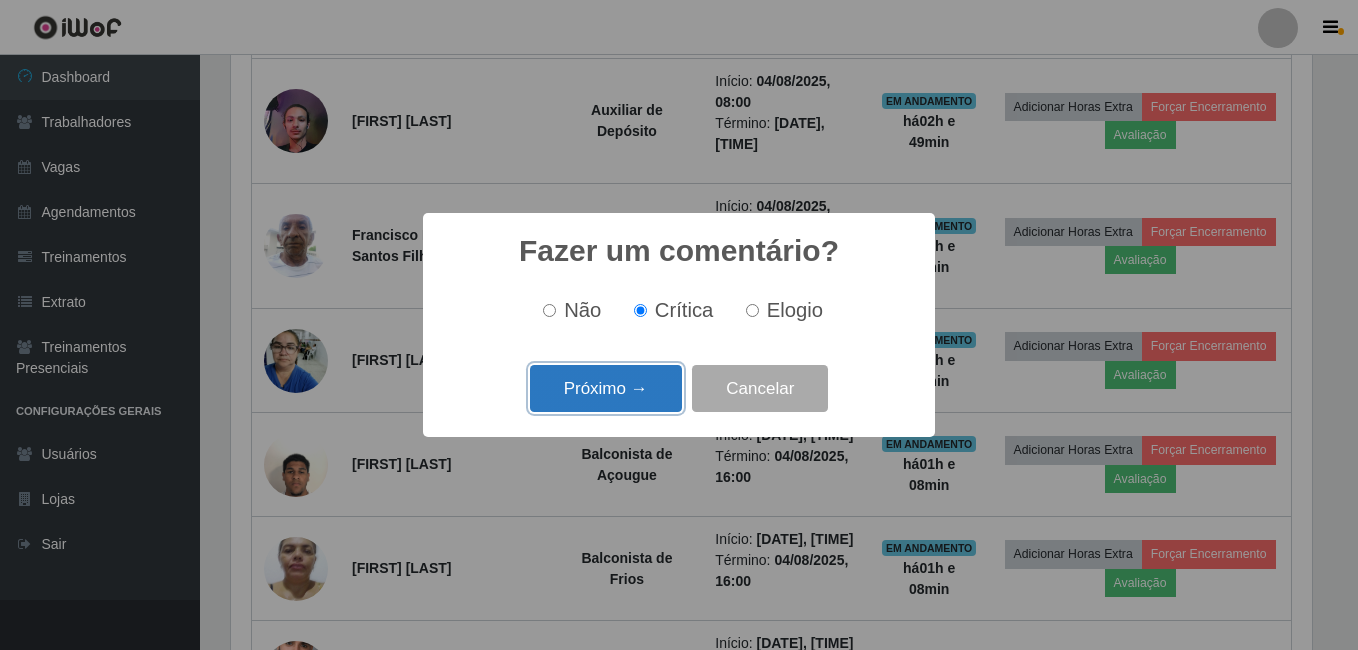 click on "Próximo →" at bounding box center (606, 388) 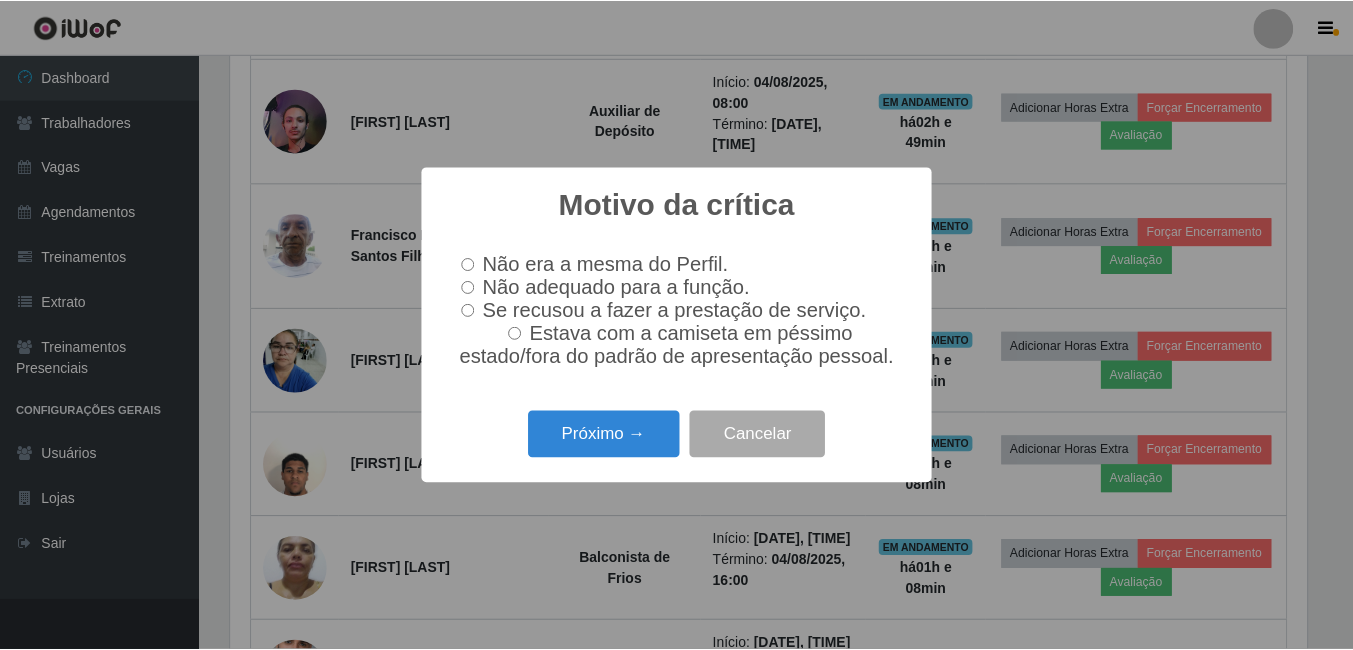 scroll, scrollTop: 999585, scrollLeft: 998919, axis: both 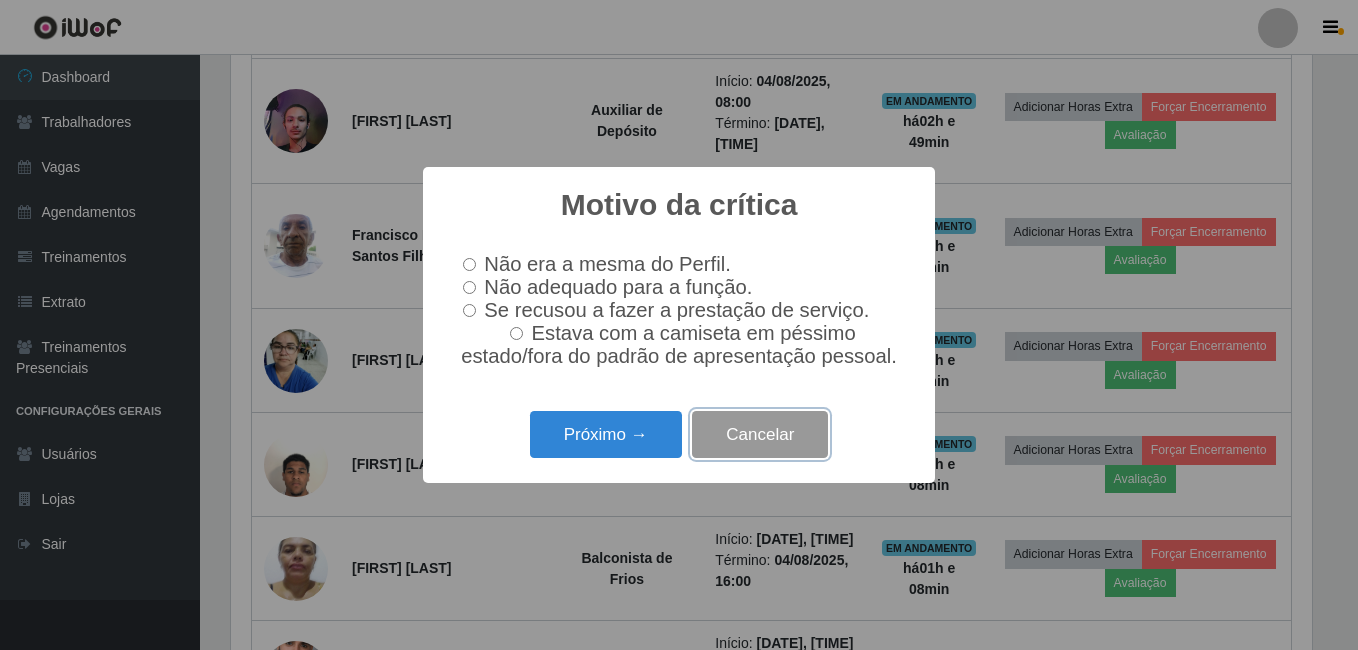click on "Cancelar" at bounding box center [760, 434] 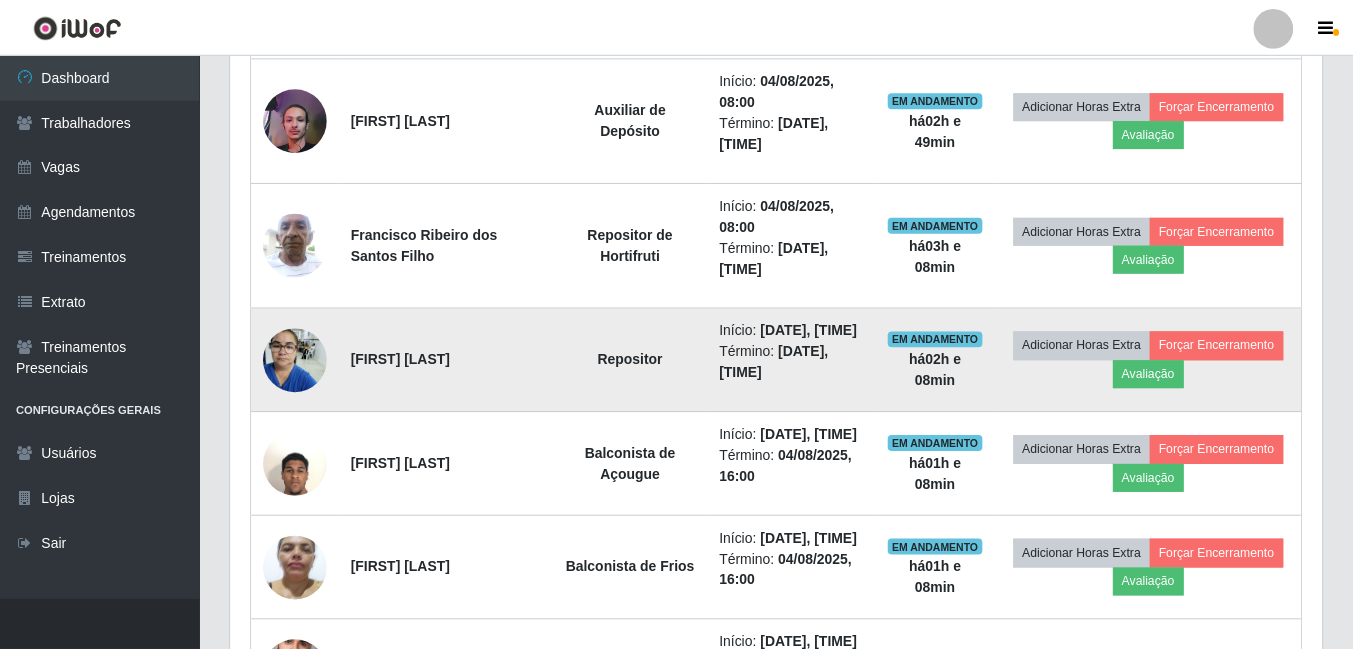 scroll, scrollTop: 999585, scrollLeft: 998909, axis: both 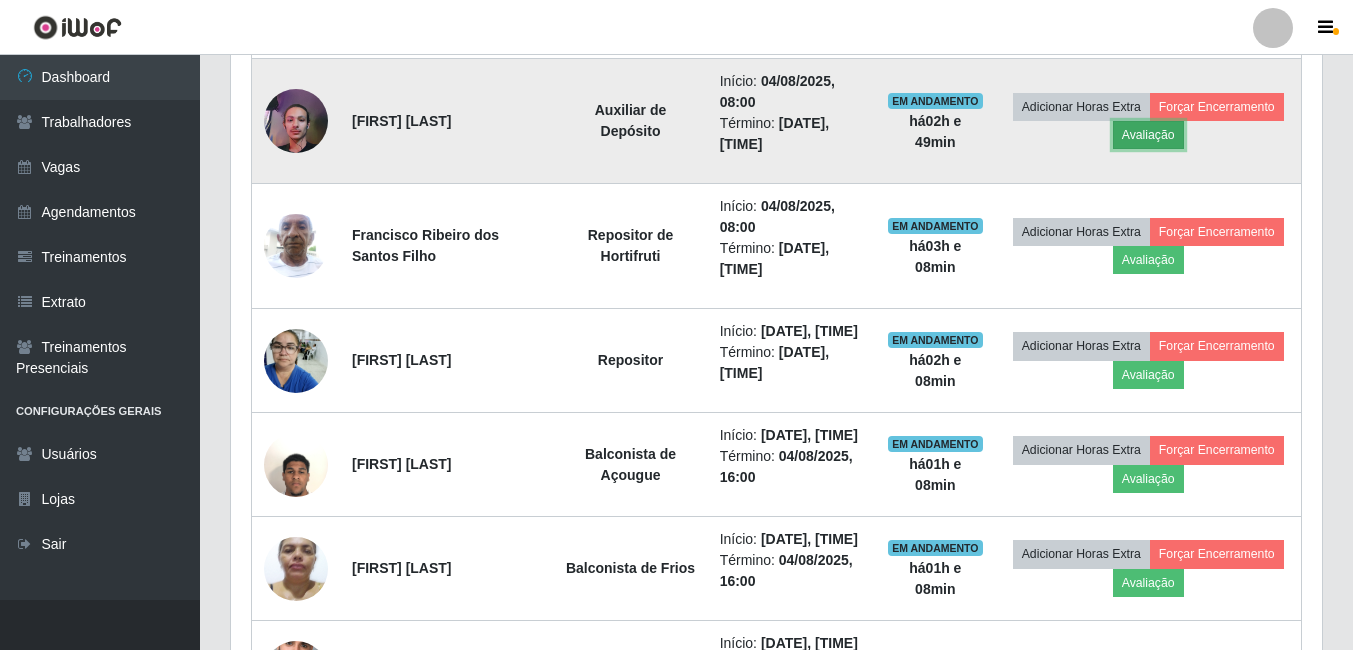 click on "Avaliação" at bounding box center (1148, 135) 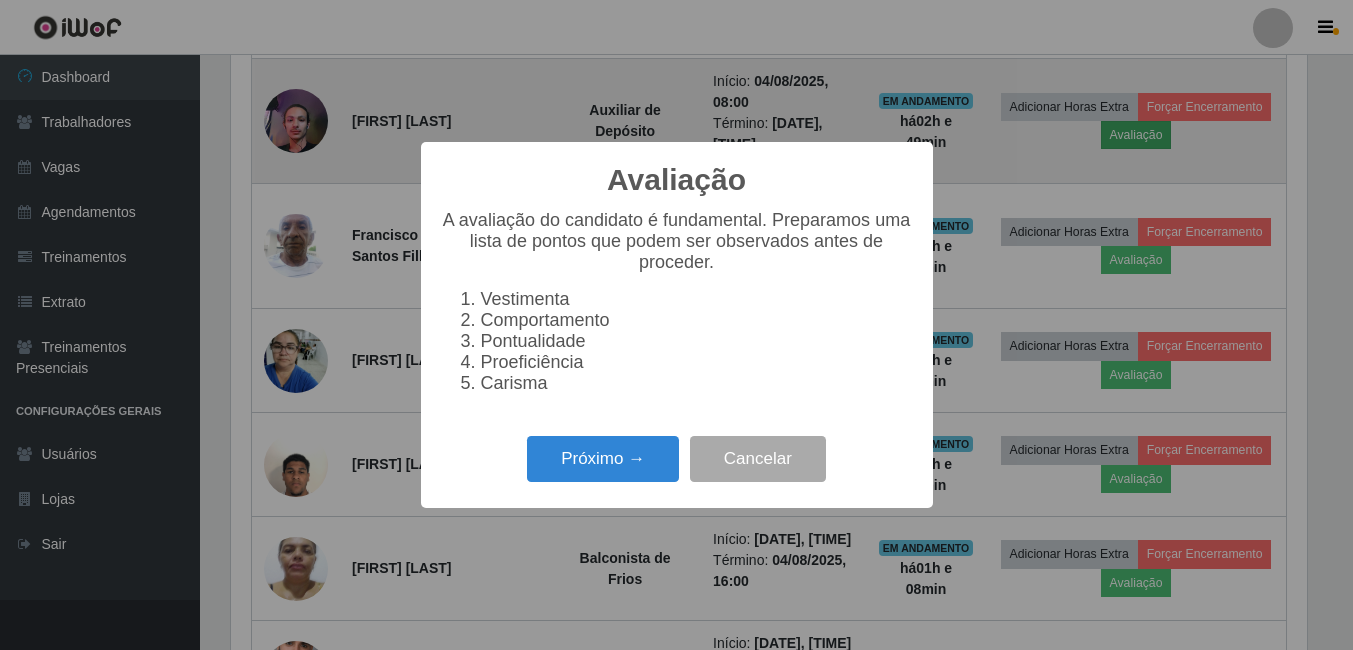 scroll, scrollTop: 999585, scrollLeft: 998919, axis: both 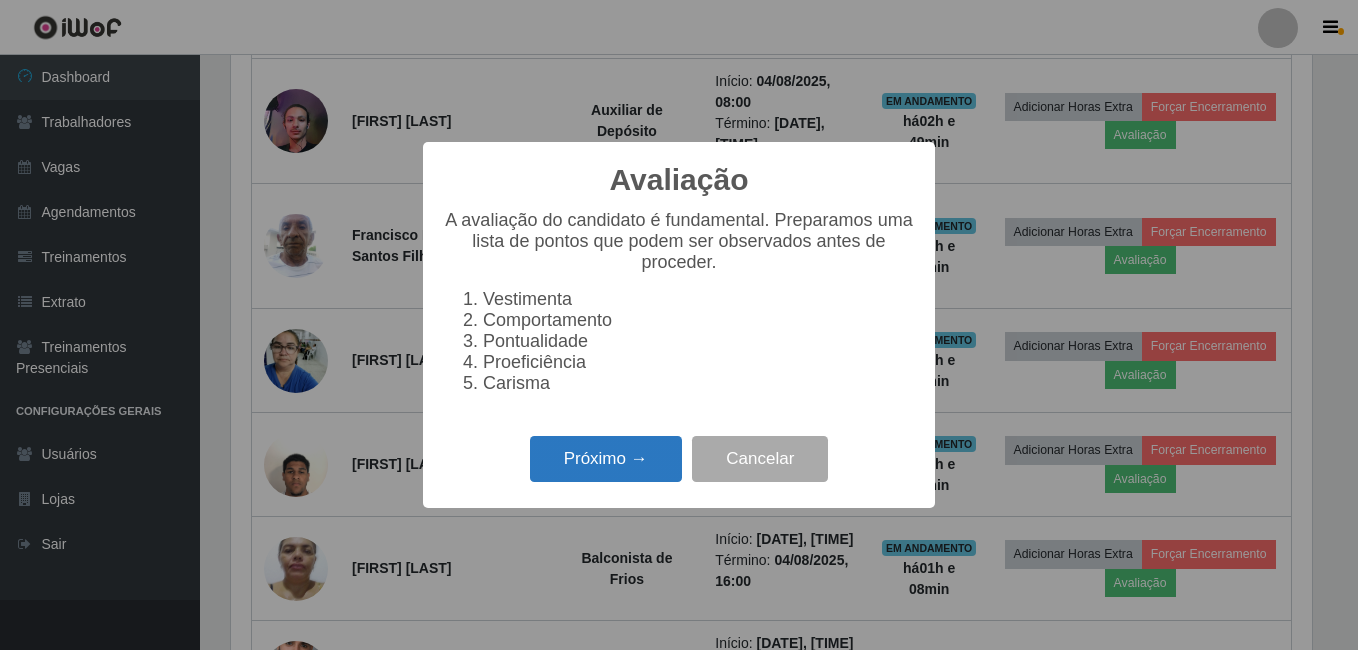 click on "Próximo →" at bounding box center (606, 459) 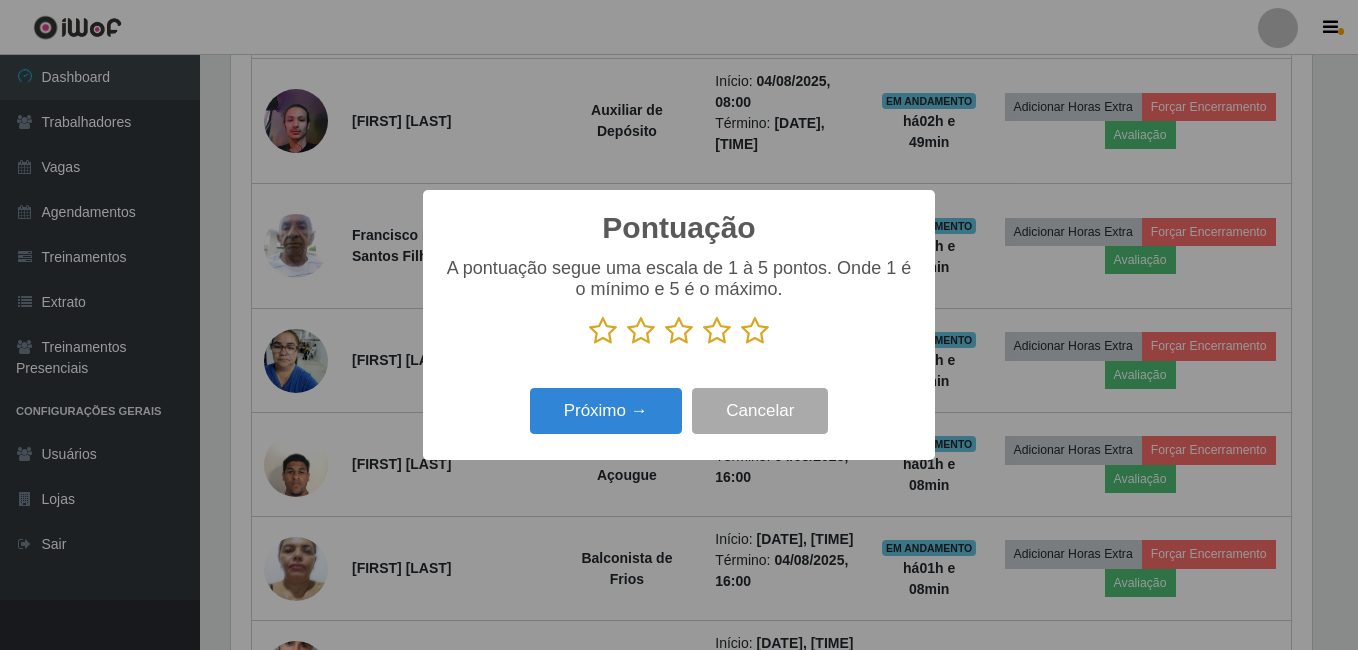 click at bounding box center [603, 331] 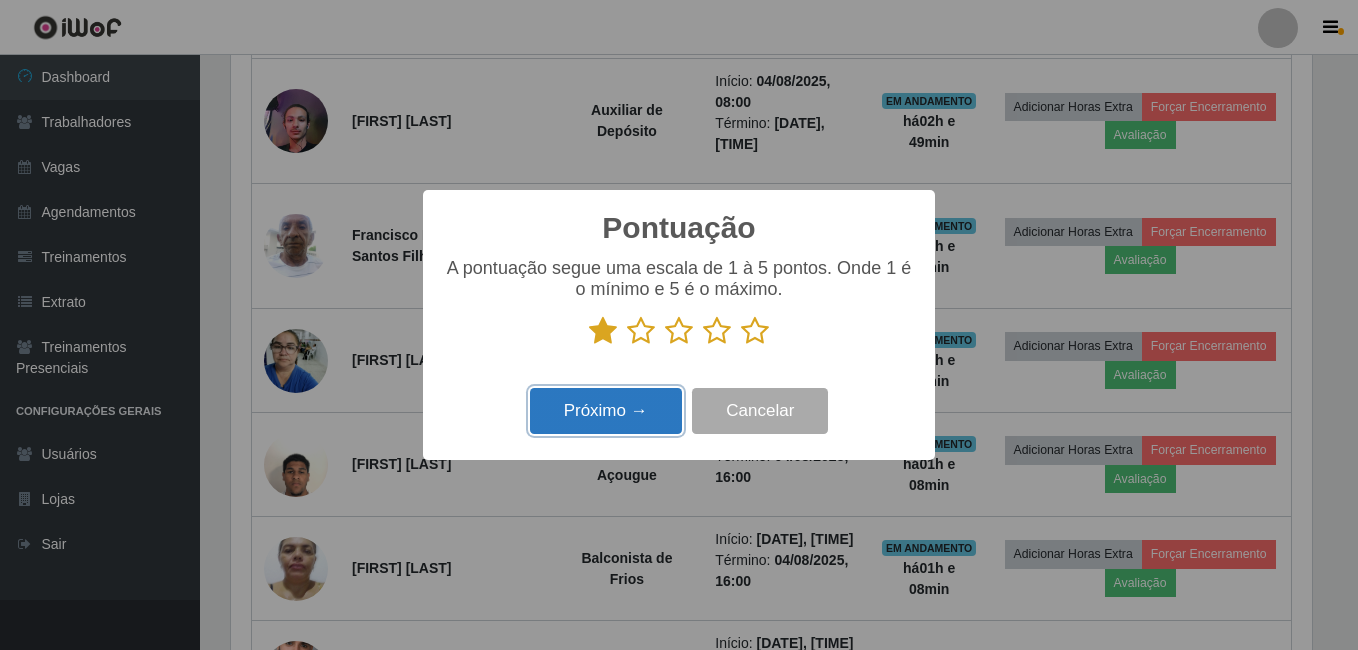click on "Próximo →" at bounding box center [606, 411] 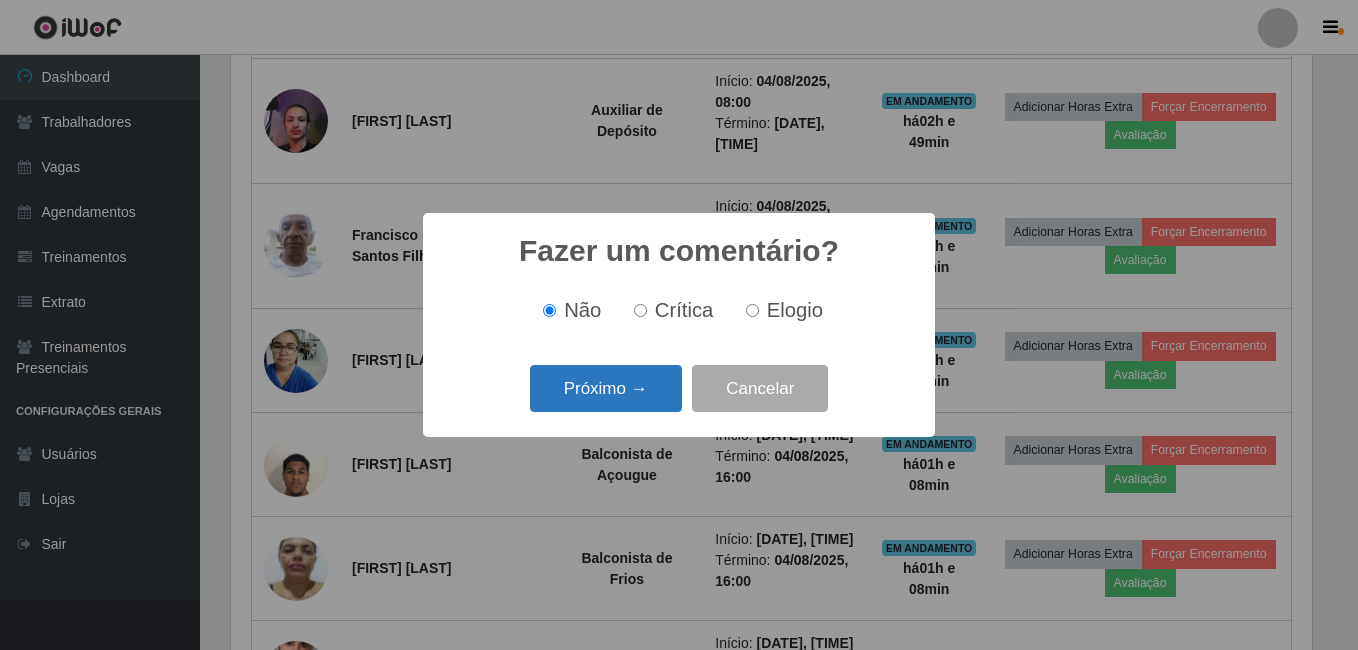scroll, scrollTop: 999585, scrollLeft: 998919, axis: both 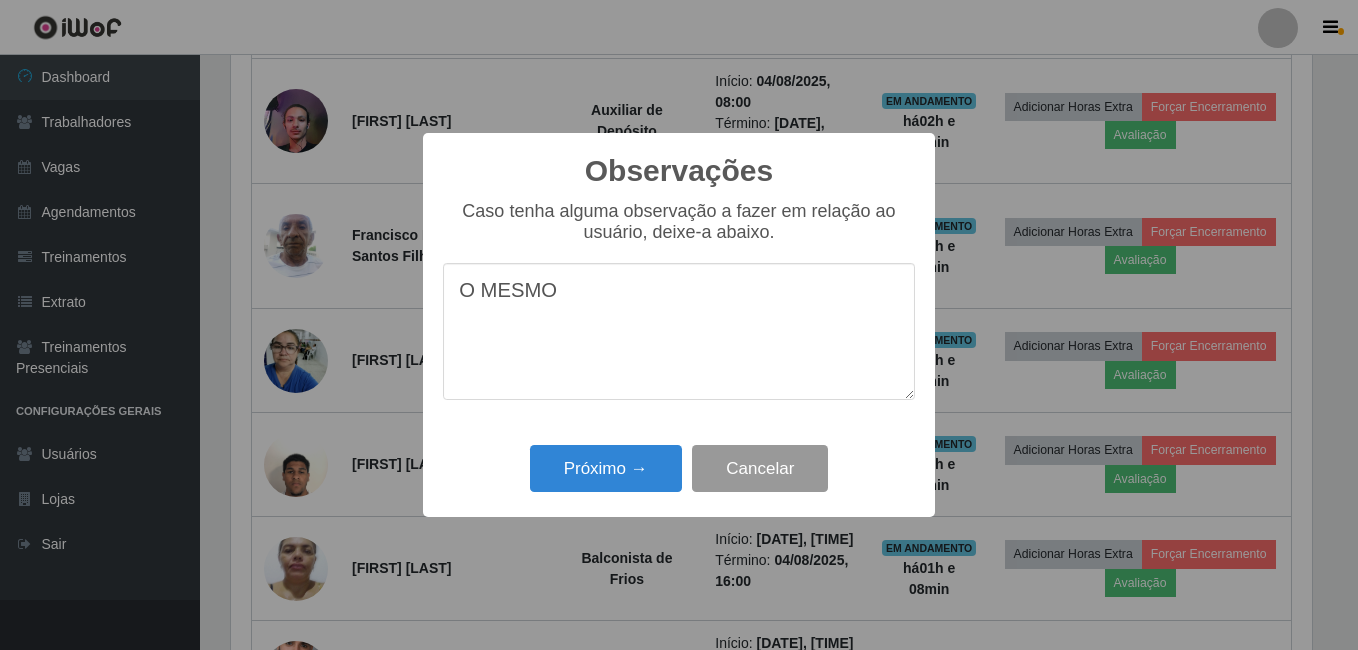 type on "O MESMO" 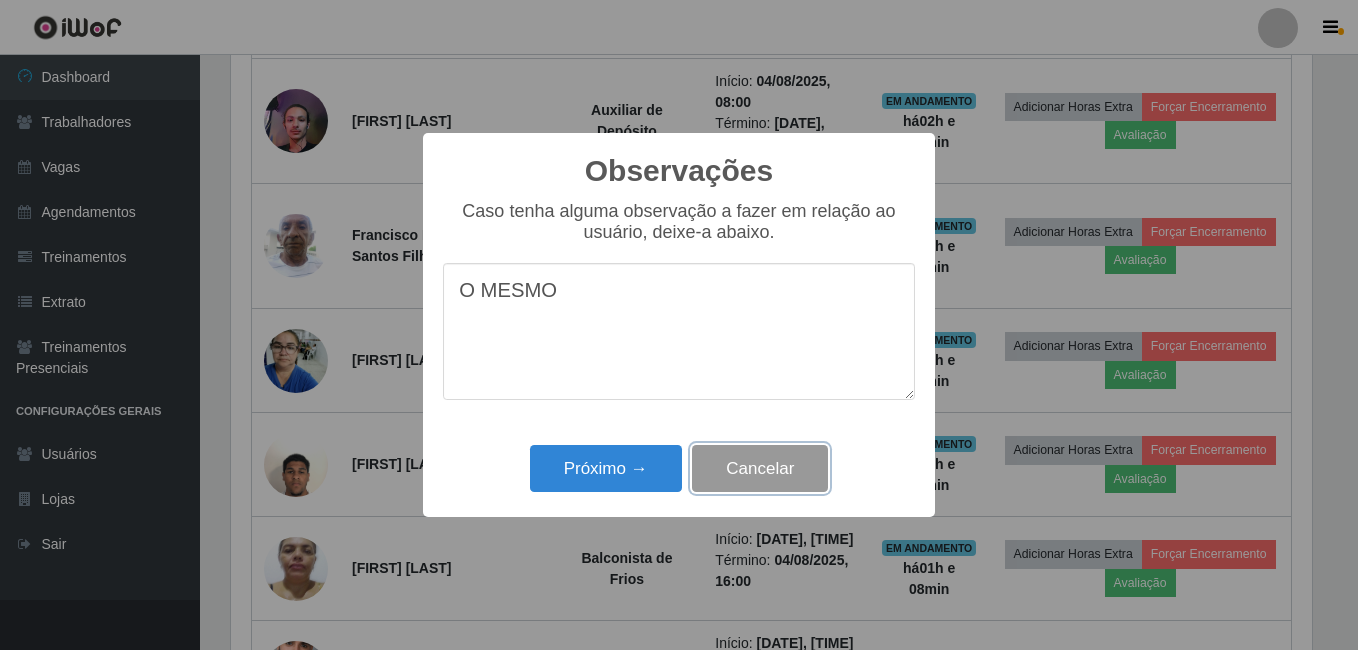 click on "Cancelar" at bounding box center (760, 468) 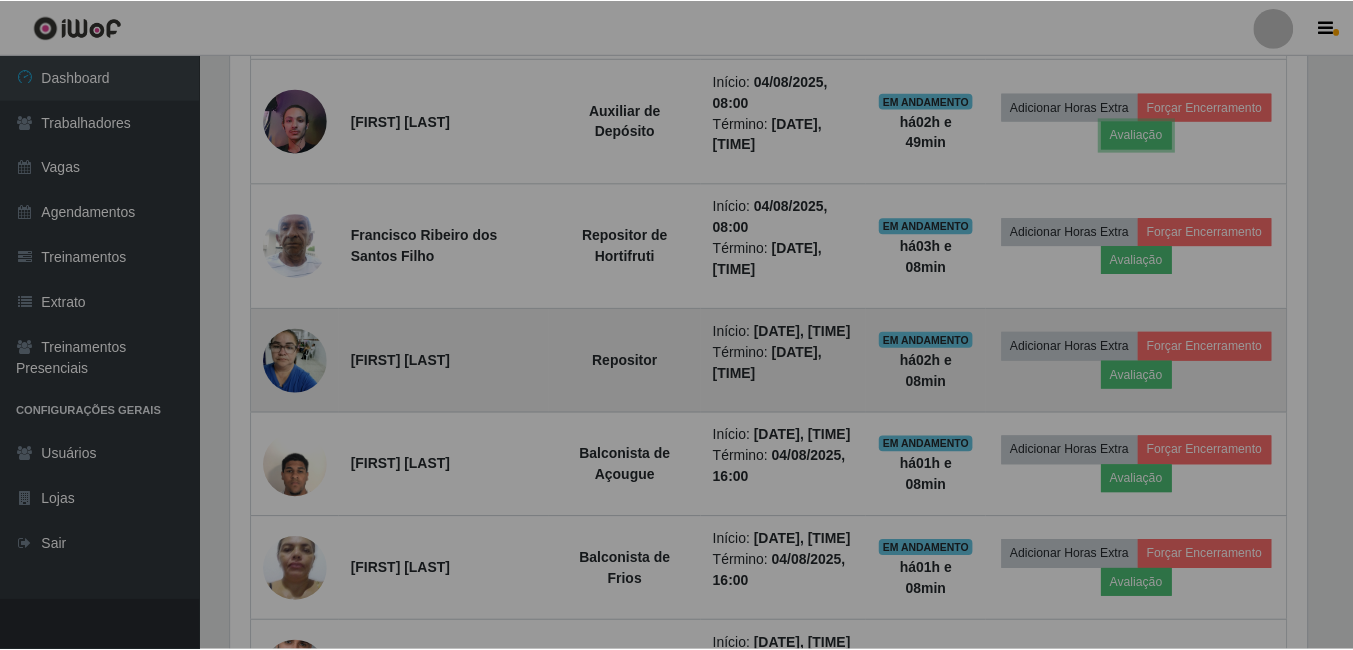 scroll, scrollTop: 999585, scrollLeft: 998909, axis: both 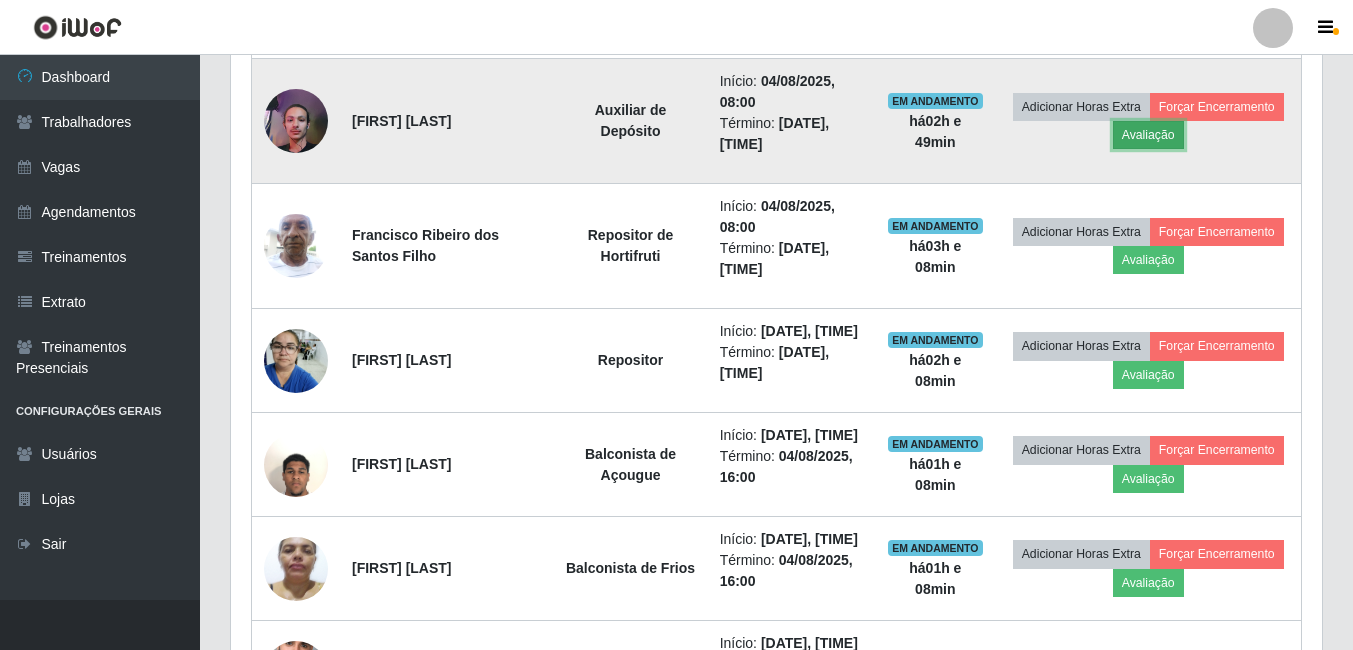 click on "Avaliação" at bounding box center [1148, 135] 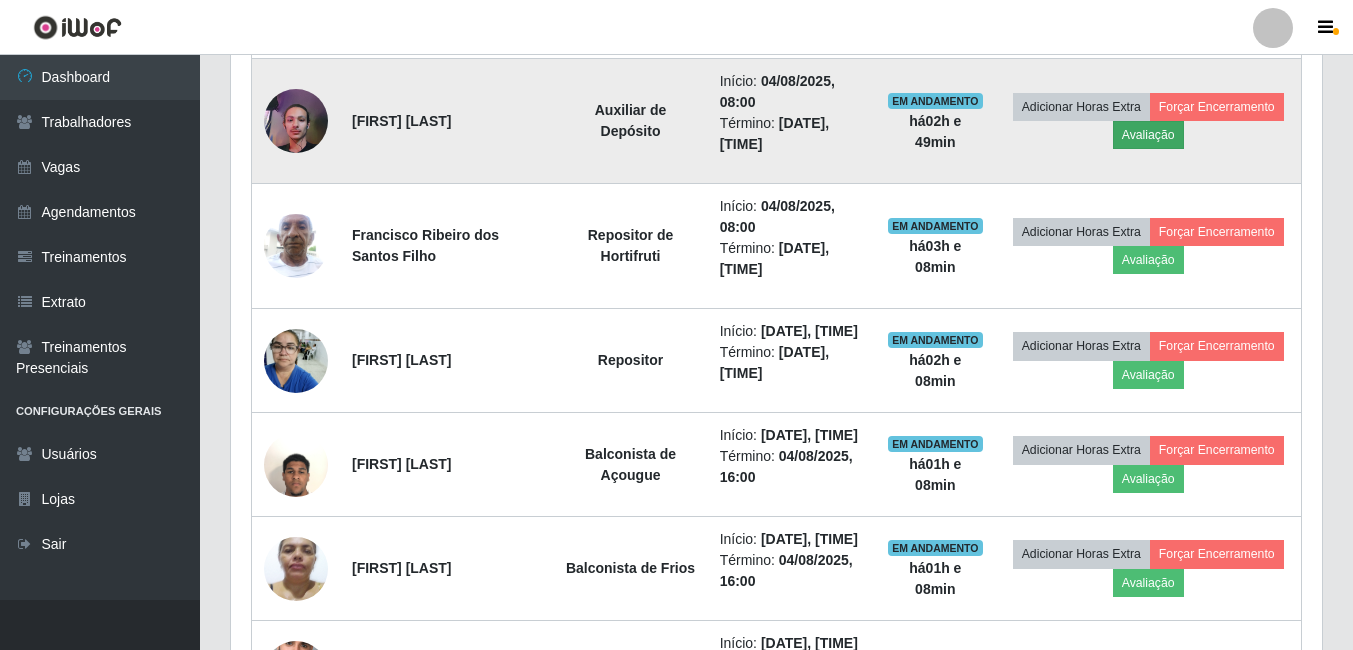 scroll, scrollTop: 999585, scrollLeft: 998919, axis: both 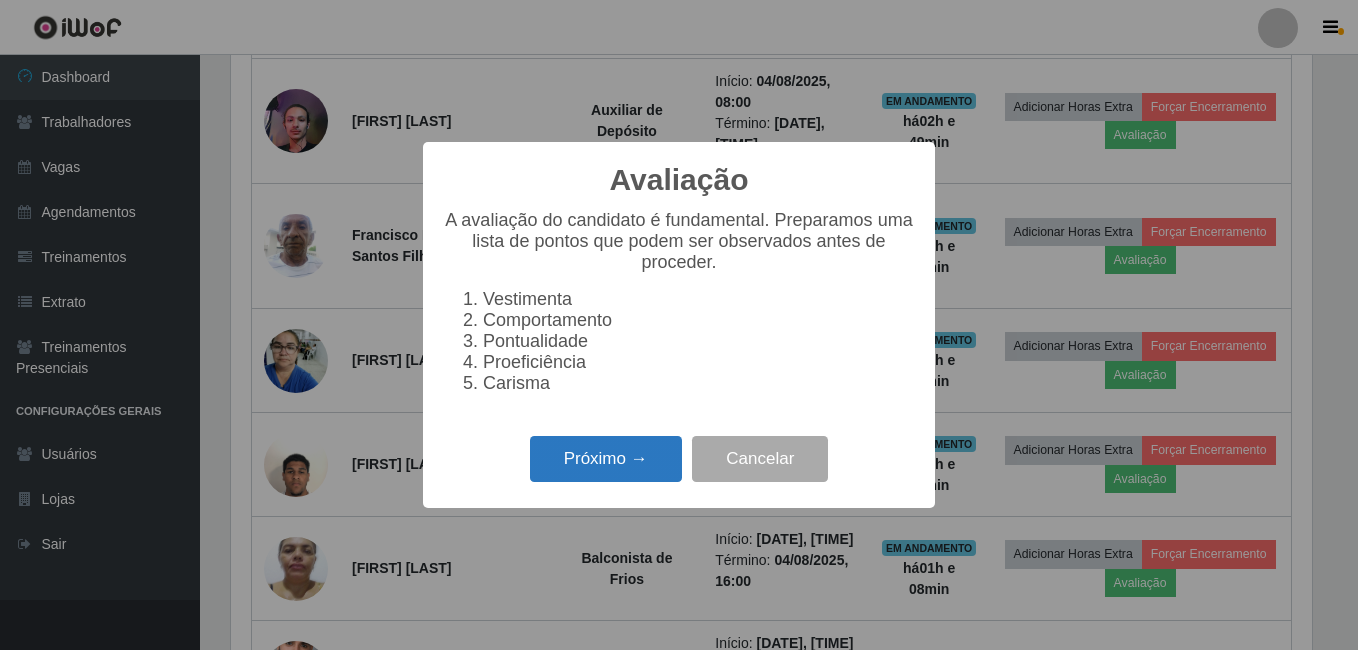 click on "Próximo →" at bounding box center [606, 459] 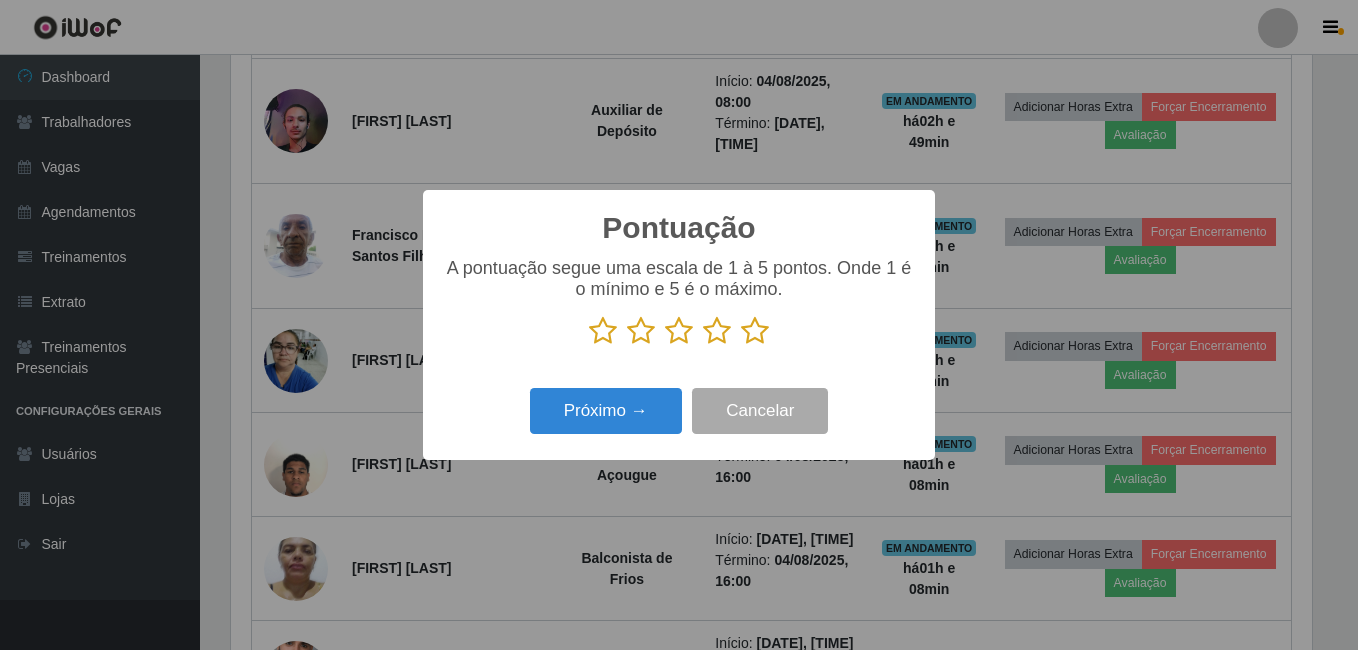 drag, startPoint x: 609, startPoint y: 331, endPoint x: 597, endPoint y: 352, distance: 24.186773 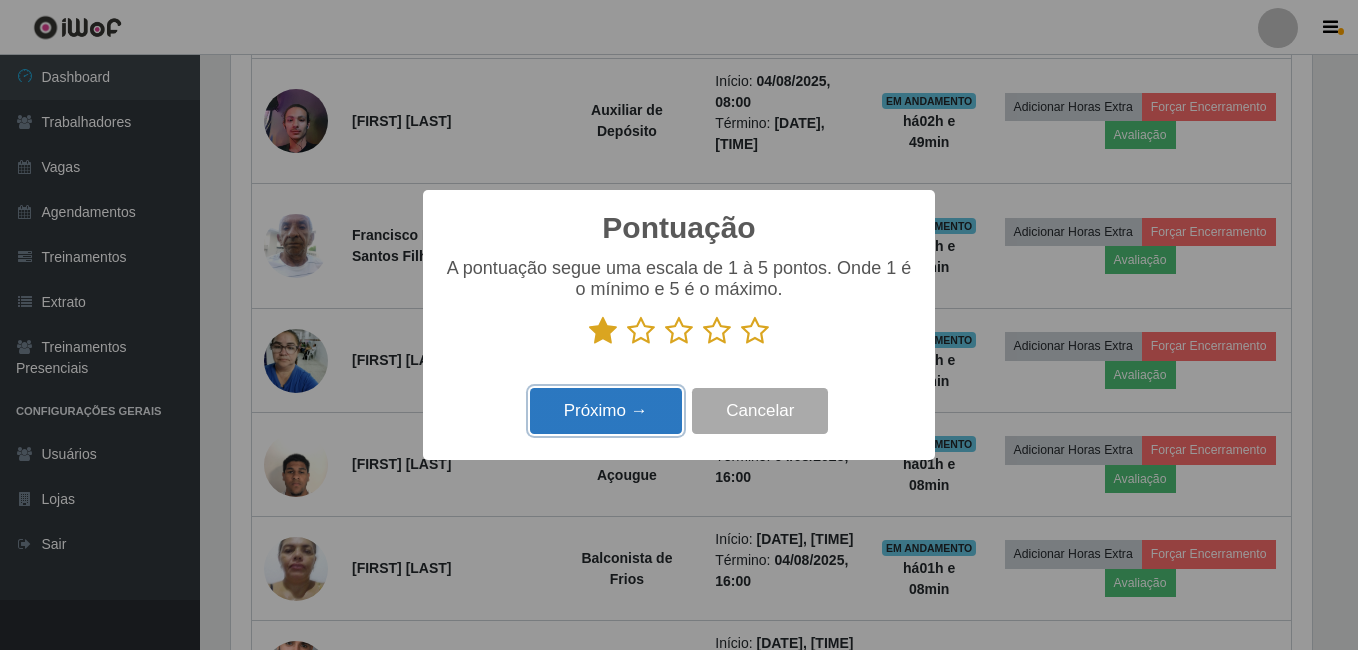 click on "Próximo →" at bounding box center (606, 411) 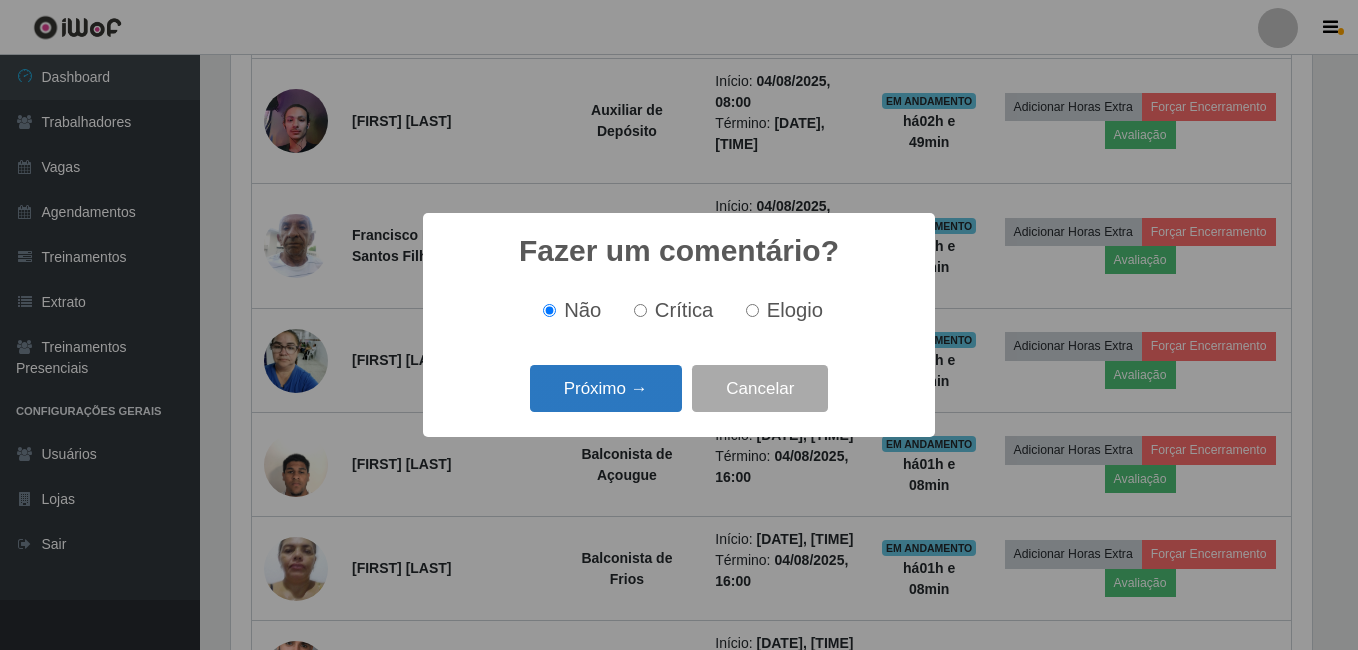 click on "Próximo →" at bounding box center (606, 388) 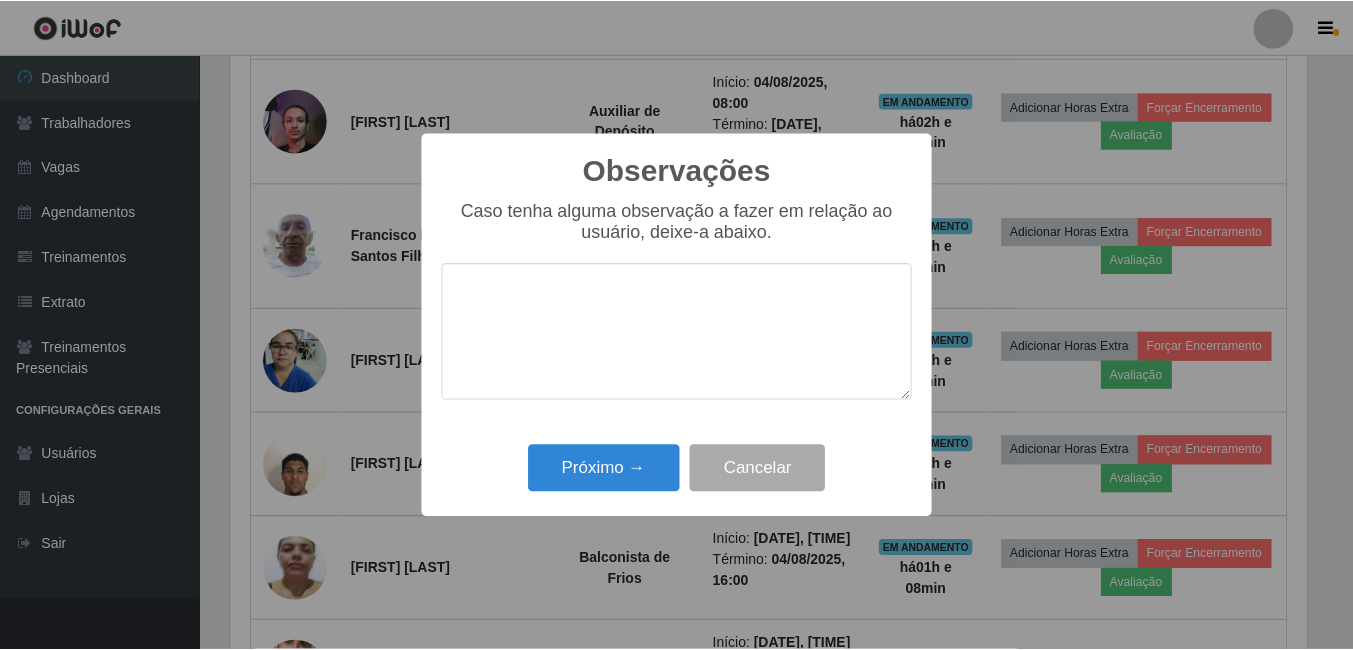 scroll, scrollTop: 999585, scrollLeft: 998919, axis: both 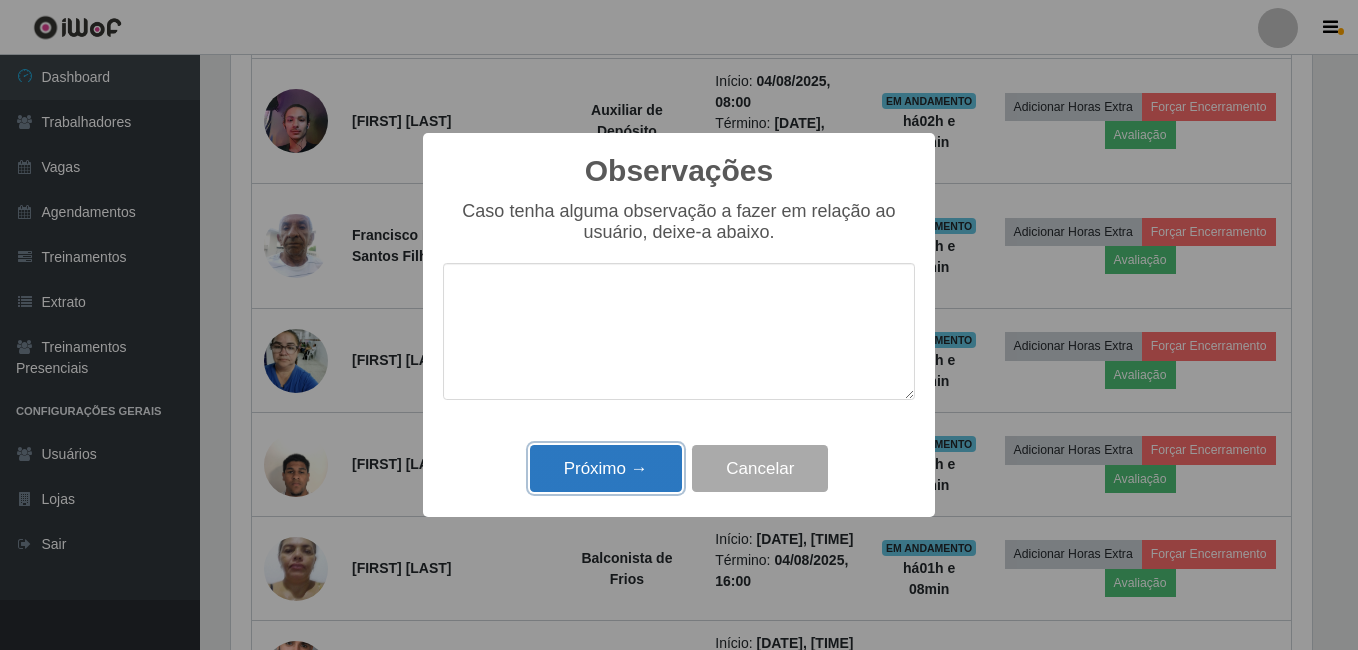 click on "Próximo →" at bounding box center [606, 468] 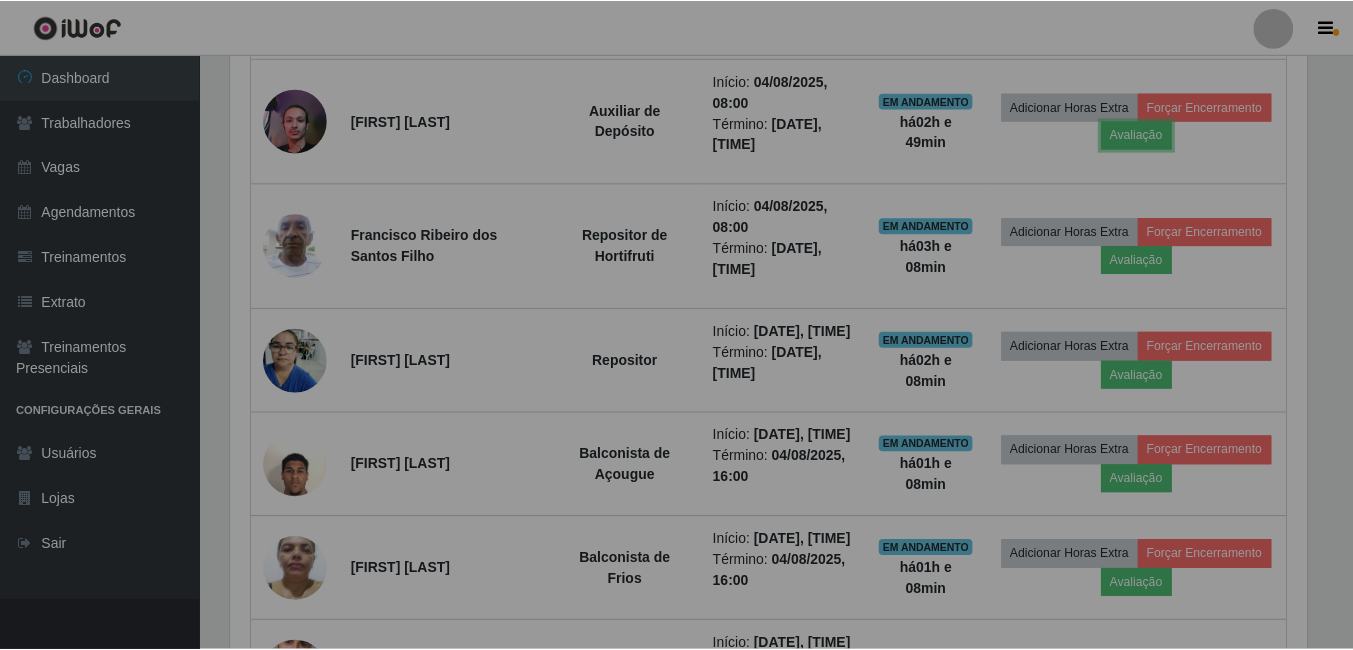 scroll, scrollTop: 999585, scrollLeft: 998909, axis: both 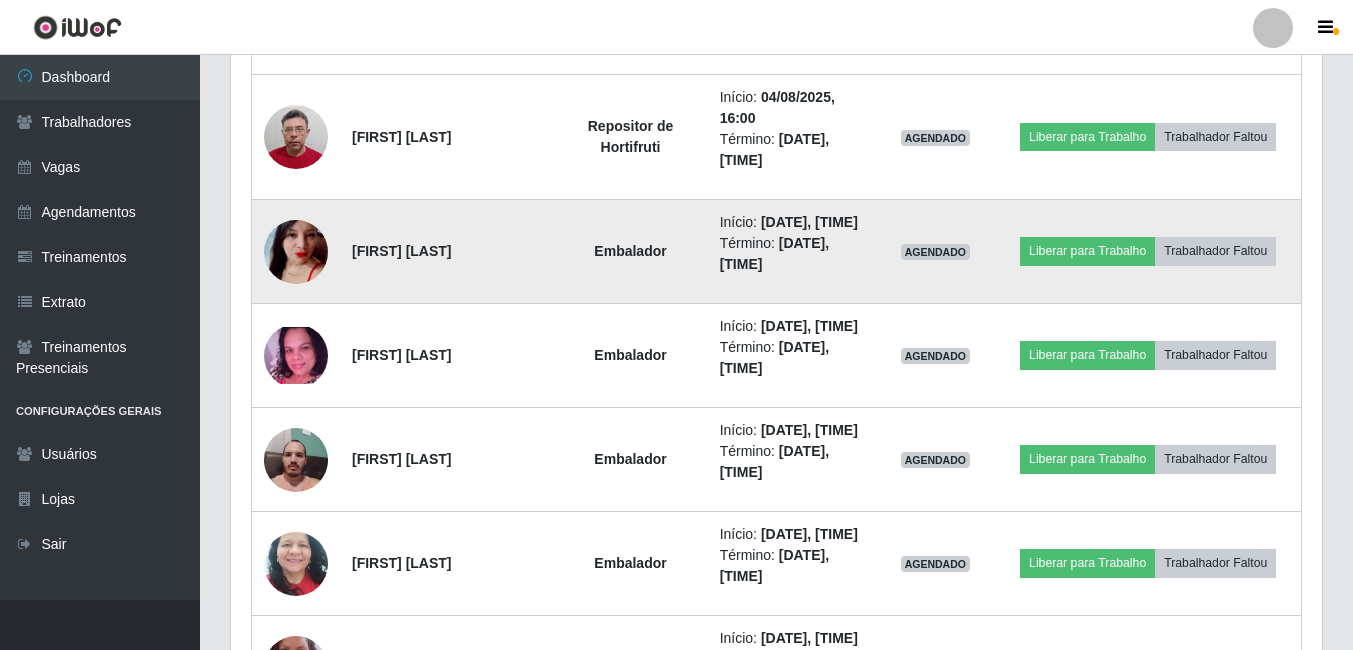 click at bounding box center [296, 251] 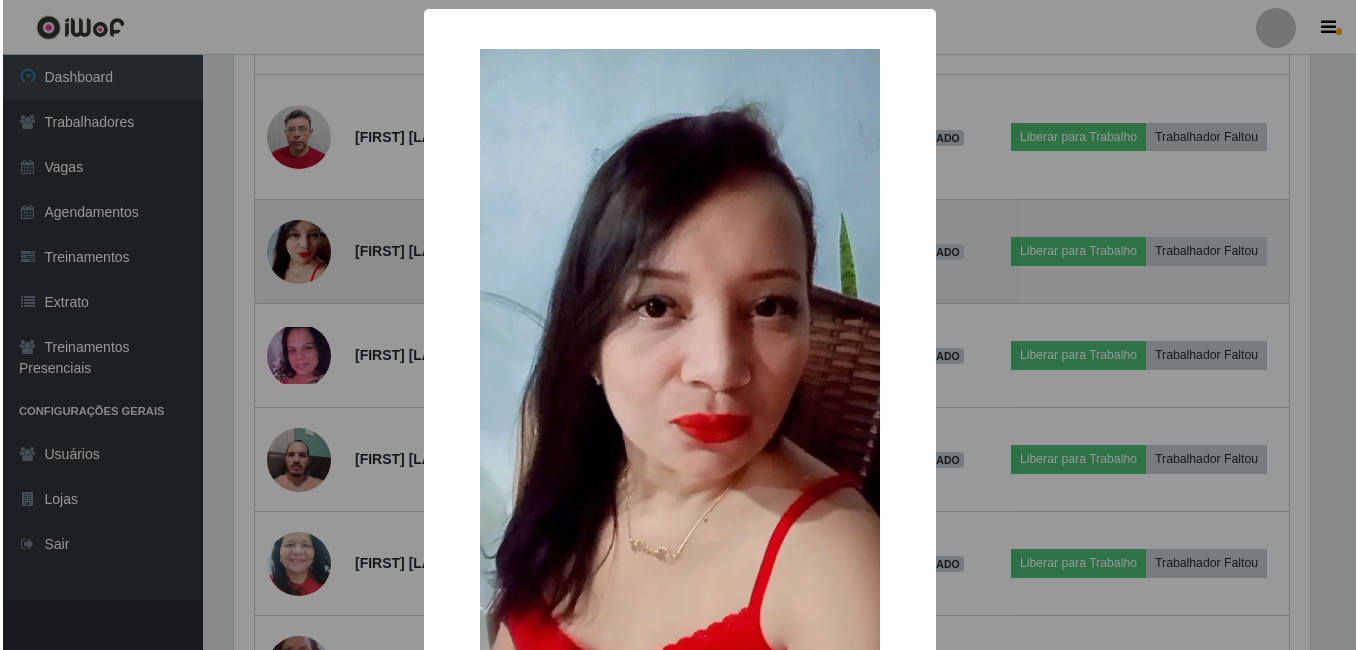 scroll, scrollTop: 999585, scrollLeft: 998919, axis: both 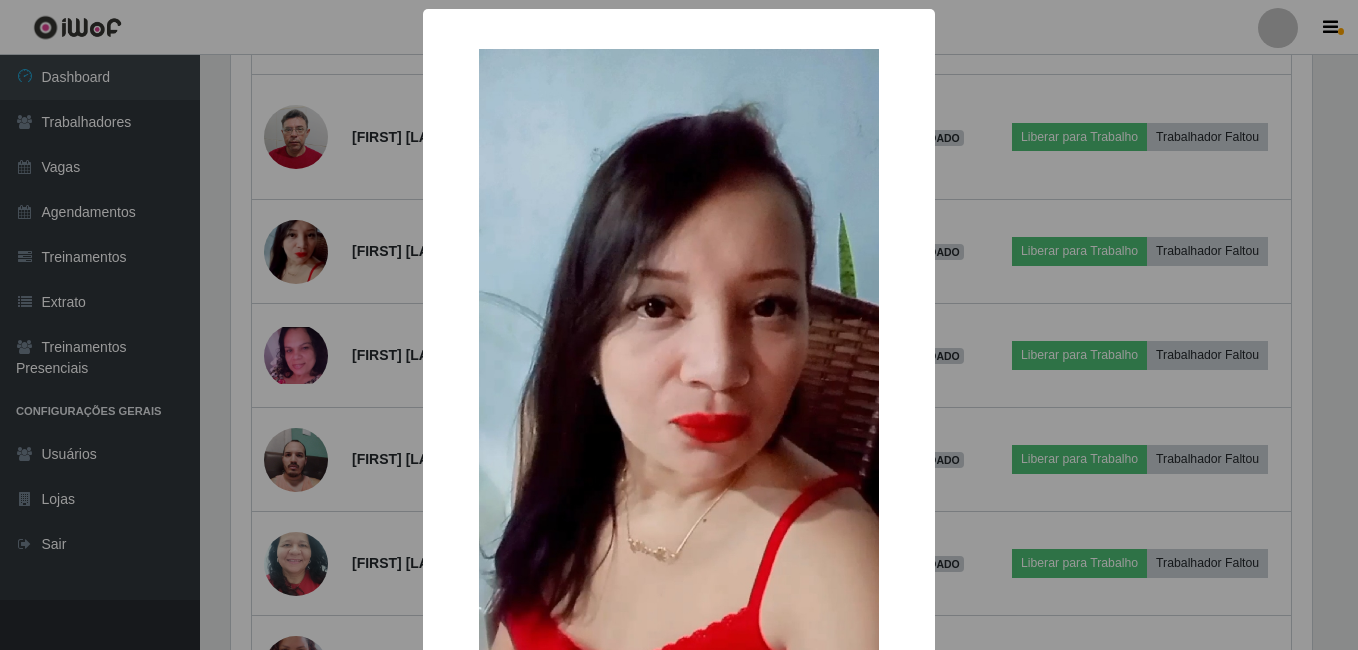 click on "× OK Cancel" at bounding box center (679, 325) 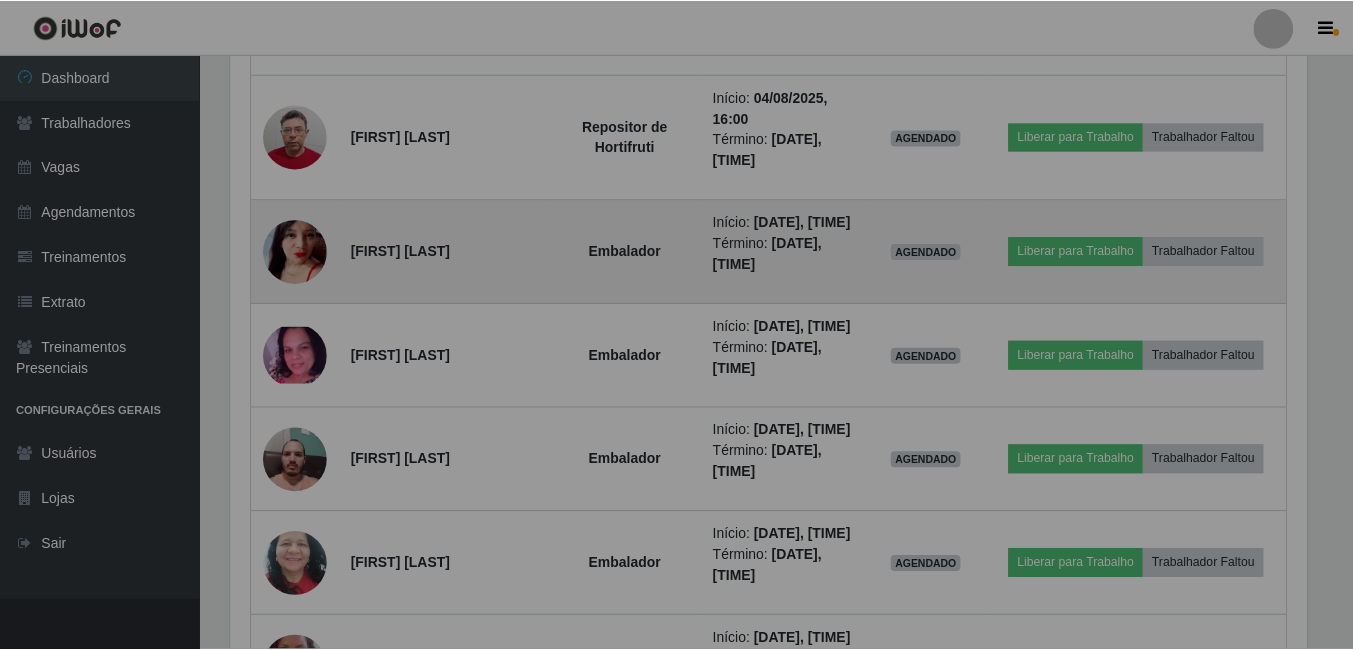 scroll, scrollTop: 999585, scrollLeft: 998909, axis: both 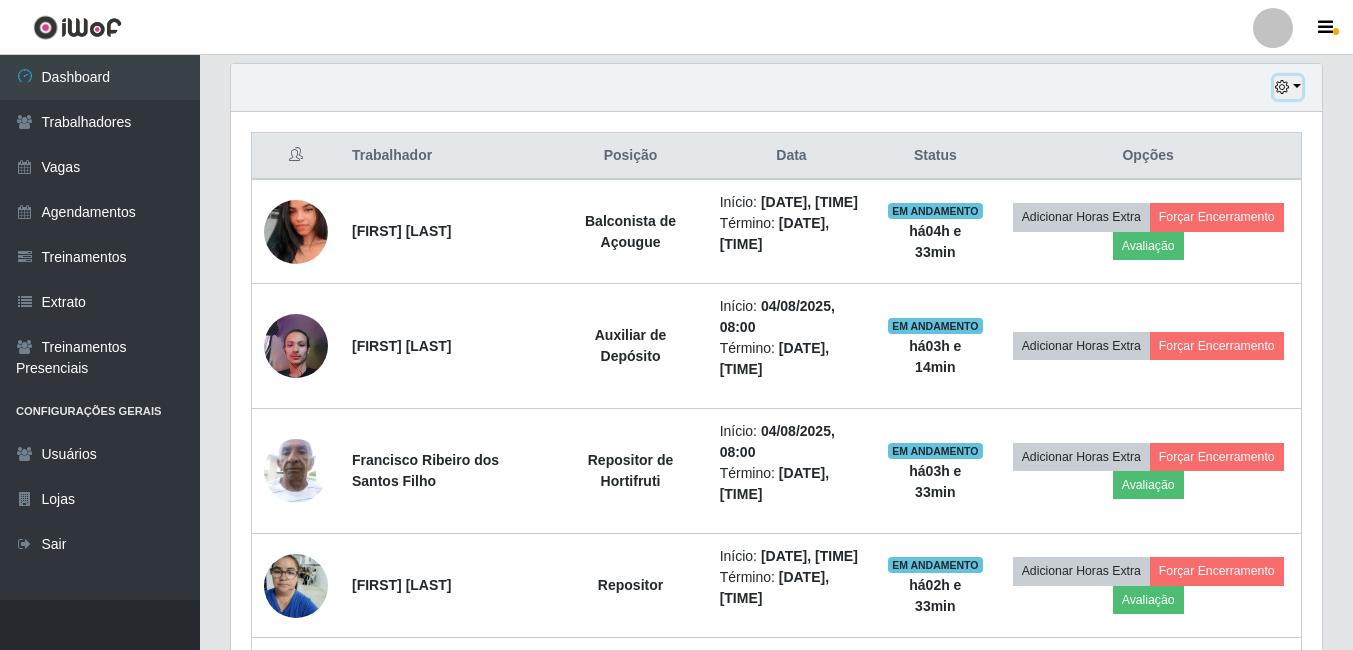 click at bounding box center (1288, 87) 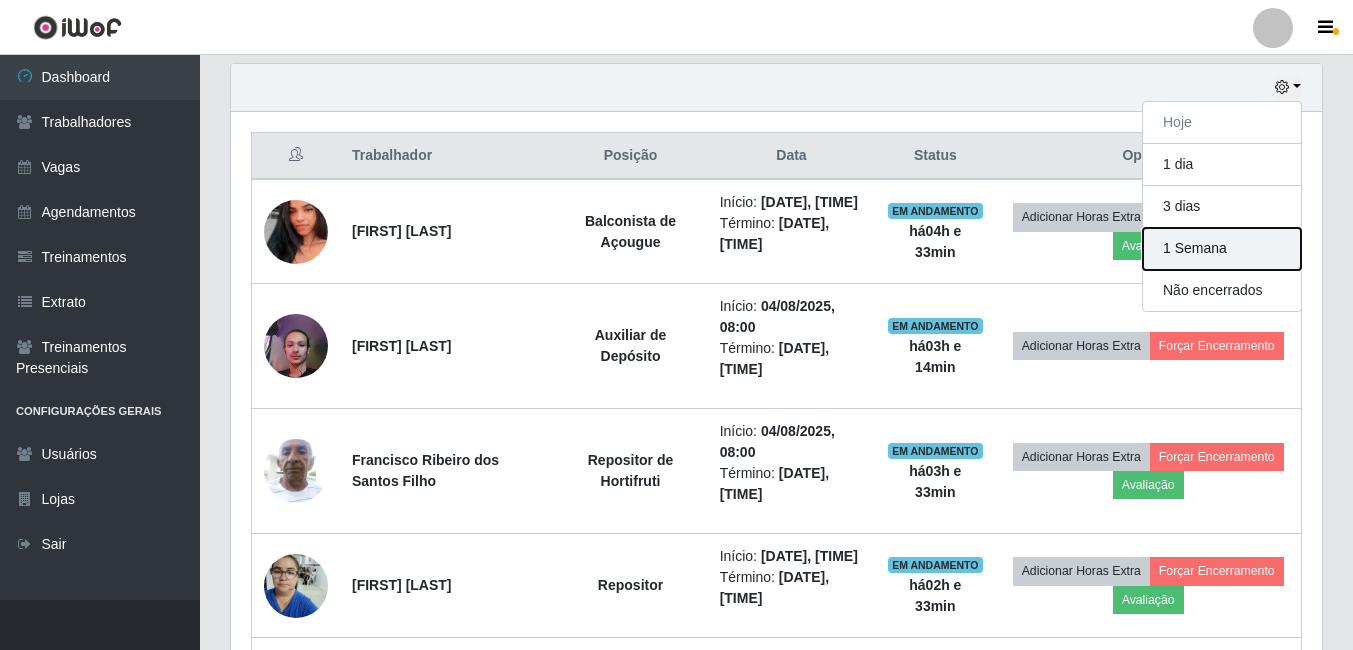 click on "1 Semana" at bounding box center (1222, 249) 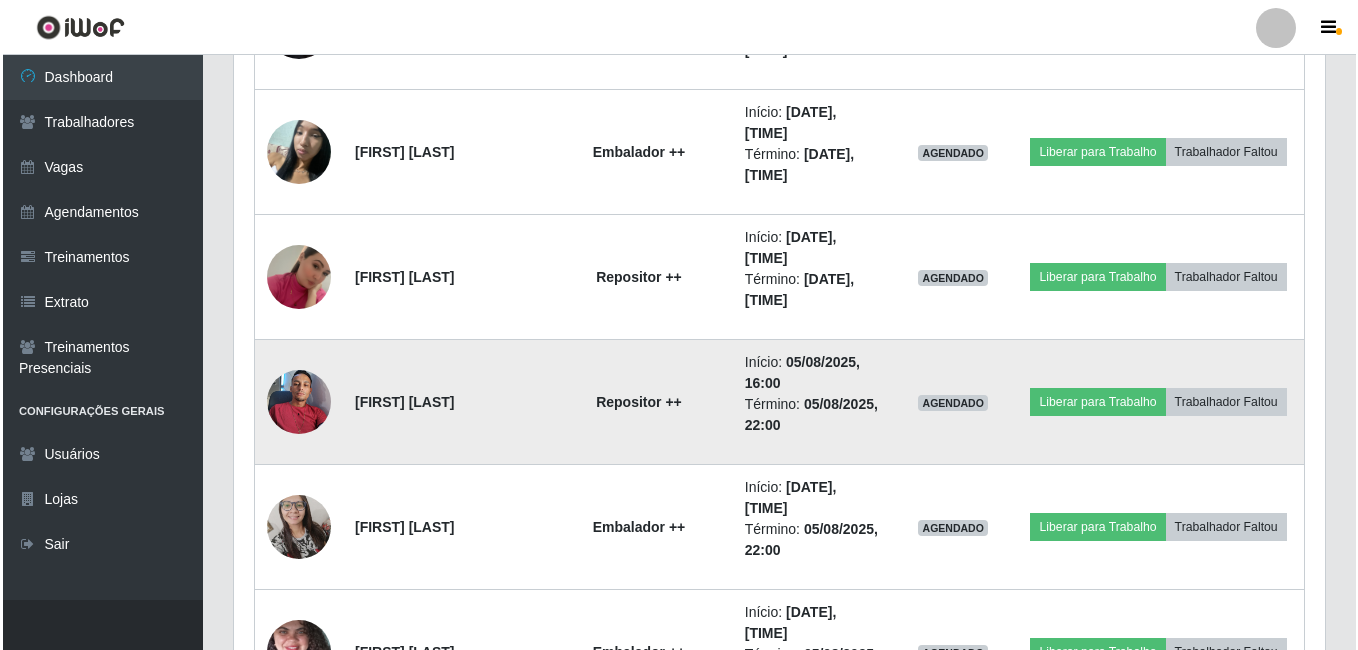 scroll, scrollTop: 3197, scrollLeft: 0, axis: vertical 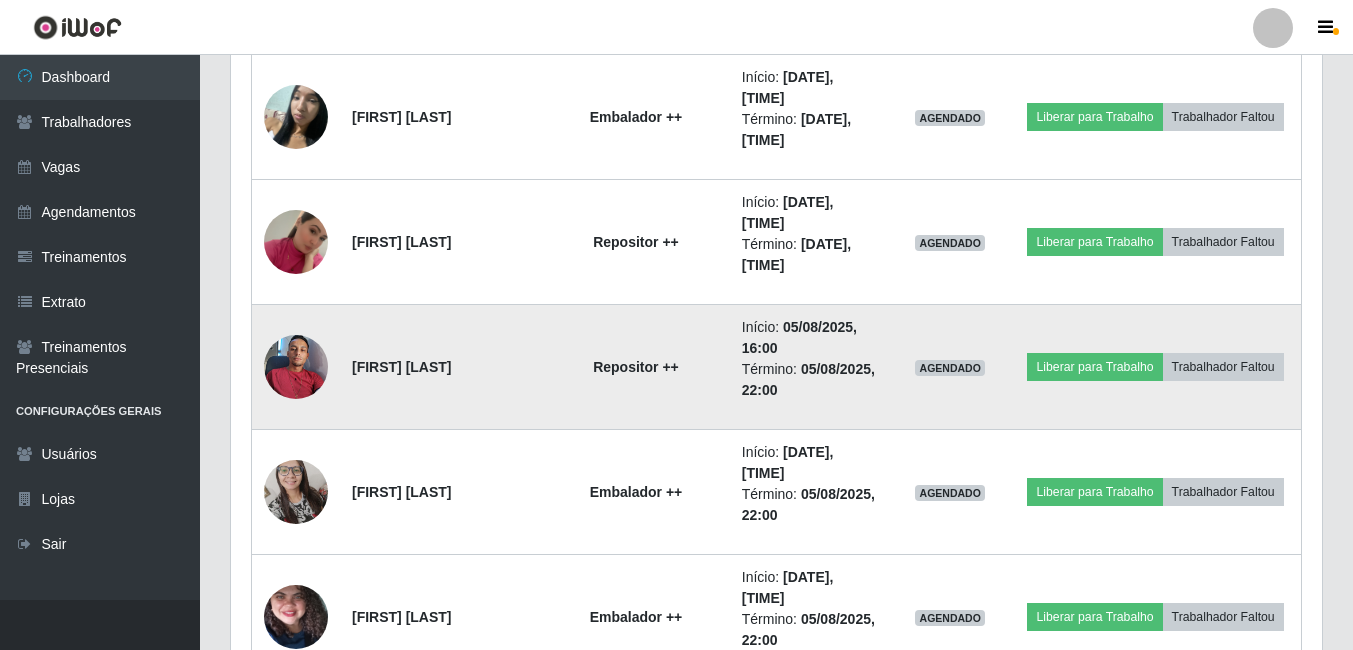 click at bounding box center (296, 367) 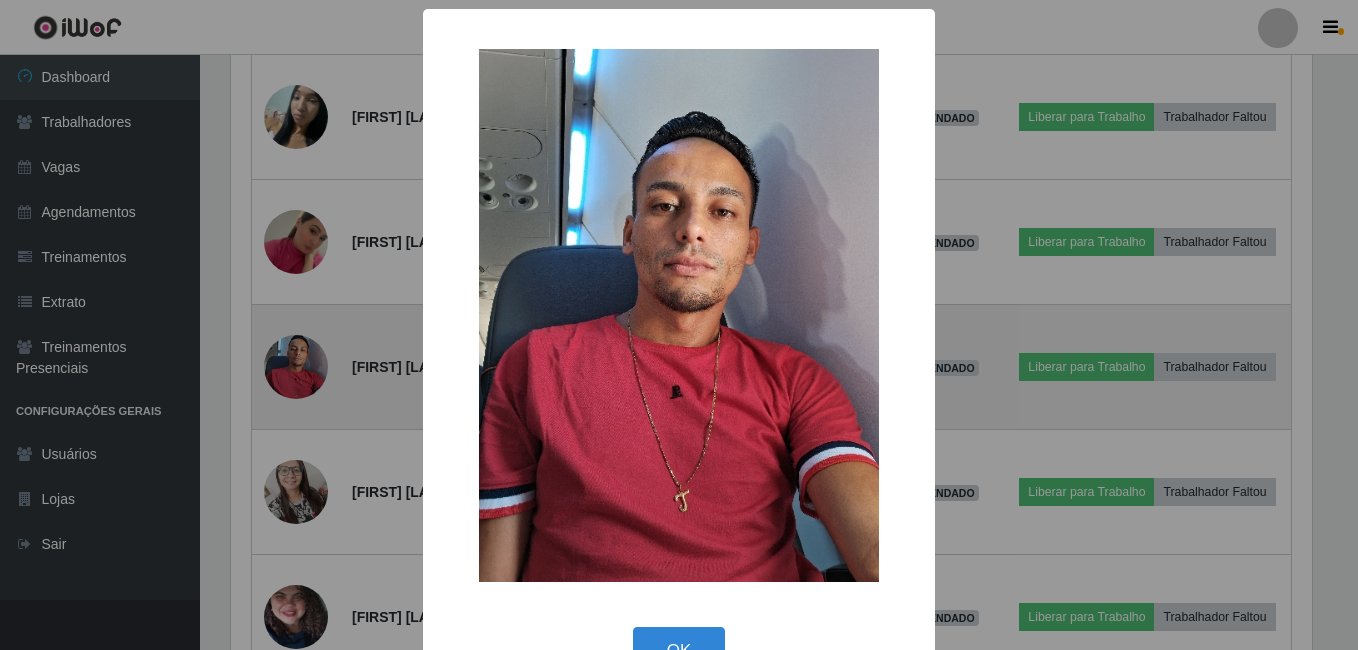 scroll, scrollTop: 999585, scrollLeft: 998919, axis: both 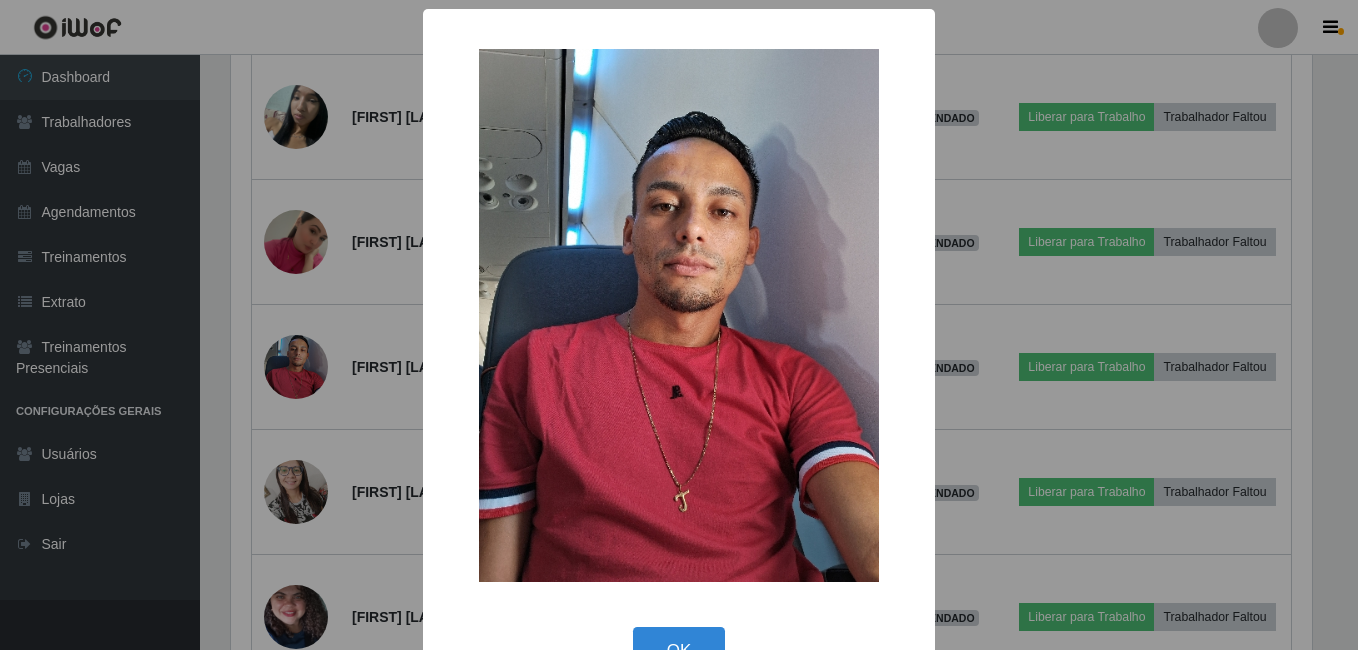 click on "× OK Cancel" at bounding box center (679, 325) 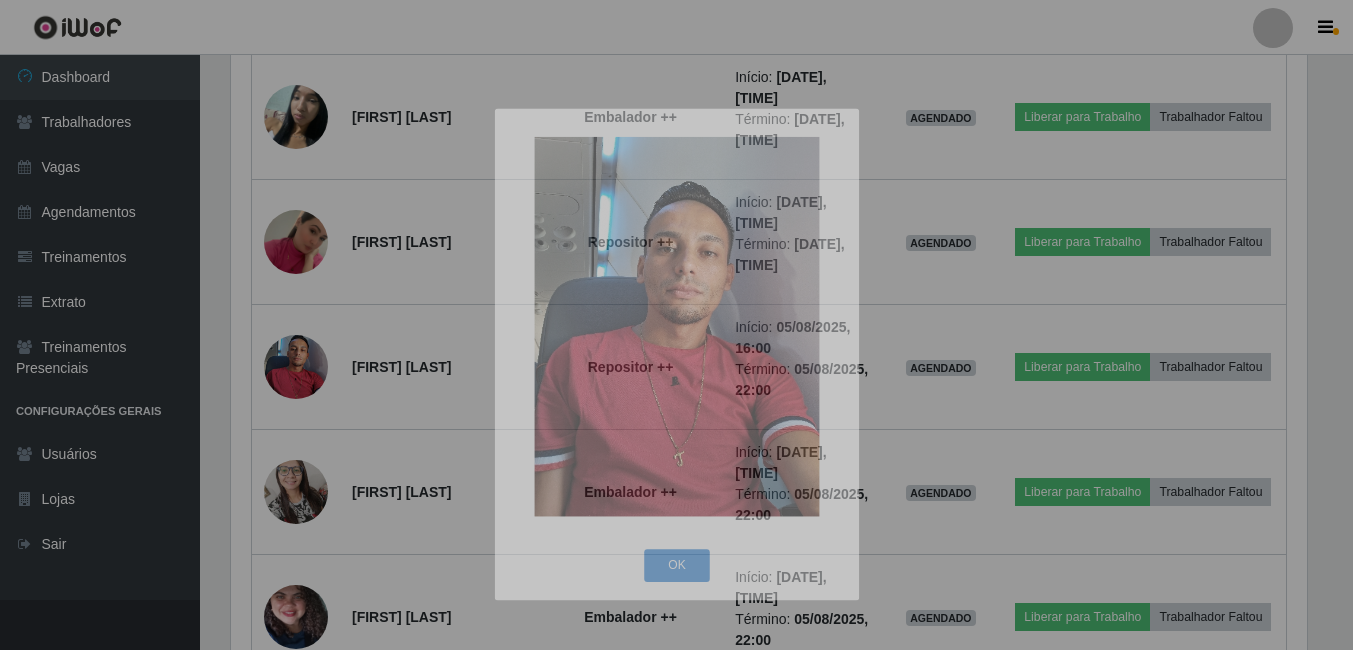 scroll, scrollTop: 999585, scrollLeft: 998909, axis: both 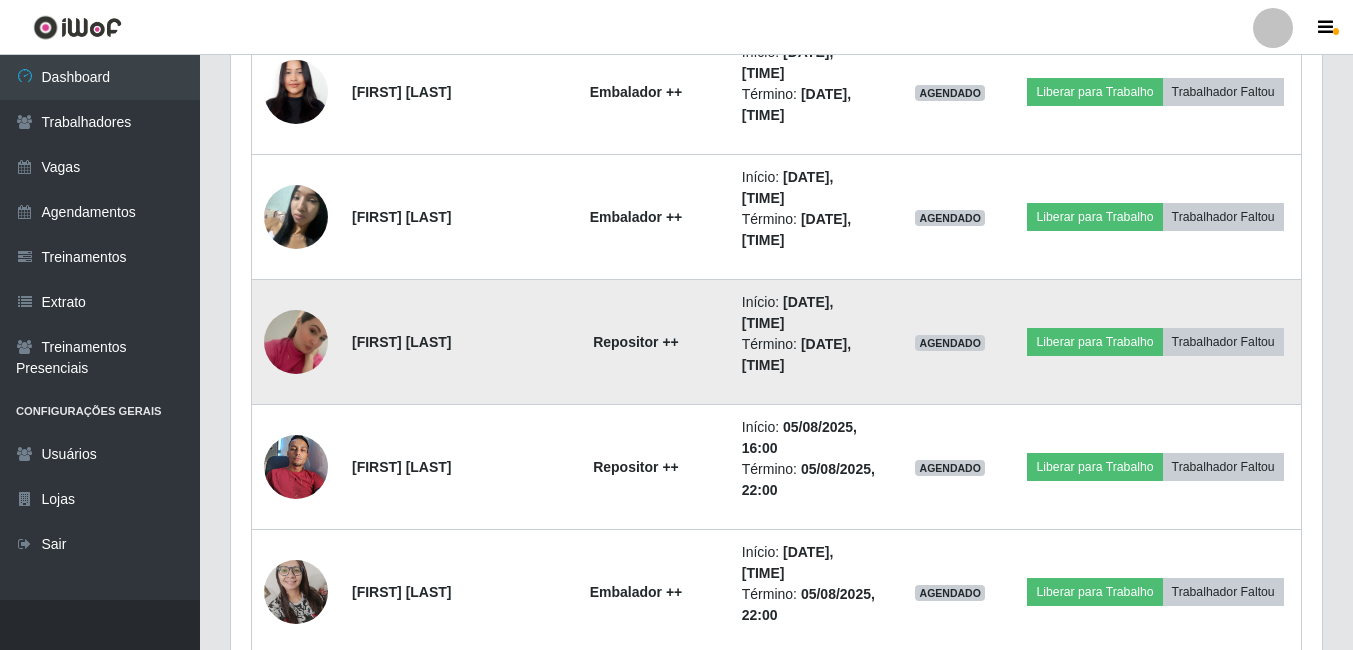 click at bounding box center (296, 342) 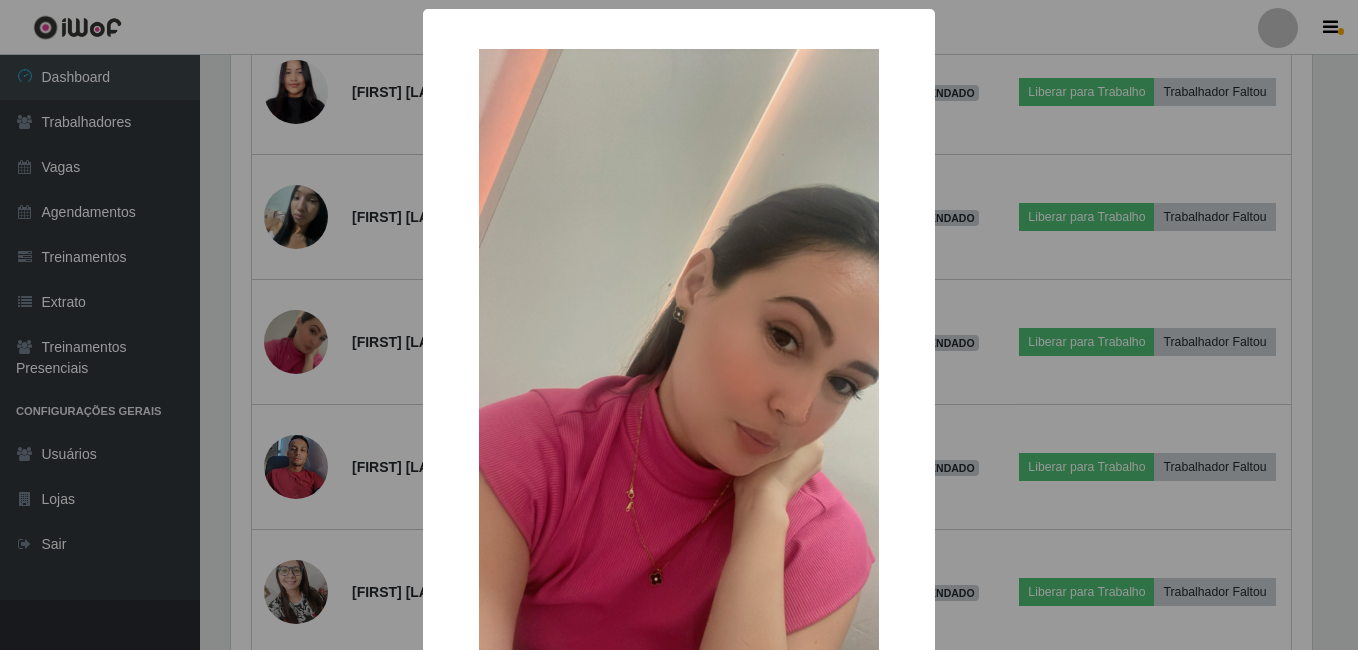 scroll, scrollTop: 999585, scrollLeft: 998919, axis: both 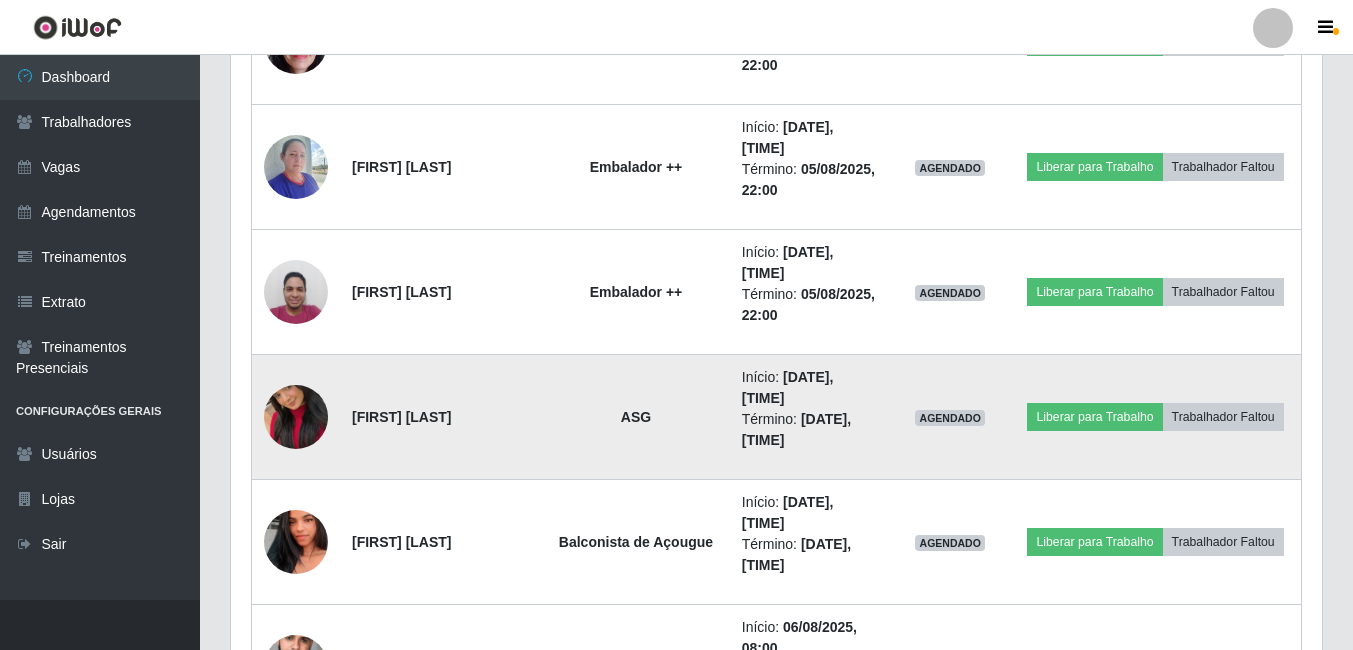 click at bounding box center [296, 417] 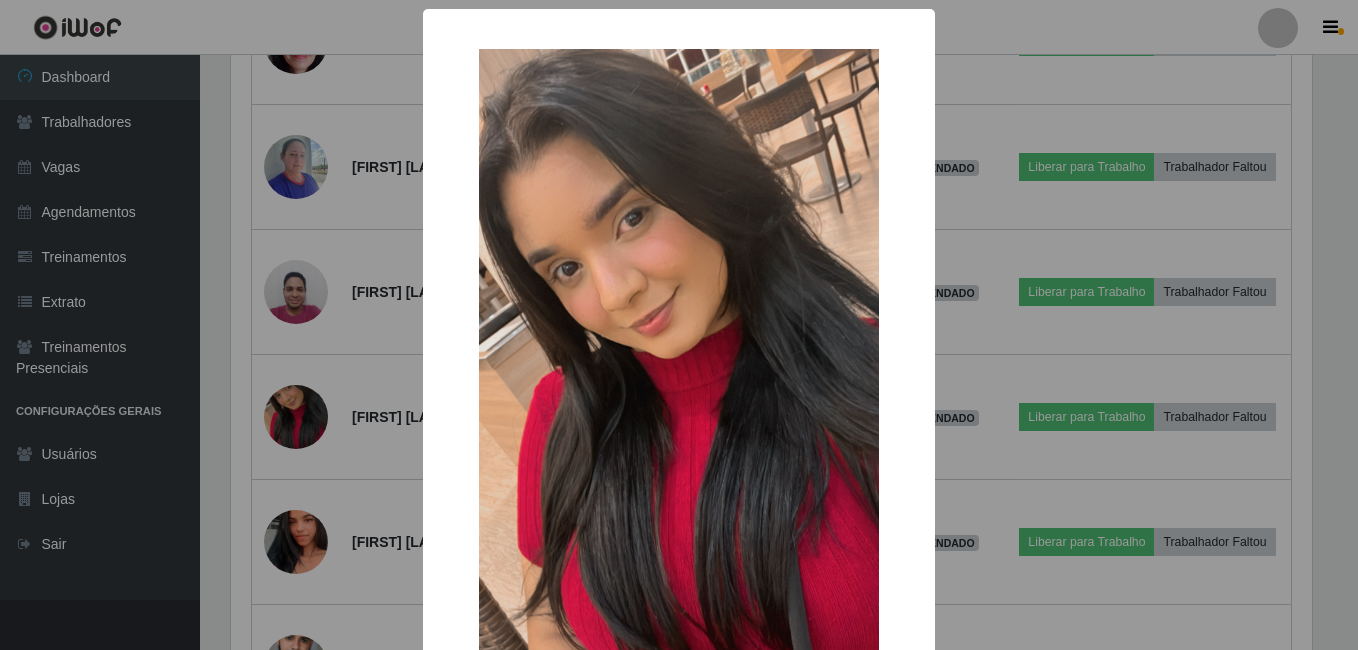 click on "× OK Cancel" at bounding box center (679, 325) 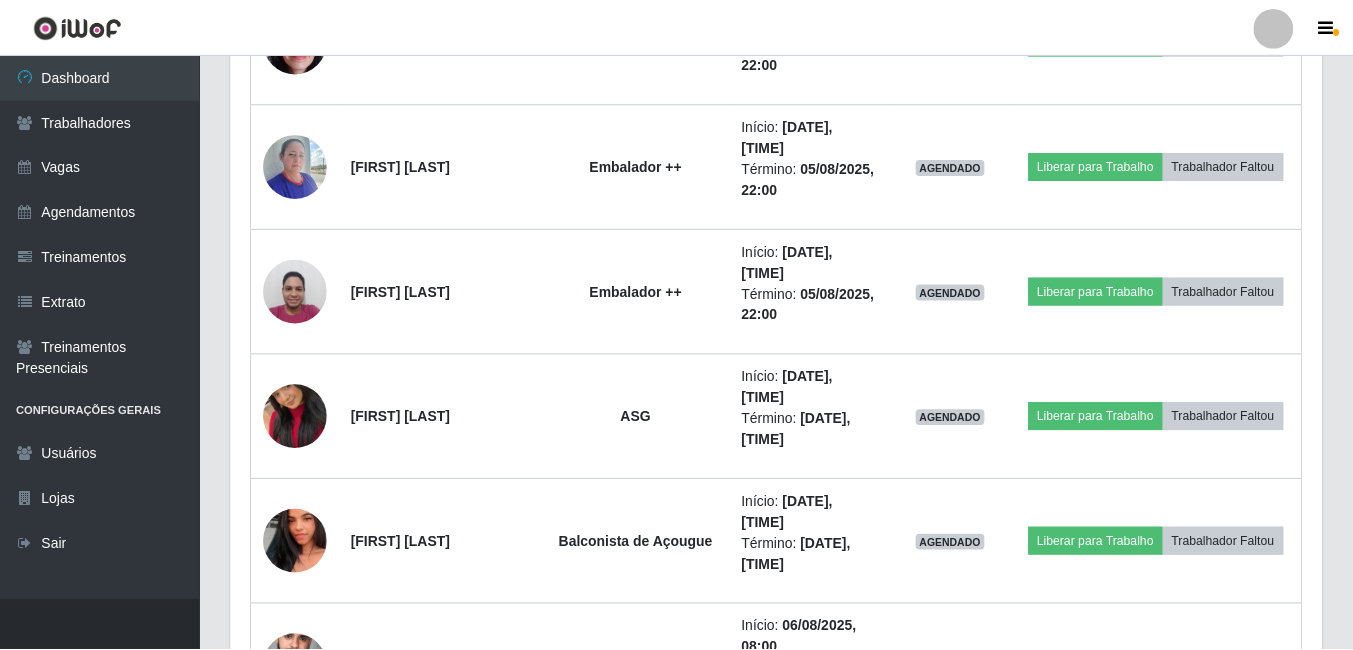 scroll, scrollTop: 999585, scrollLeft: 998909, axis: both 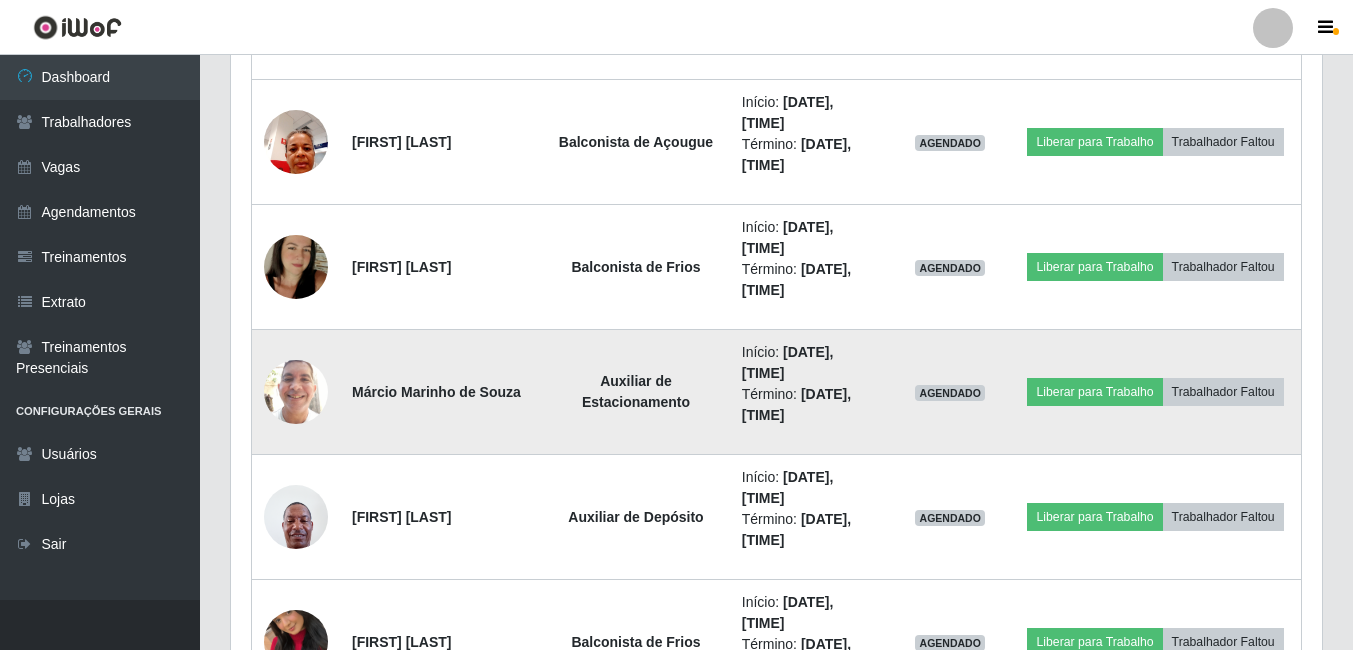 click at bounding box center [296, 391] 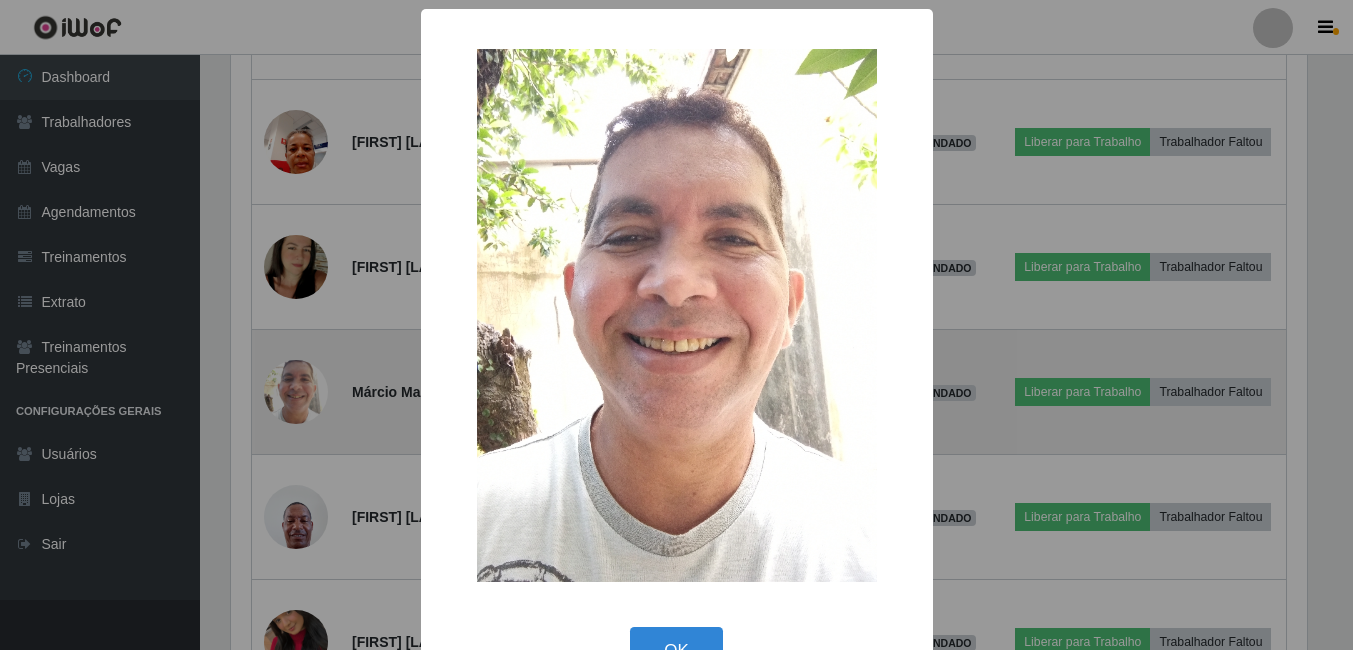 scroll, scrollTop: 999585, scrollLeft: 998919, axis: both 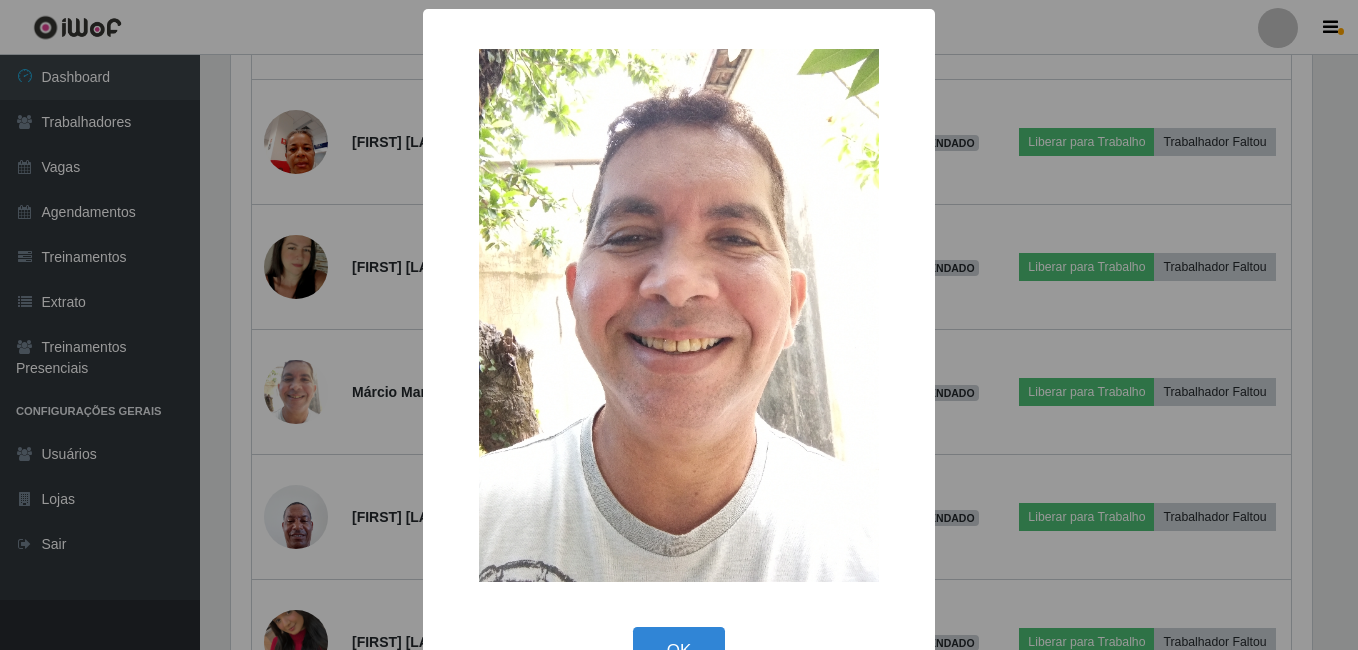 click on "× OK Cancel" at bounding box center (679, 325) 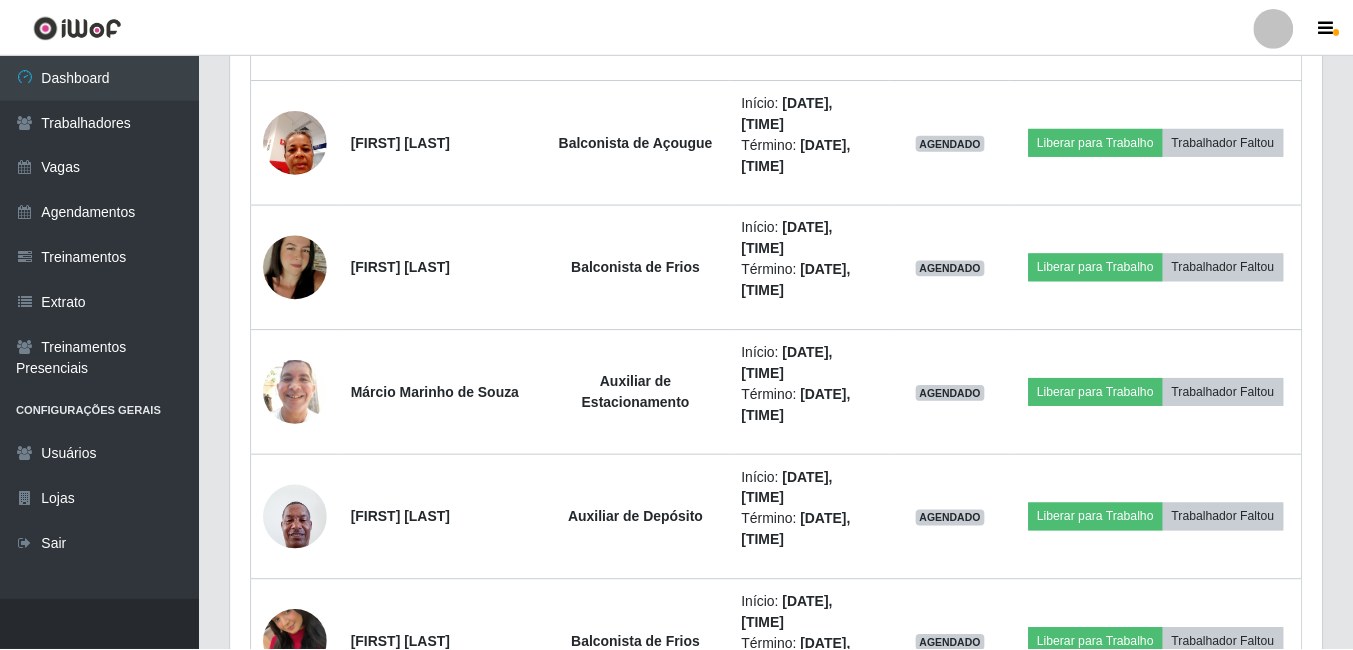 scroll, scrollTop: 999585, scrollLeft: 998909, axis: both 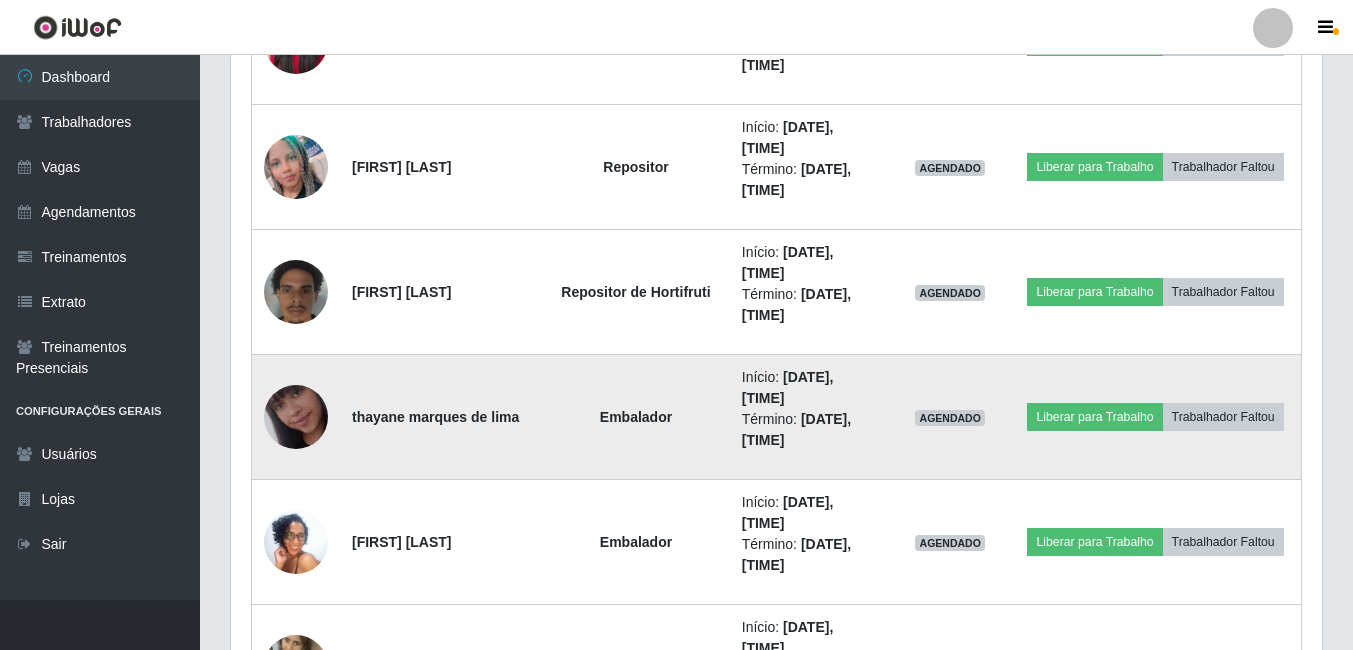 click at bounding box center (296, 417) 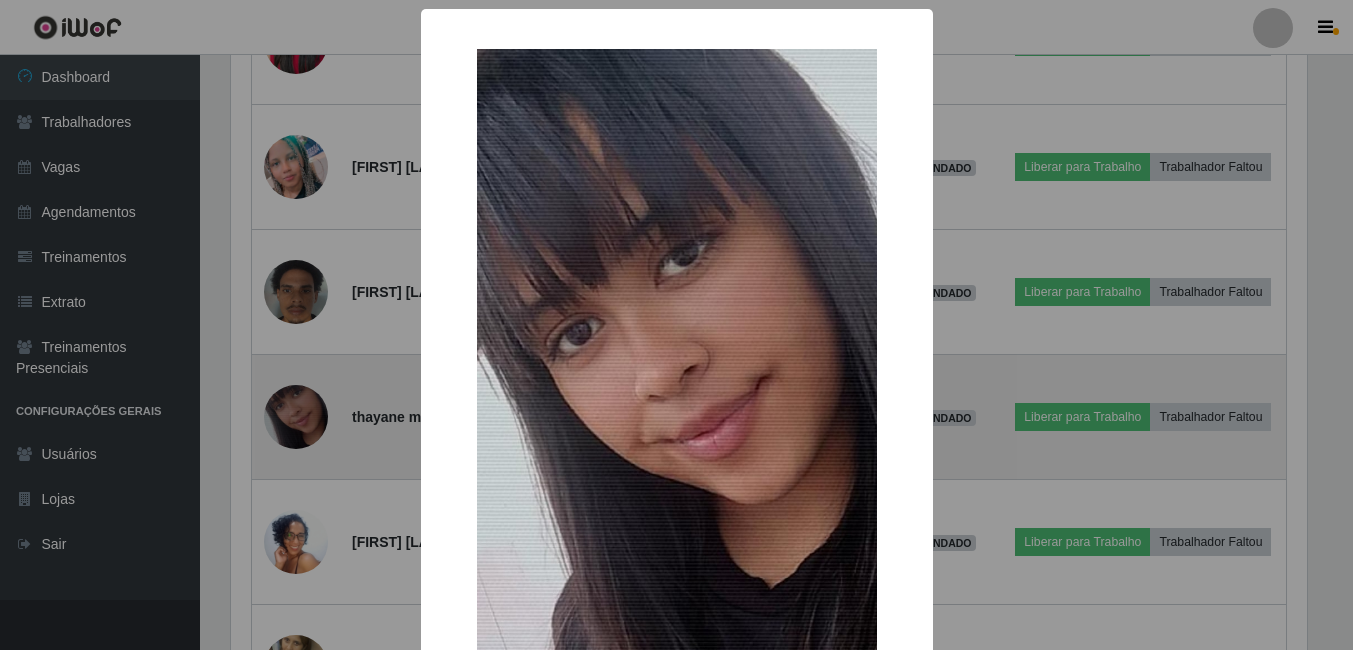 scroll, scrollTop: 999585, scrollLeft: 998919, axis: both 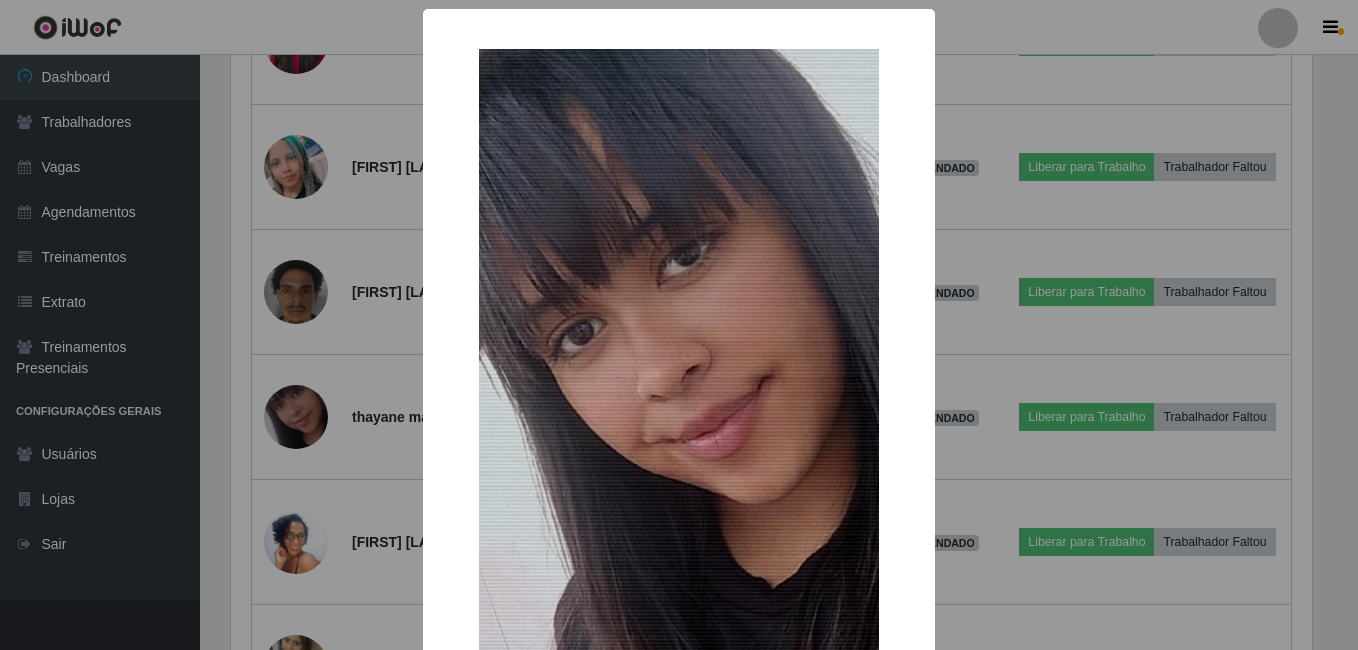 click on "× OK Cancel" at bounding box center [679, 325] 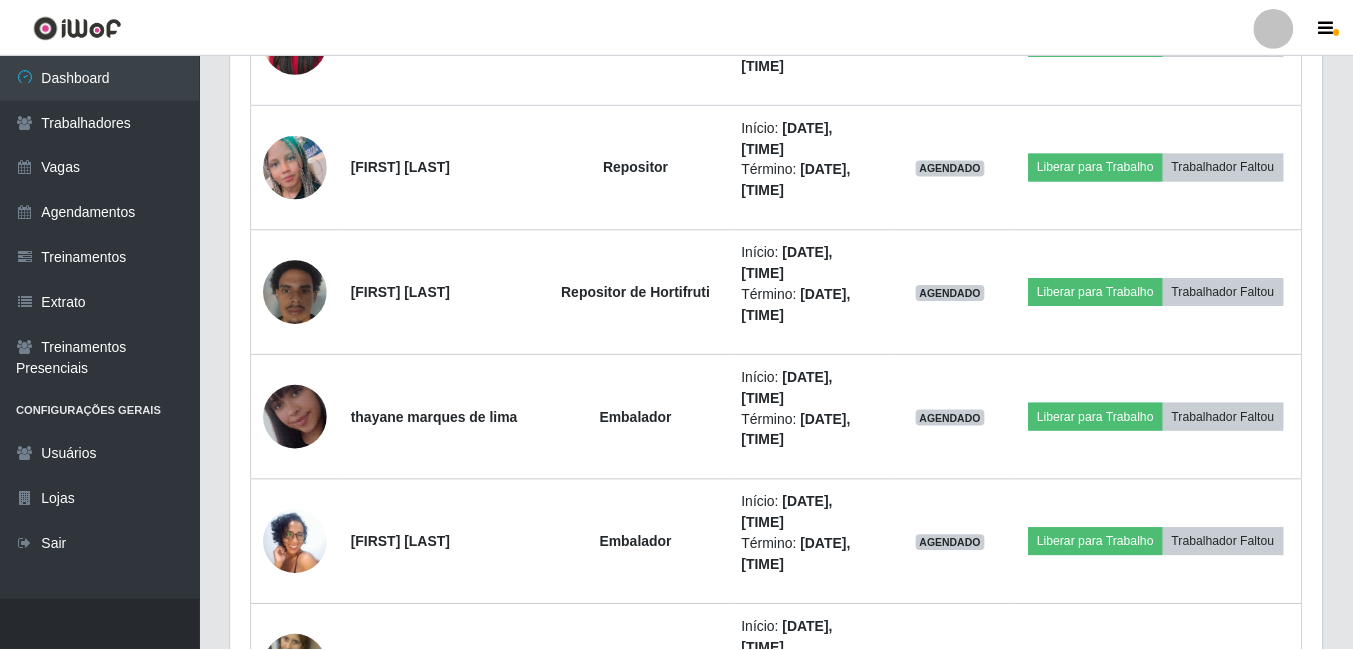 scroll, scrollTop: 999585, scrollLeft: 998909, axis: both 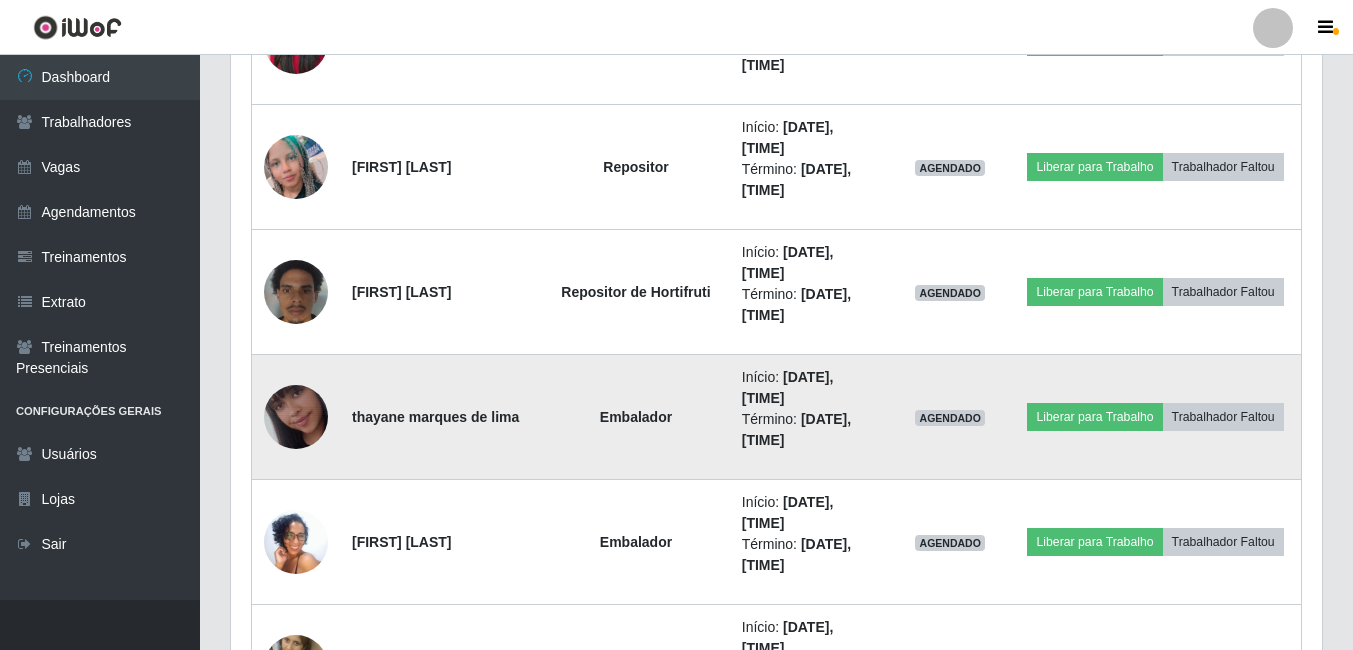 click at bounding box center [296, 417] 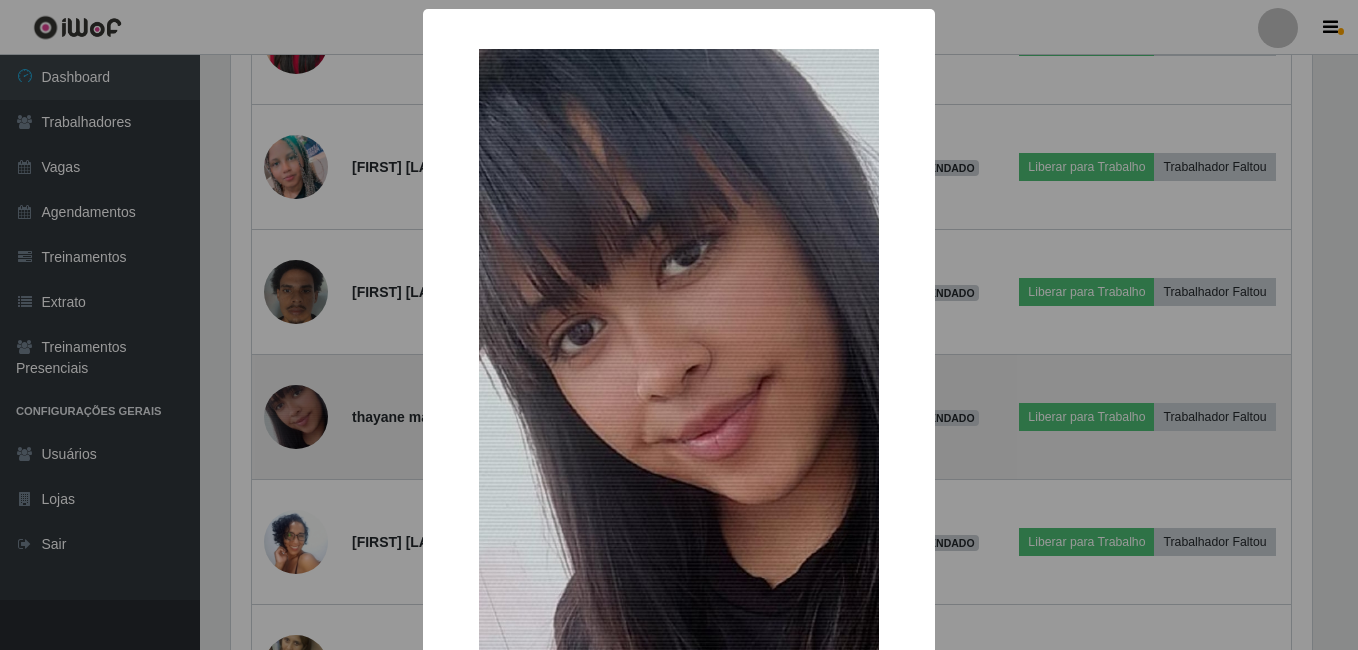 scroll, scrollTop: 999585, scrollLeft: 998919, axis: both 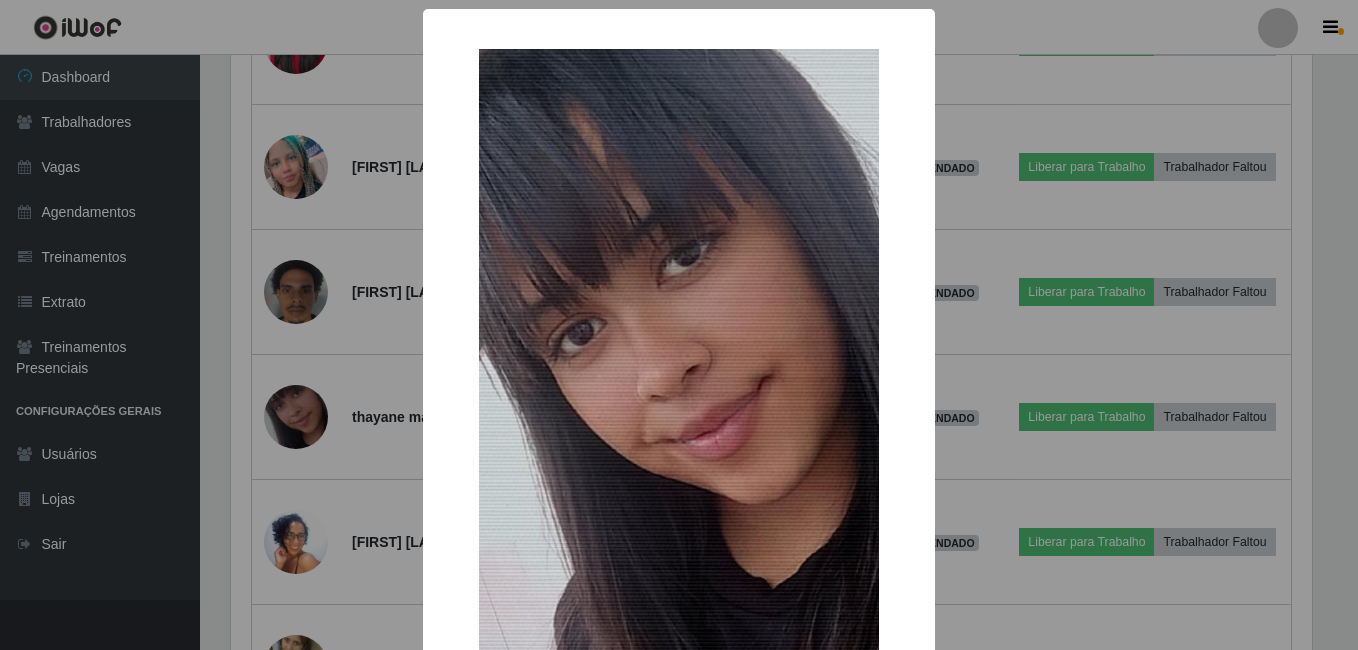 click on "× OK Cancel" at bounding box center (679, 325) 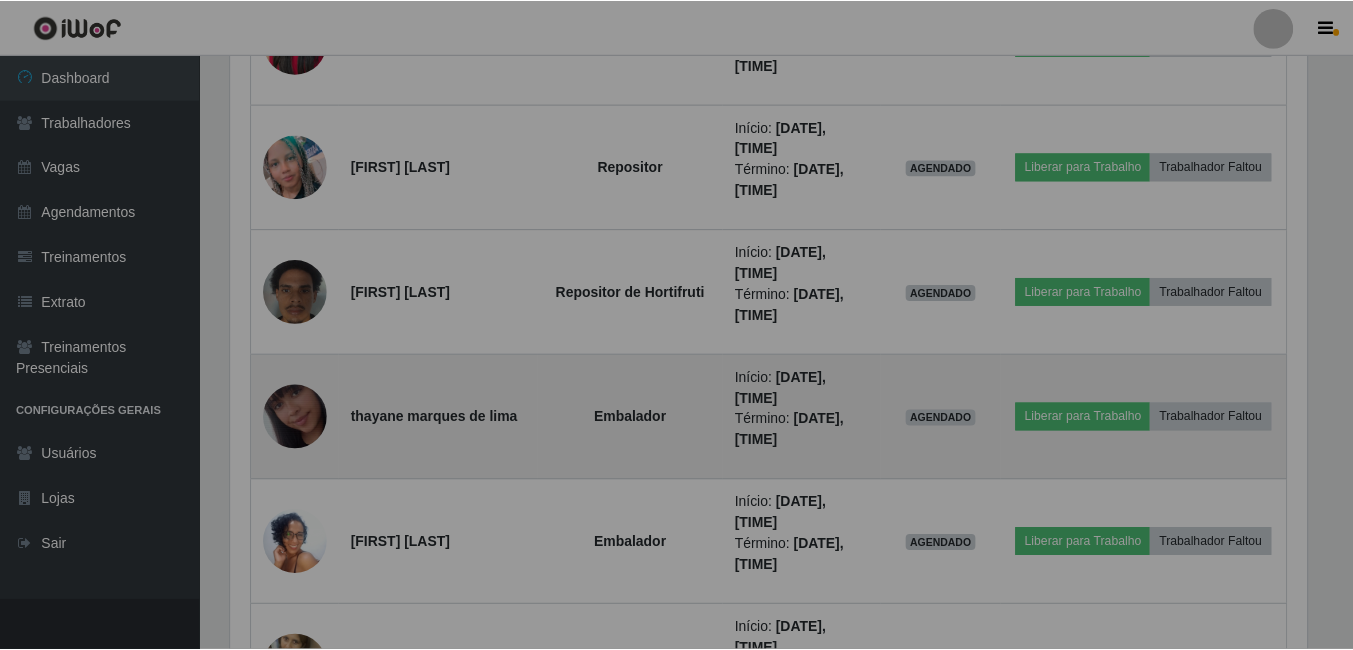 scroll, scrollTop: 999585, scrollLeft: 998909, axis: both 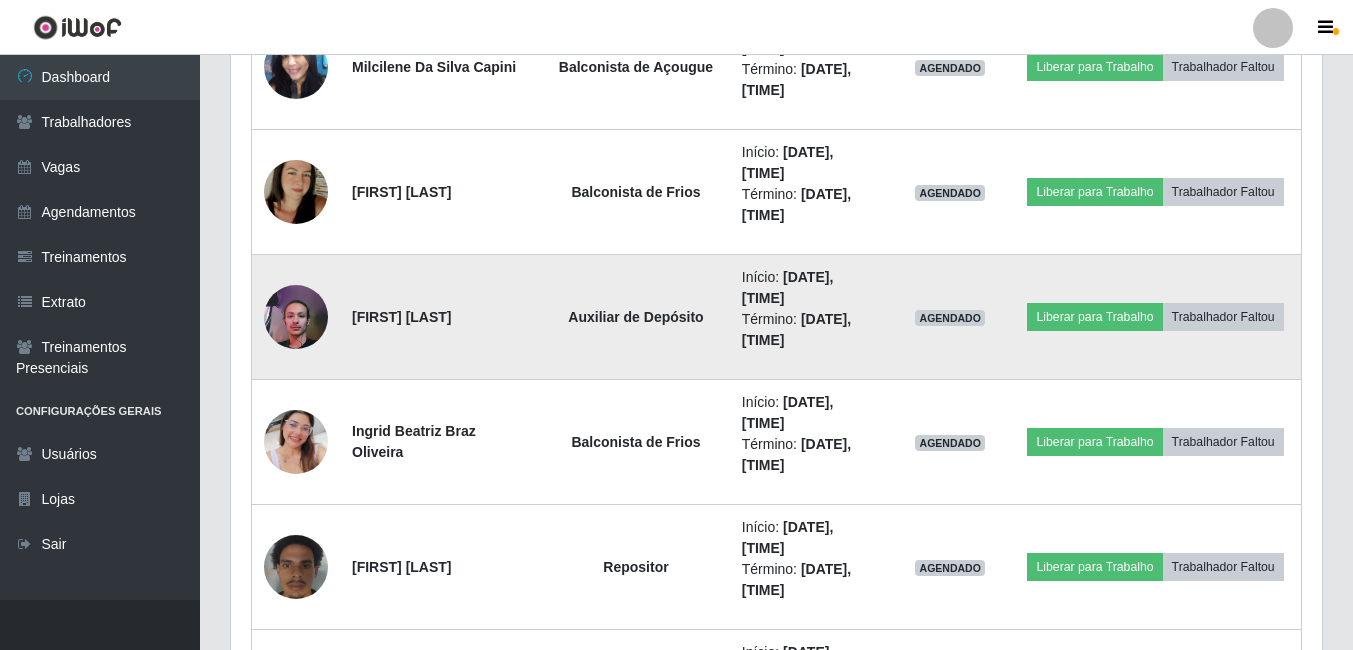click at bounding box center (296, 317) 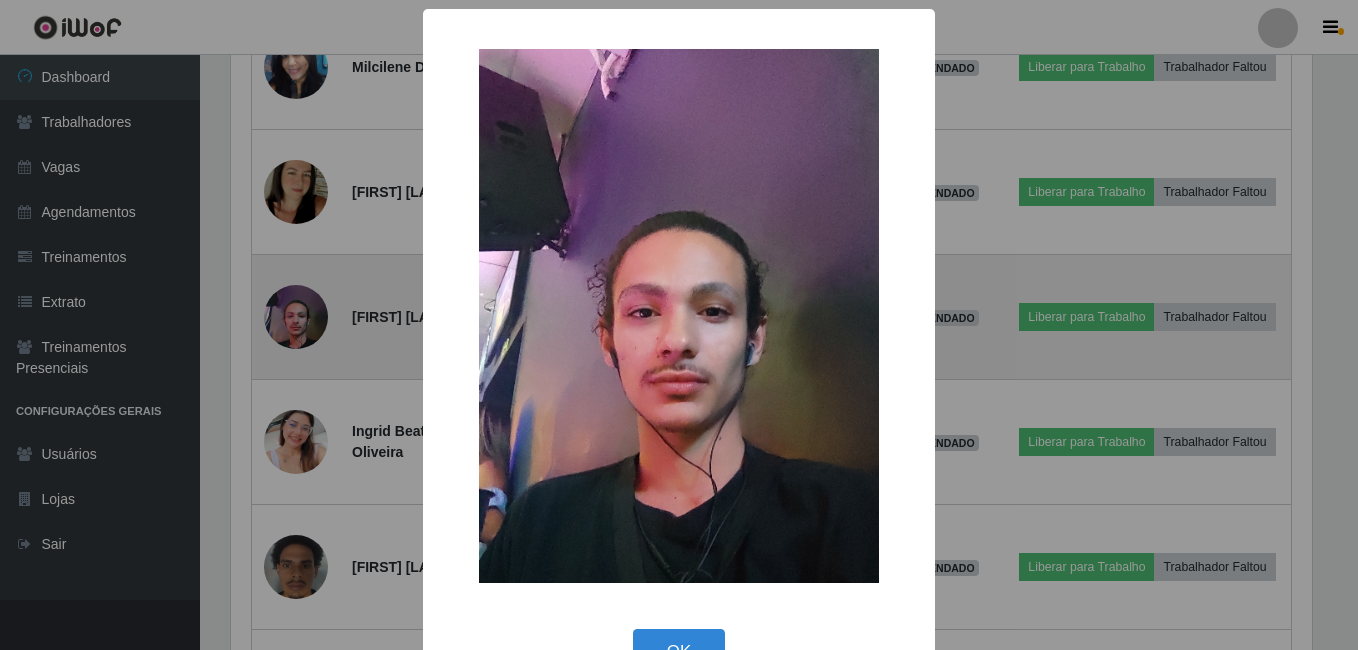 scroll, scrollTop: 999585, scrollLeft: 998919, axis: both 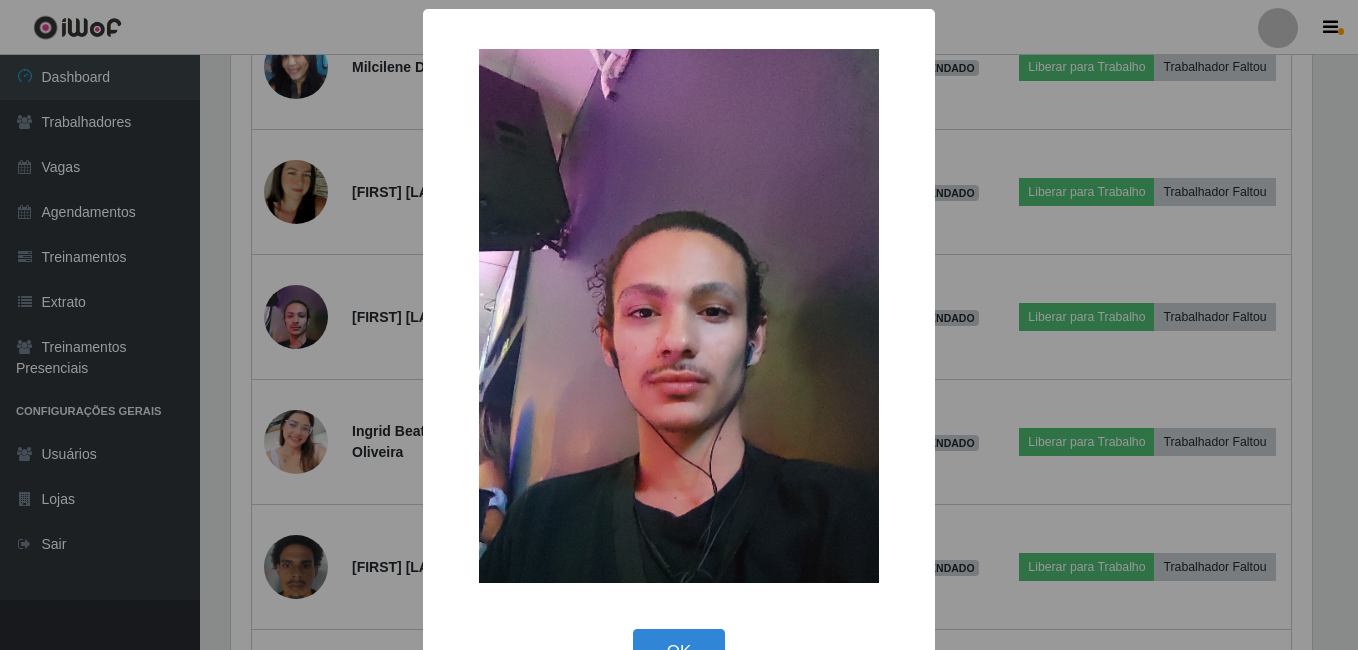 click on "× OK Cancel" at bounding box center [679, 325] 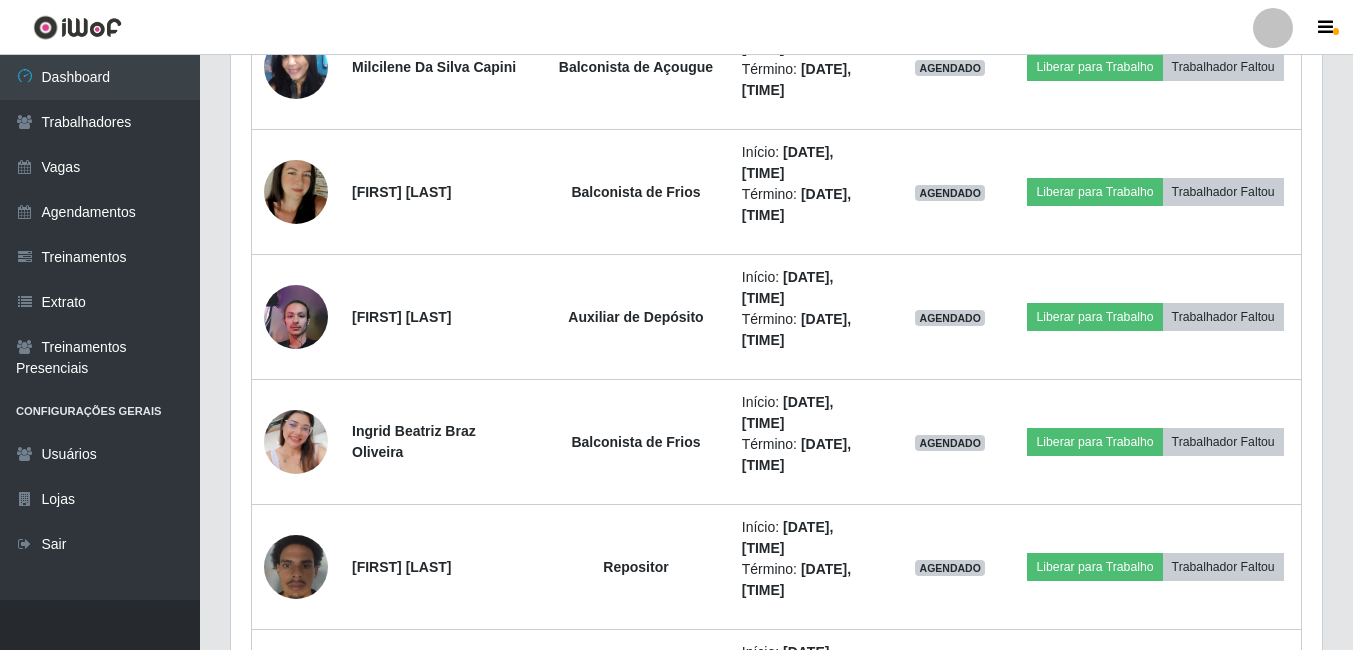 scroll, scrollTop: 999585, scrollLeft: 998909, axis: both 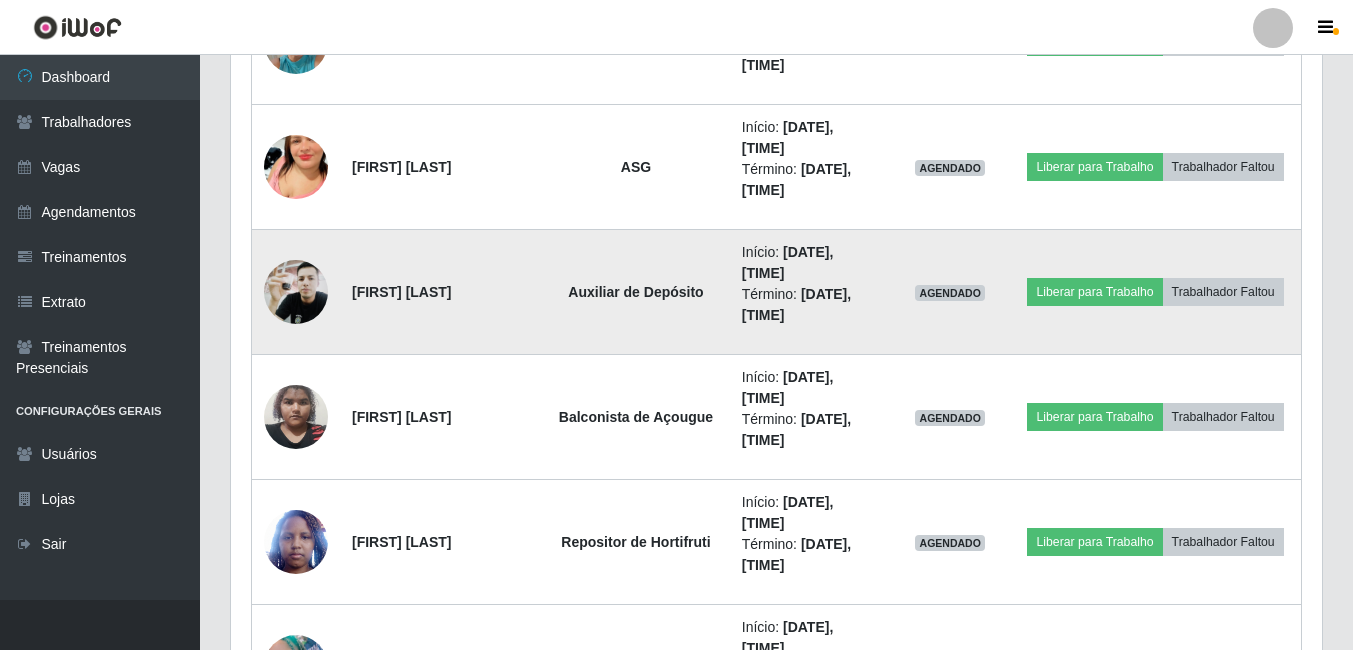 click at bounding box center (296, 292) 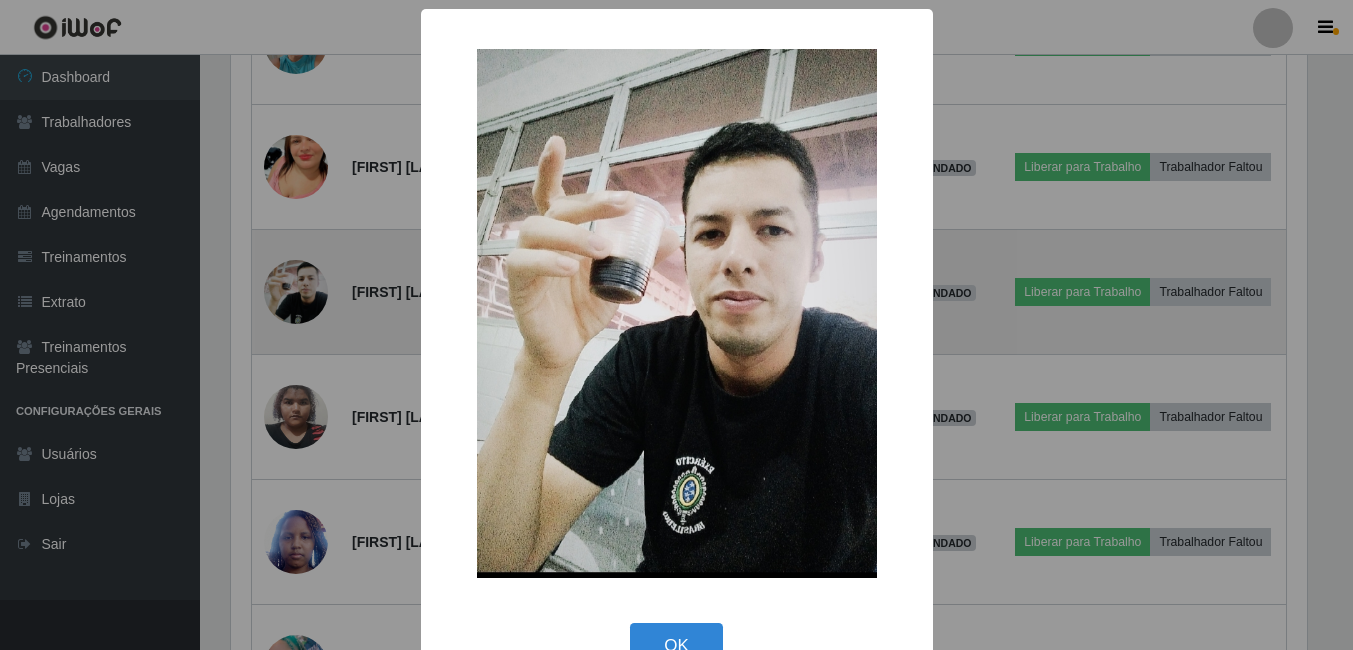 scroll, scrollTop: 999585, scrollLeft: 998919, axis: both 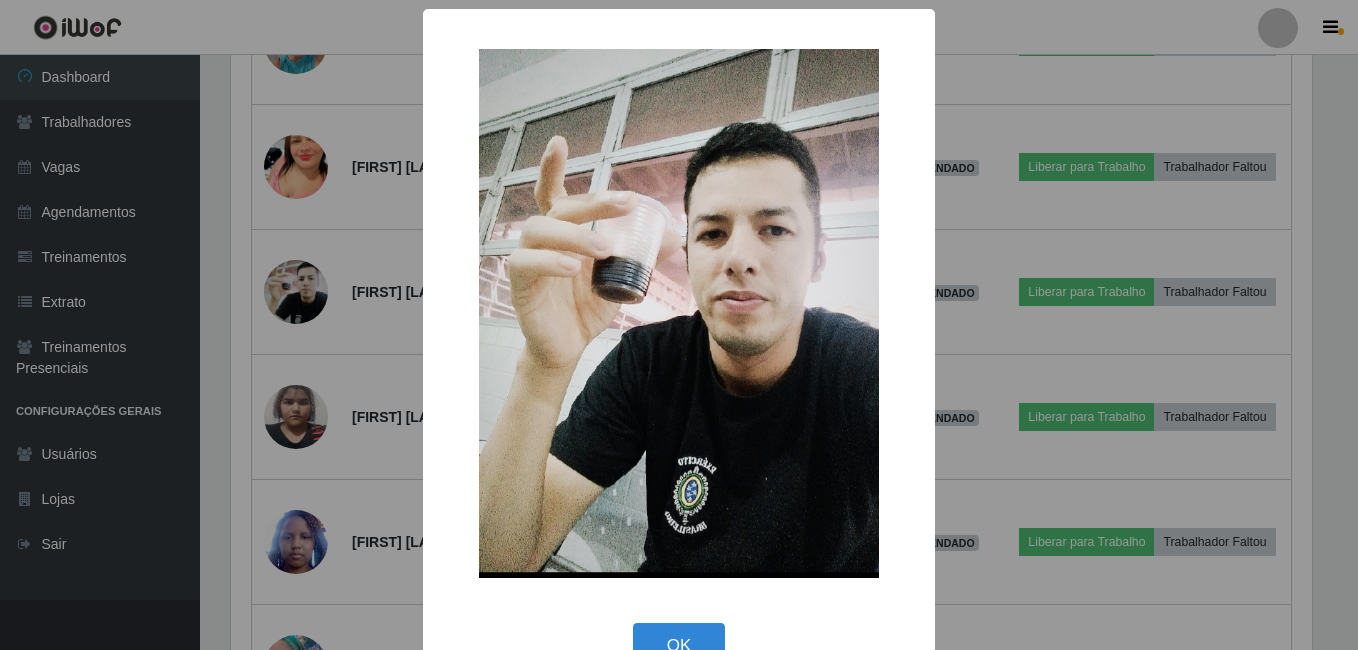 click on "× OK Cancel" at bounding box center [679, 325] 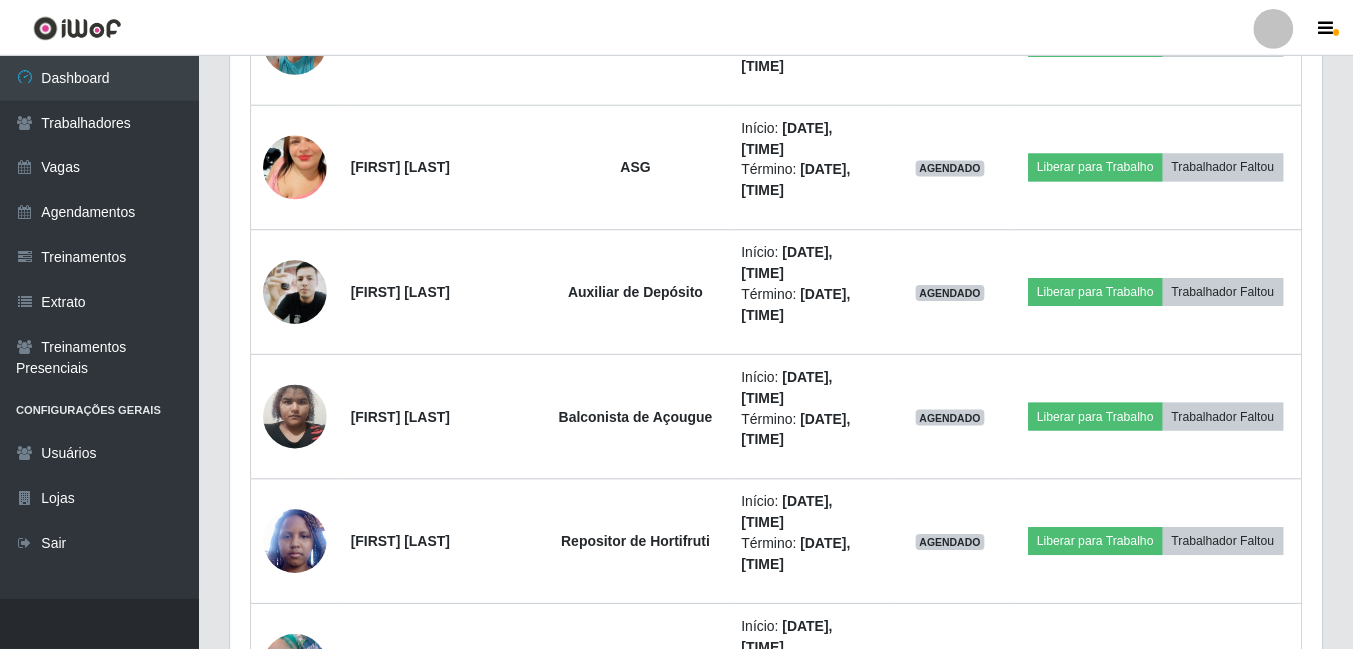 scroll, scrollTop: 999585, scrollLeft: 998909, axis: both 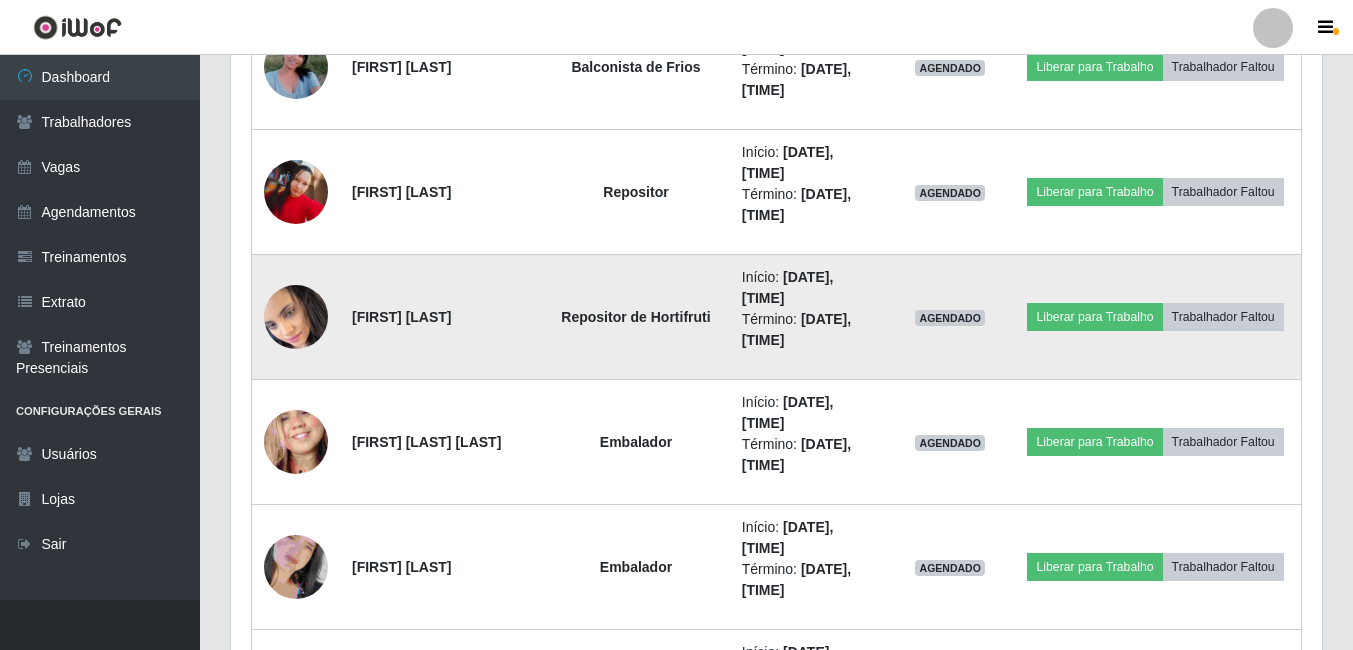 click at bounding box center (296, 317) 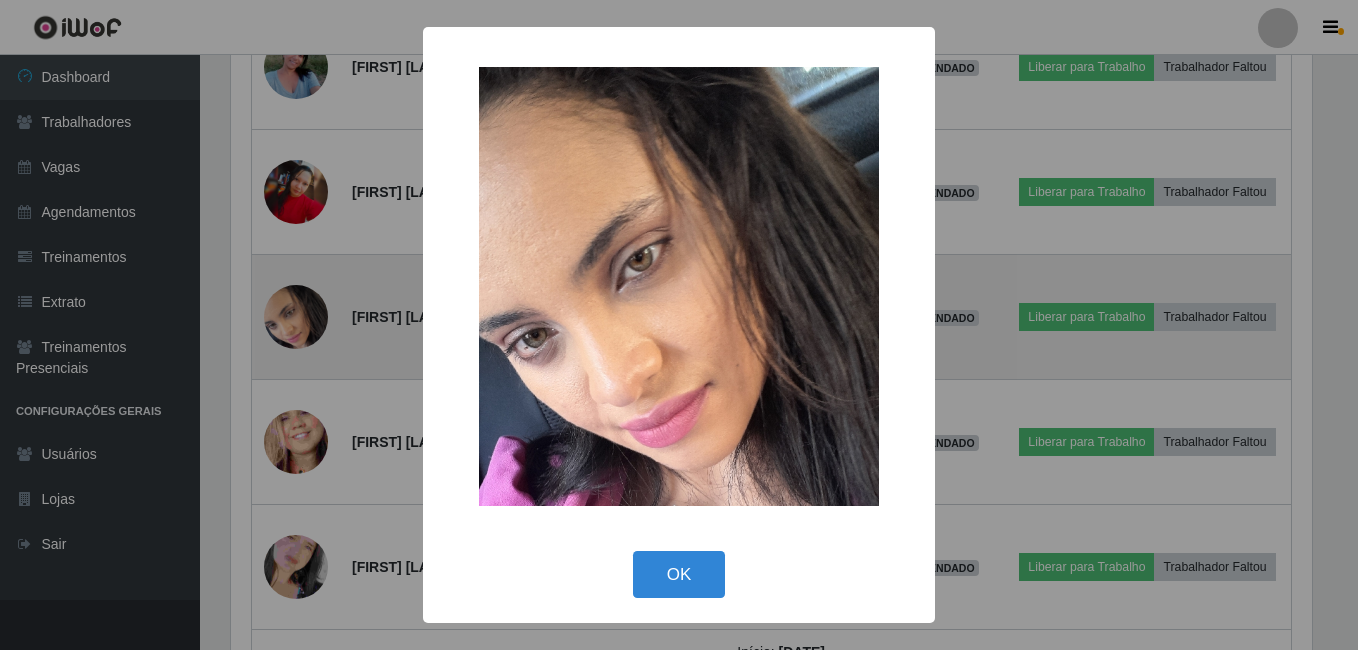 scroll, scrollTop: 999585, scrollLeft: 998919, axis: both 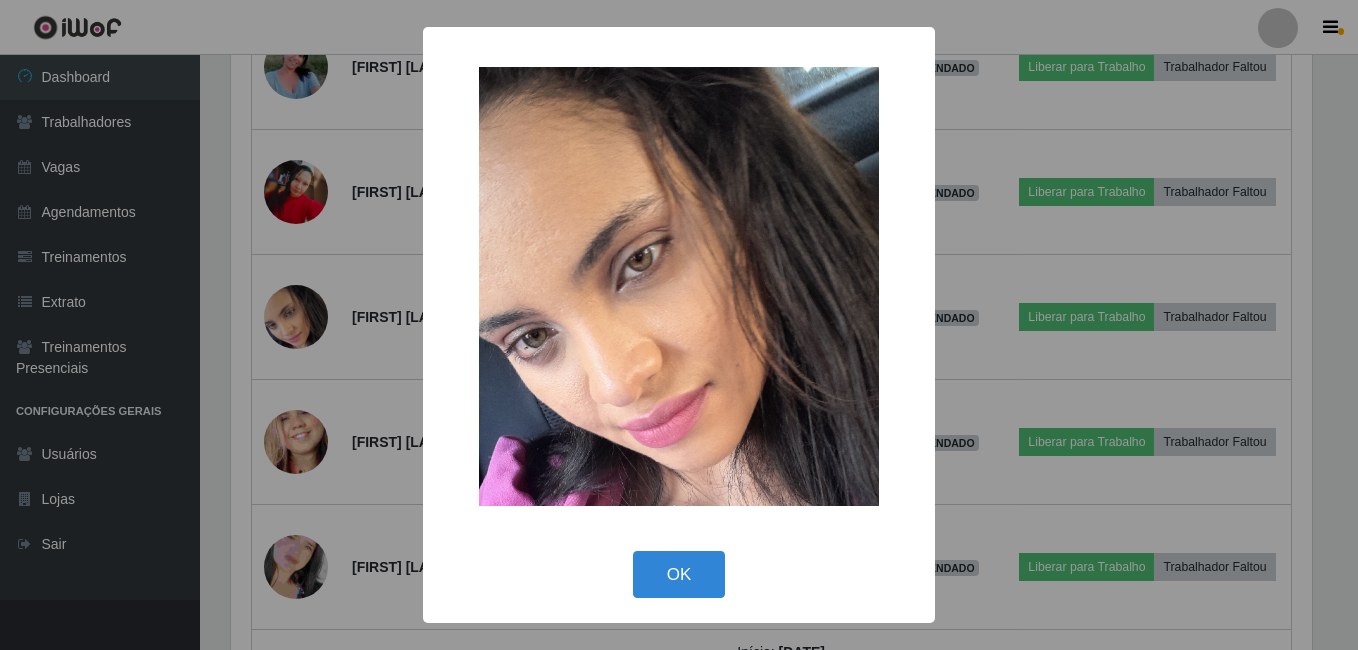 click on "× OK Cancel" at bounding box center (679, 325) 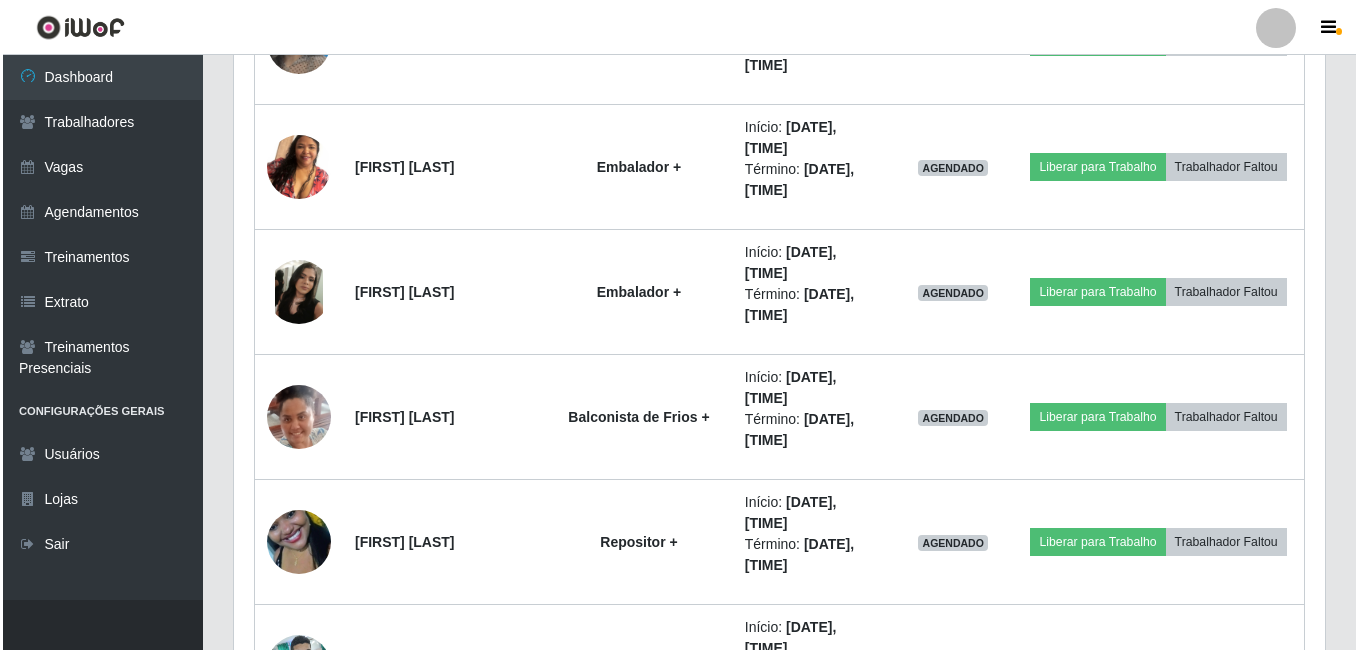 scroll, scrollTop: 12497, scrollLeft: 0, axis: vertical 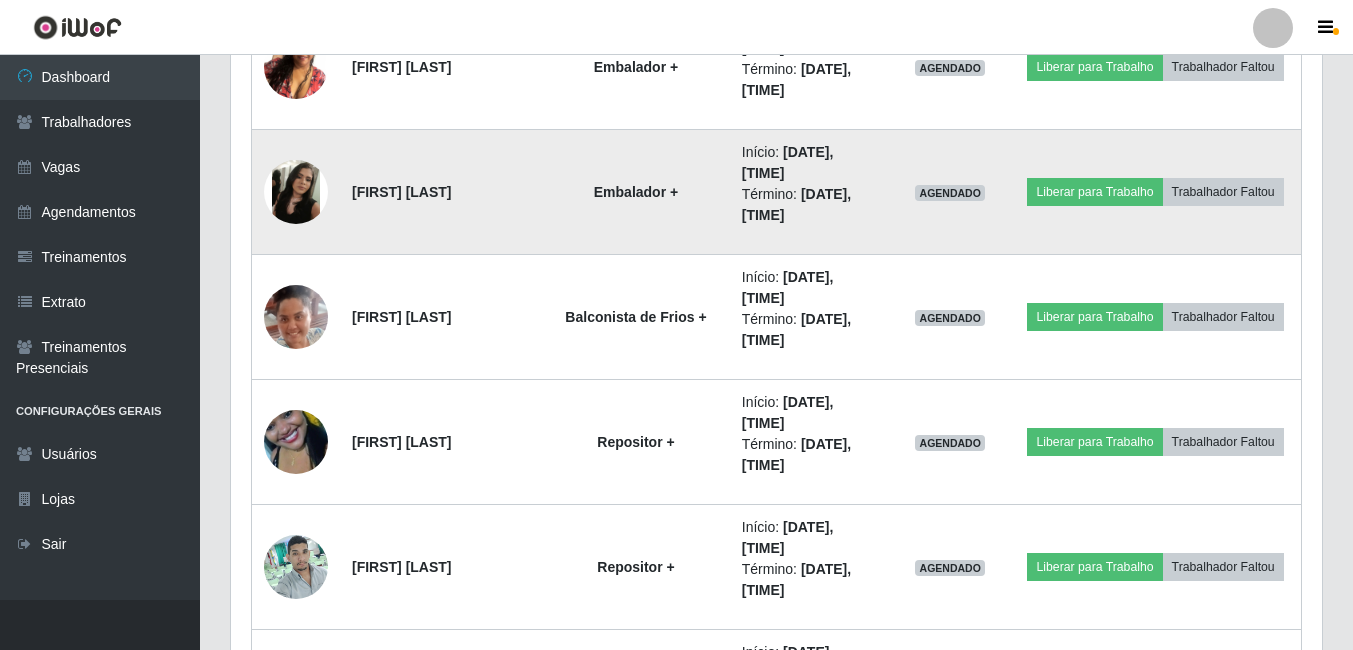 click at bounding box center [296, 192] 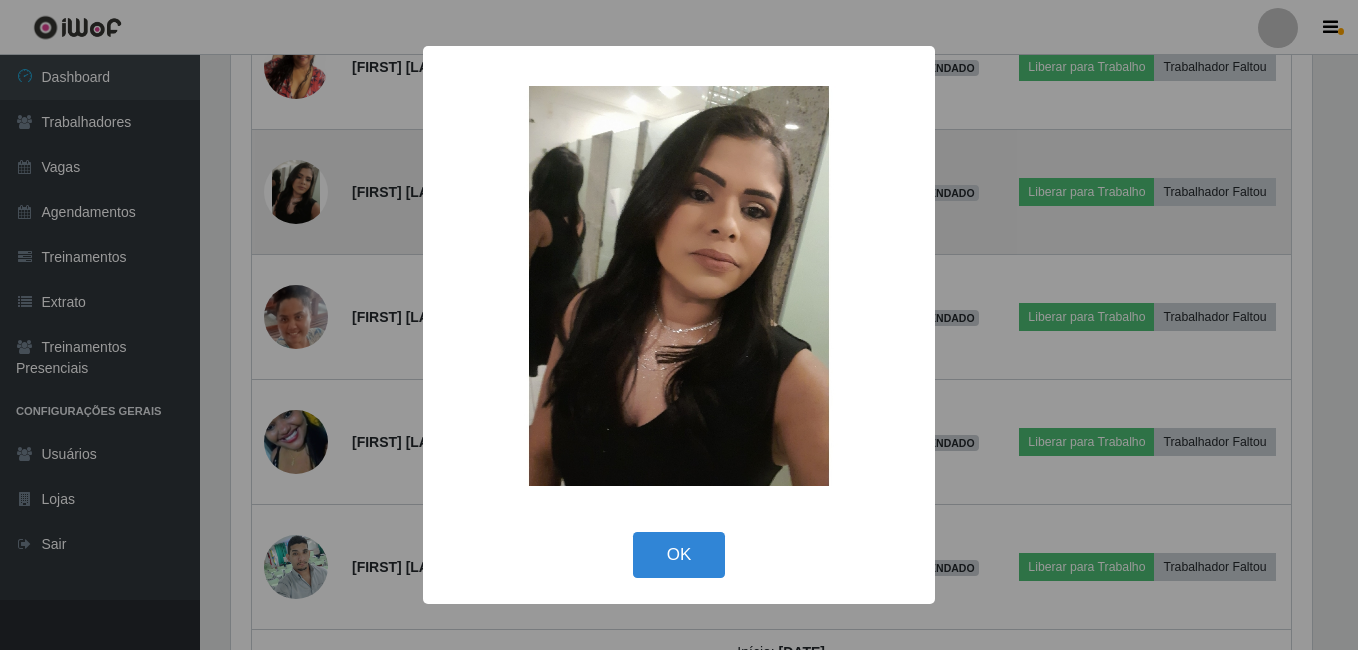 scroll, scrollTop: 999585, scrollLeft: 998919, axis: both 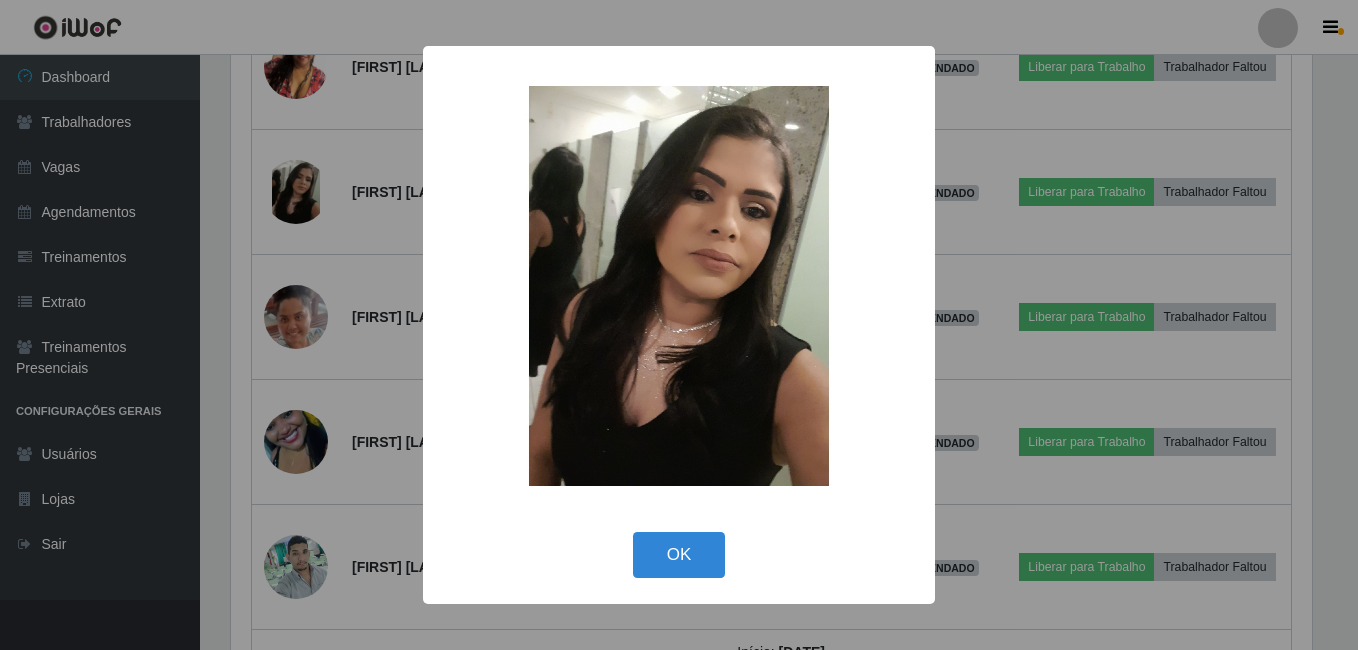 click on "× OK Cancel" at bounding box center (679, 325) 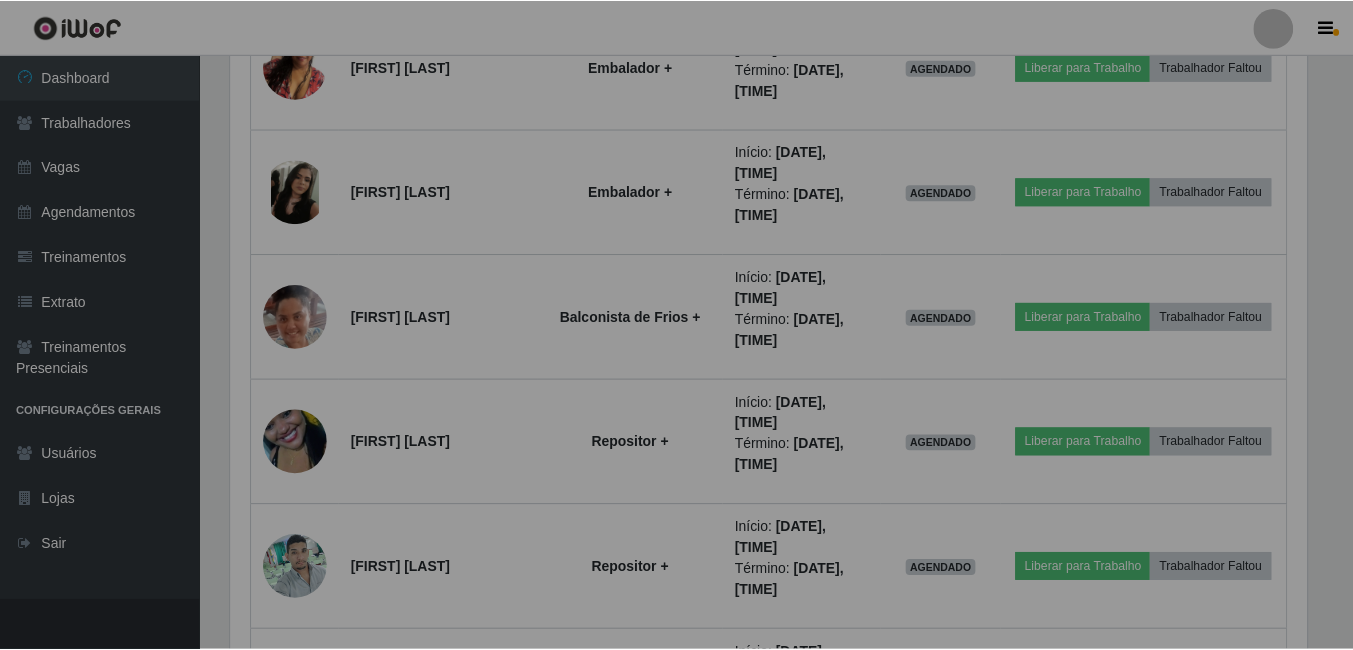 scroll, scrollTop: 999585, scrollLeft: 998909, axis: both 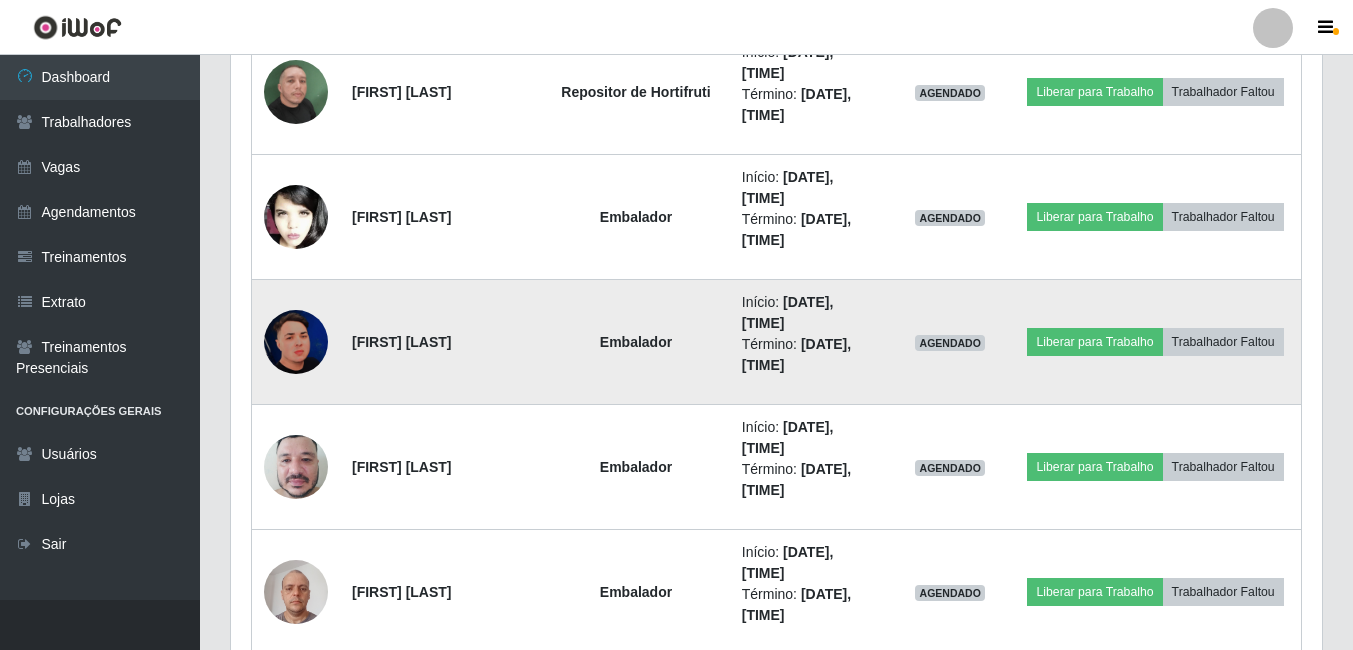 click at bounding box center (296, 342) 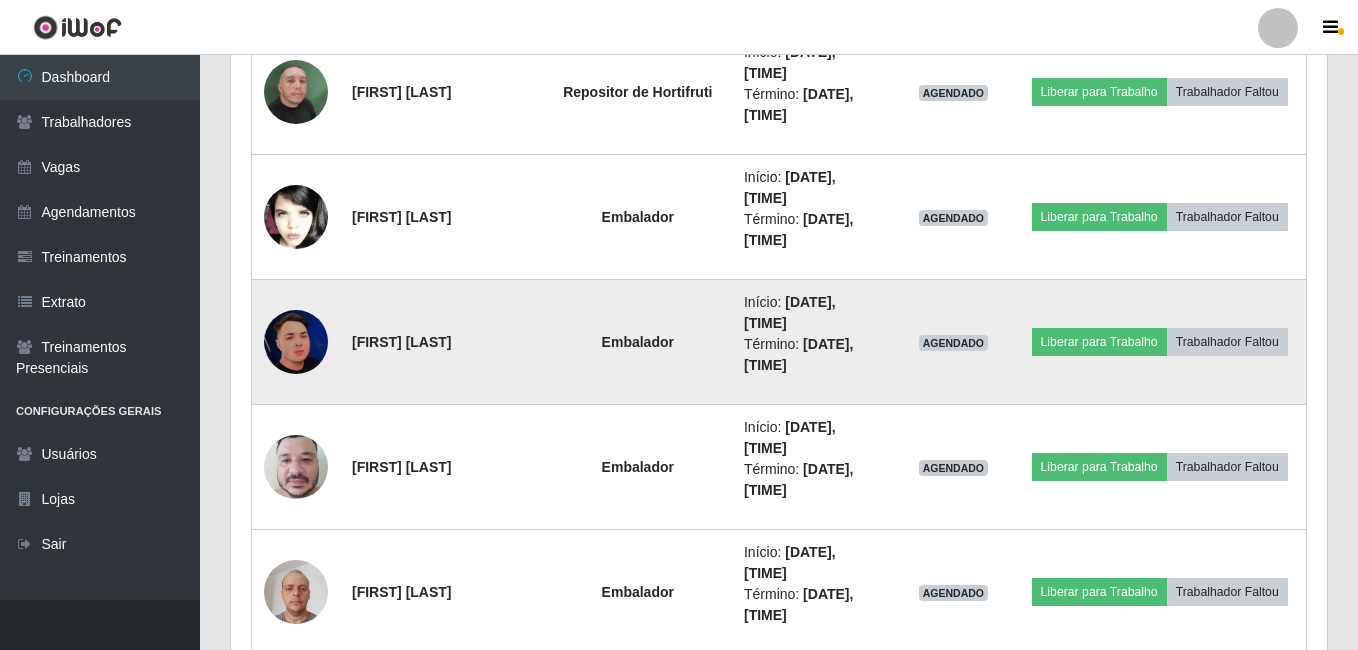scroll, scrollTop: 999585, scrollLeft: 998919, axis: both 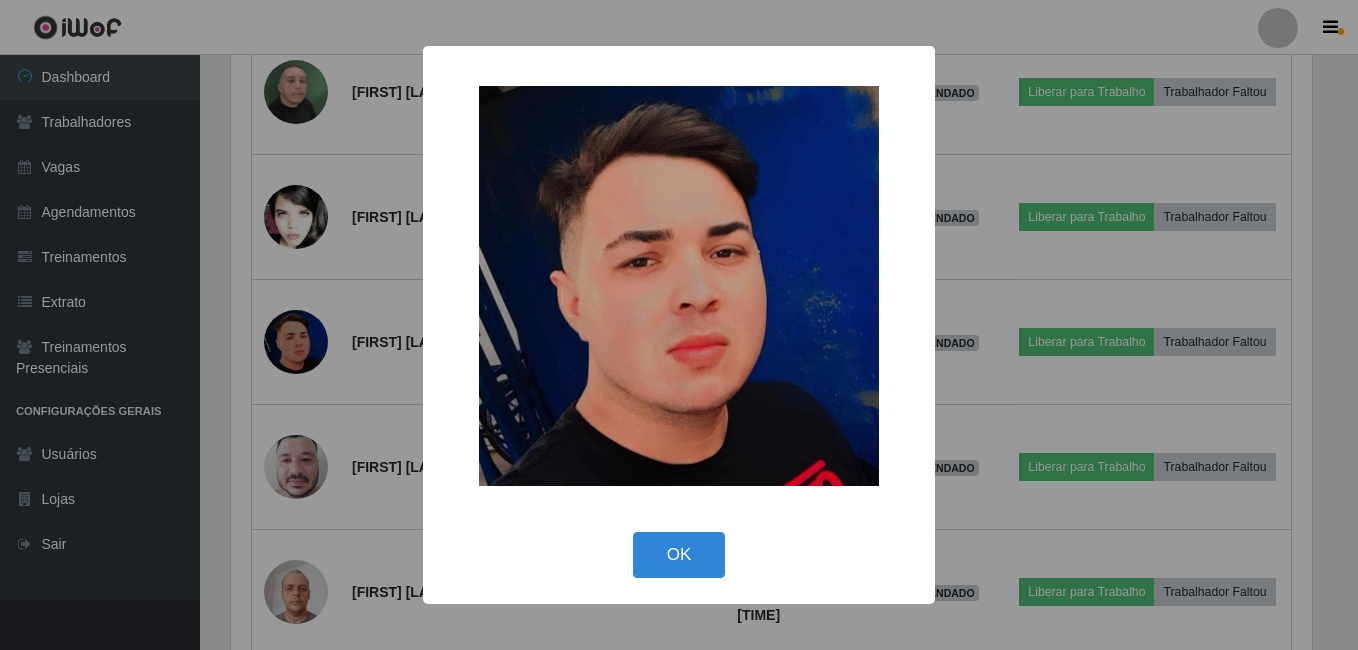 click on "× OK Cancel" at bounding box center [679, 325] 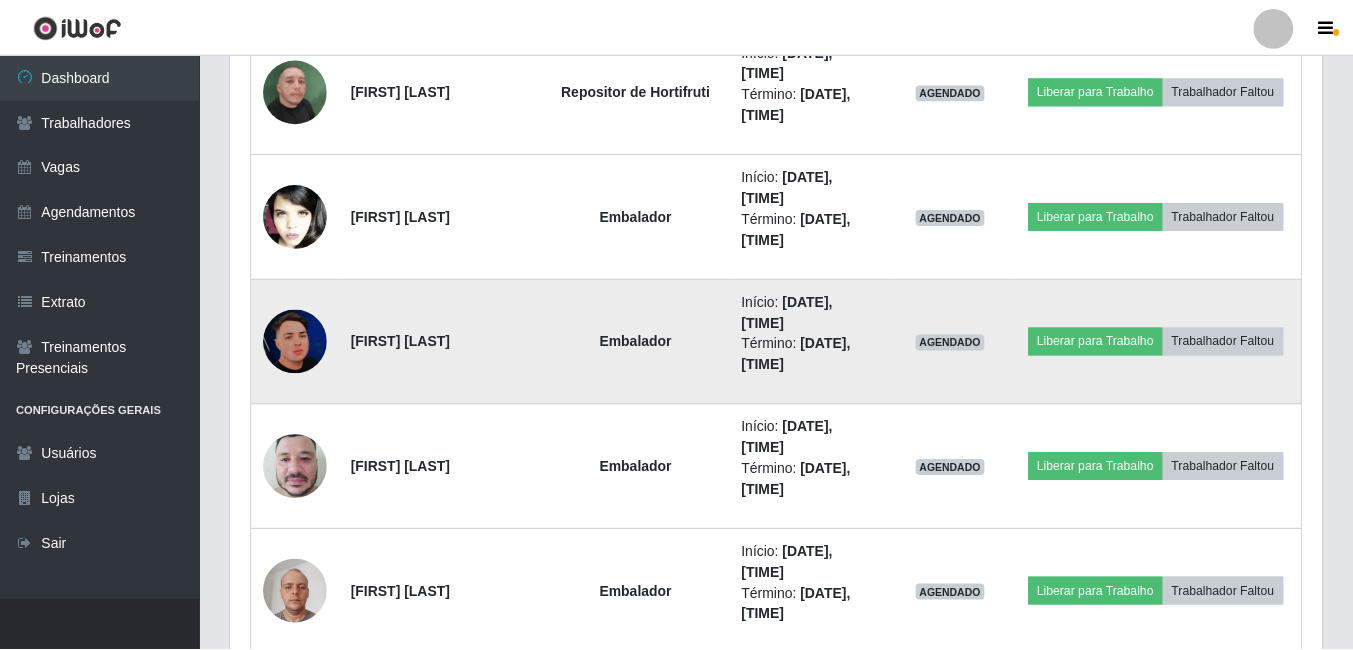 scroll, scrollTop: 999585, scrollLeft: 998909, axis: both 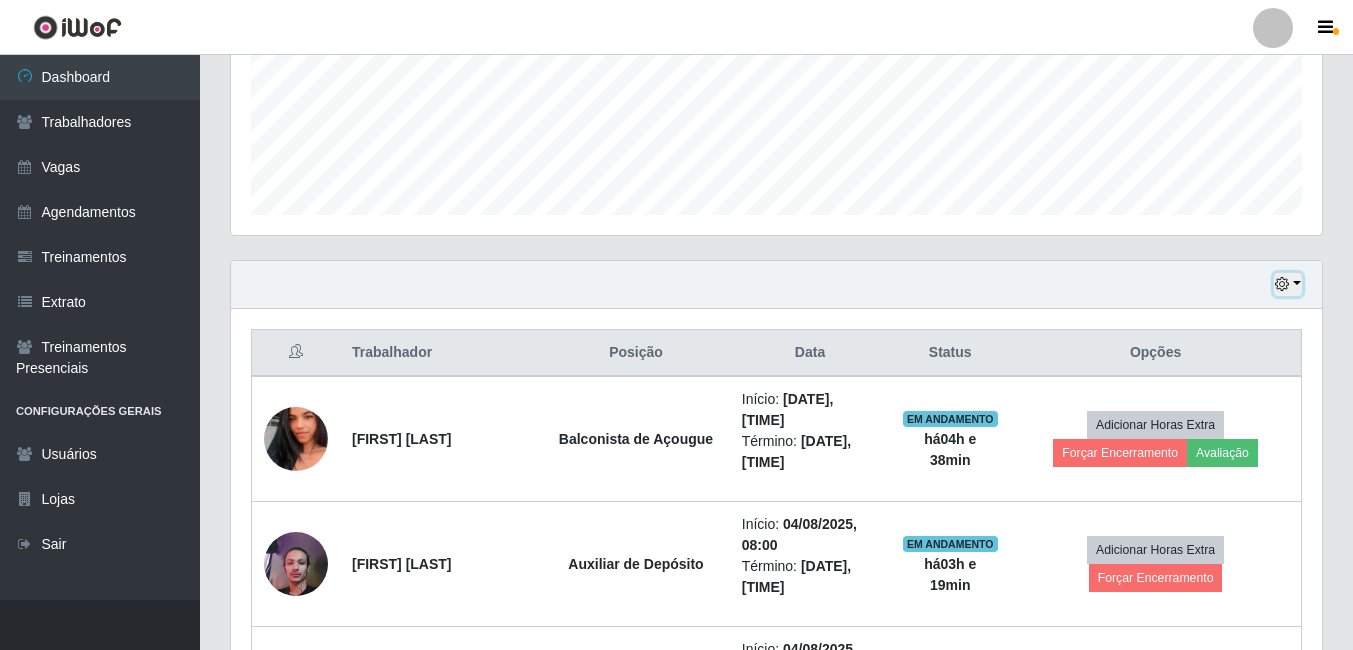 drag, startPoint x: 1297, startPoint y: 286, endPoint x: 1277, endPoint y: 284, distance: 20.09975 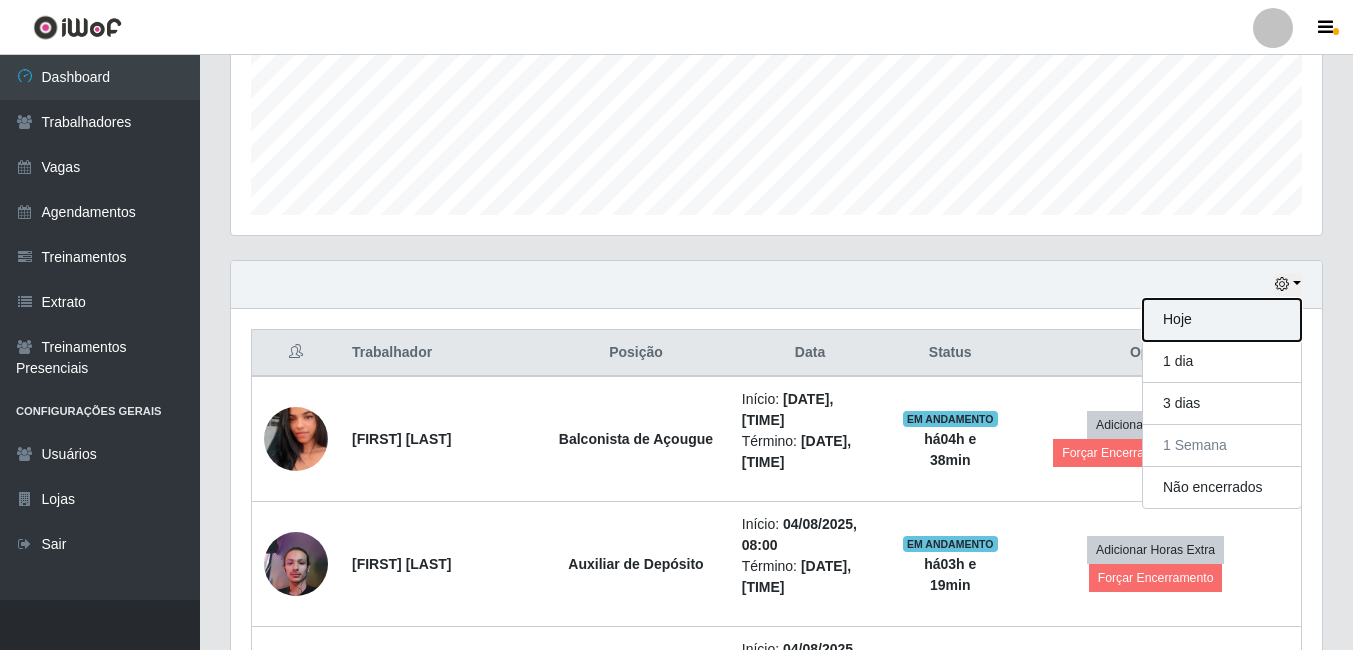 click on "Hoje" at bounding box center (1222, 320) 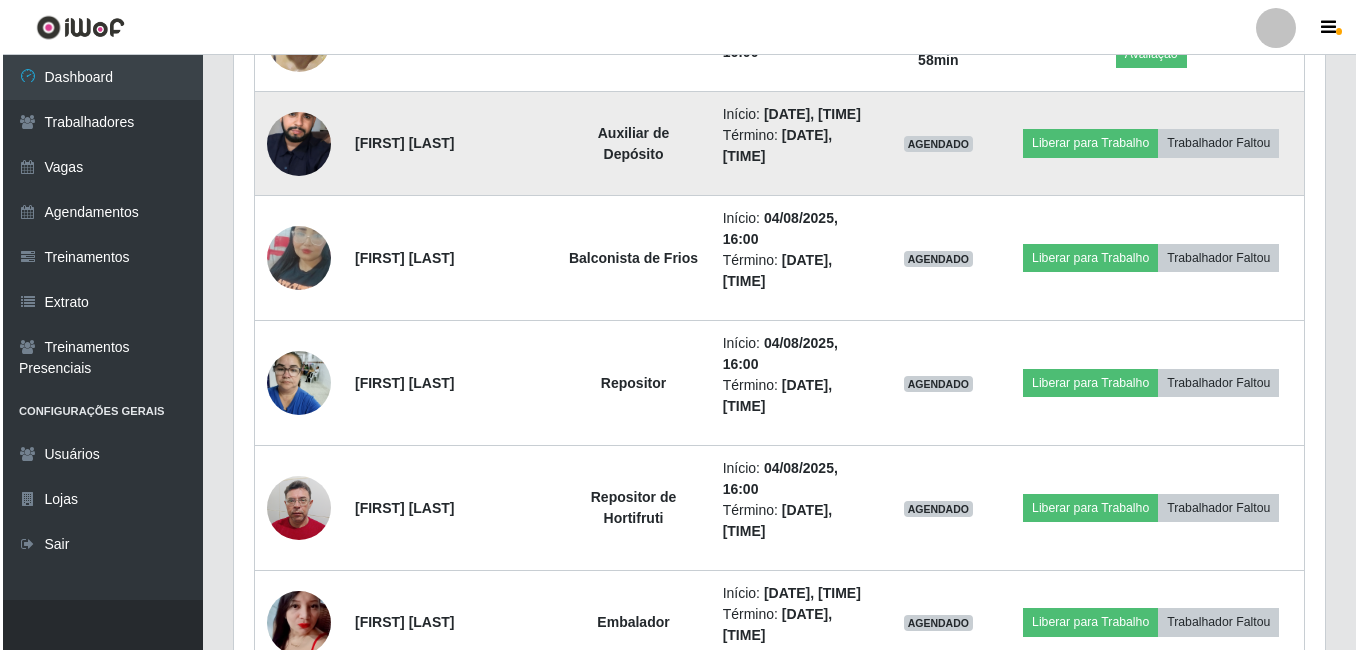 scroll, scrollTop: 1500, scrollLeft: 0, axis: vertical 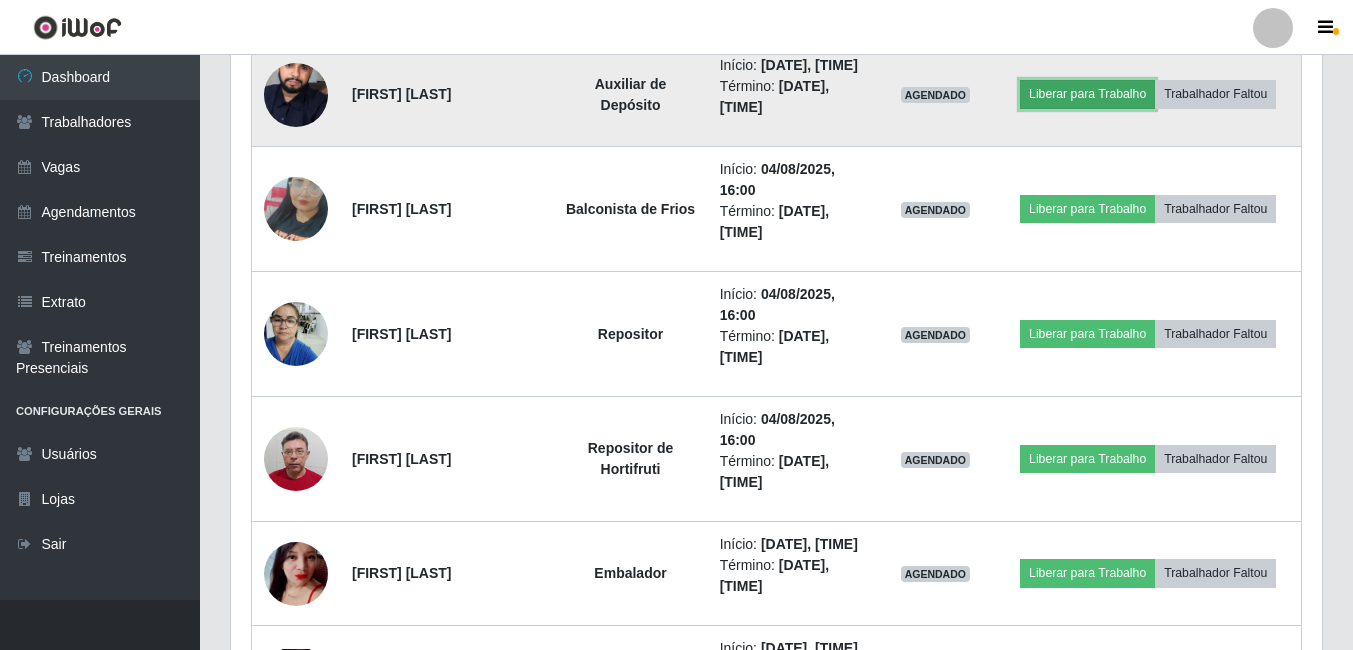 click on "Liberar para Trabalho" at bounding box center (1087, 94) 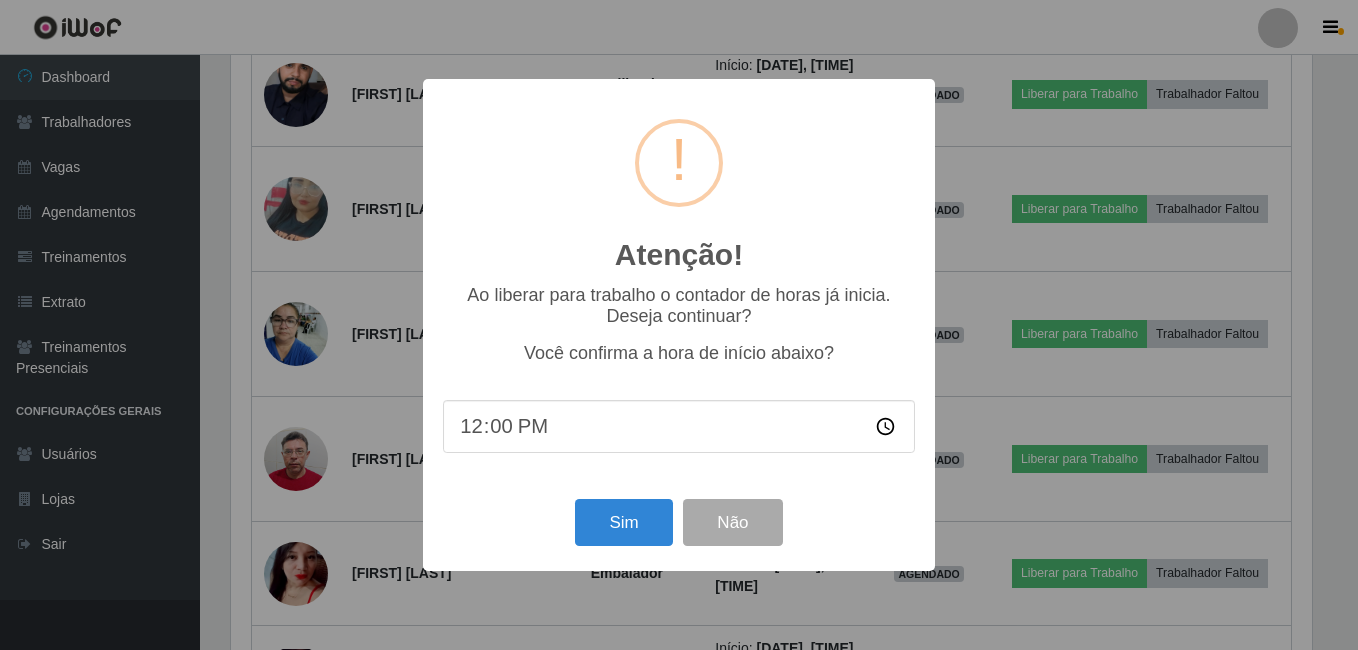 scroll, scrollTop: 999585, scrollLeft: 998919, axis: both 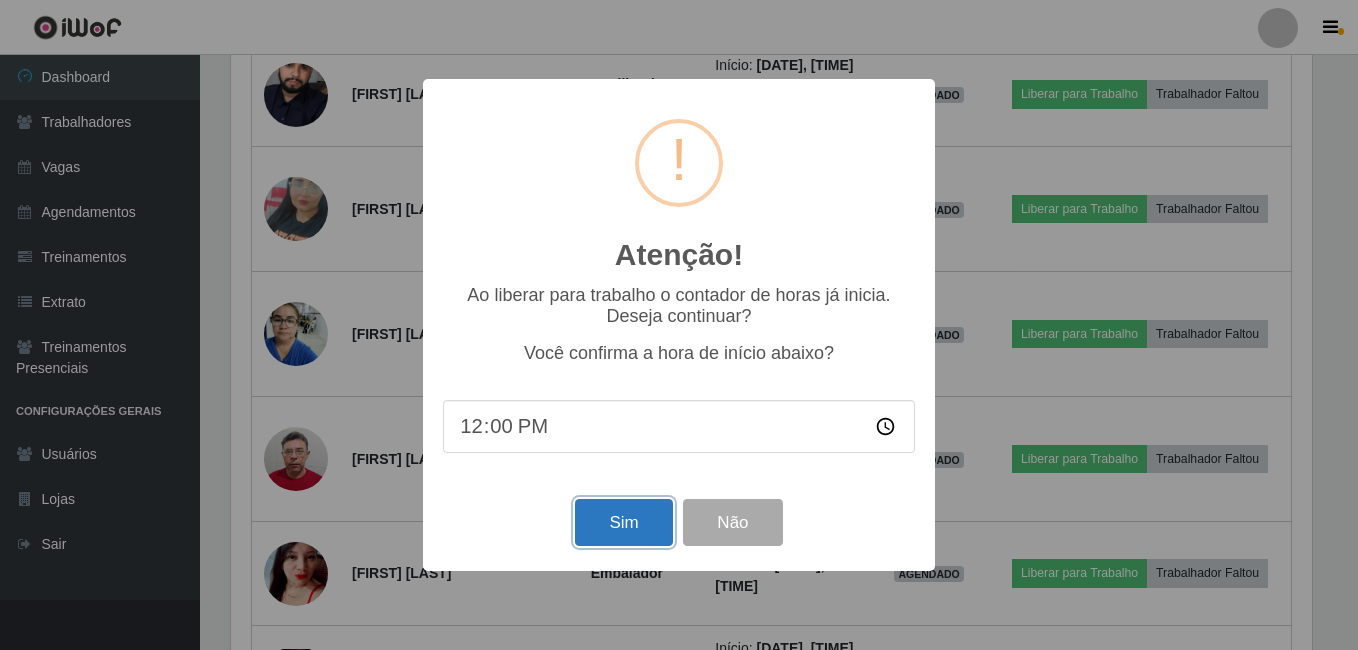 click on "Sim" at bounding box center [623, 522] 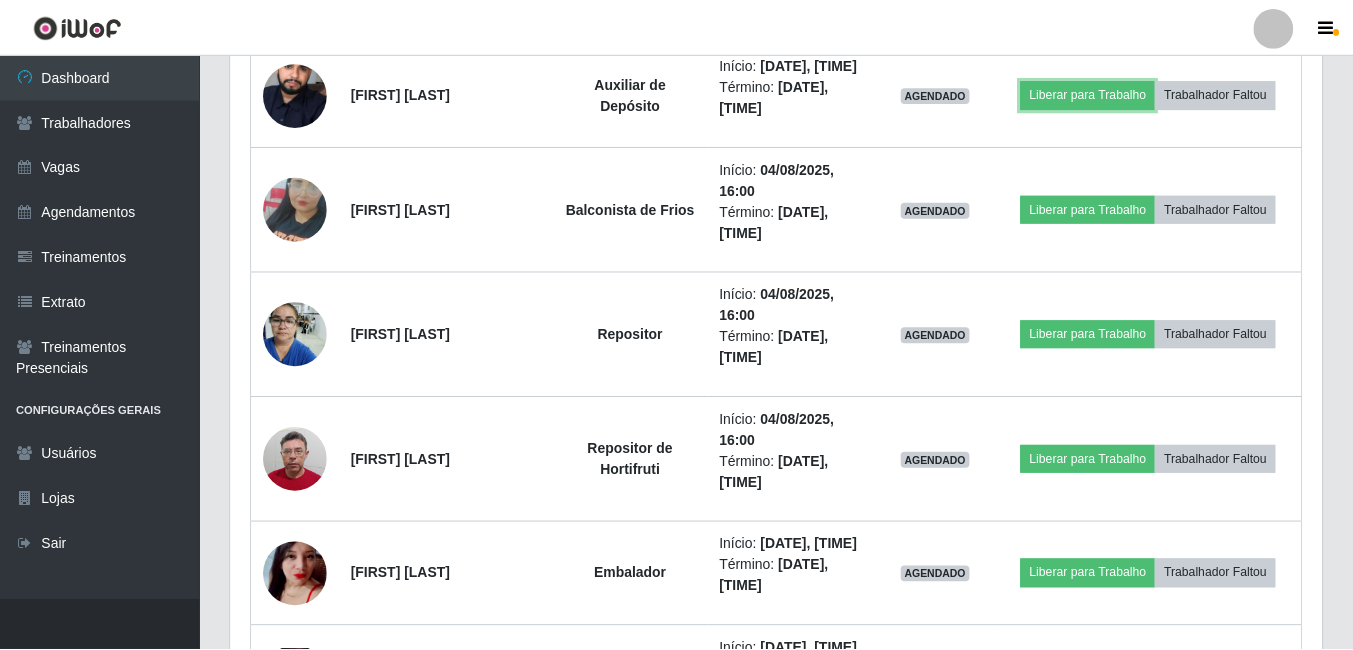 scroll, scrollTop: 999585, scrollLeft: 998909, axis: both 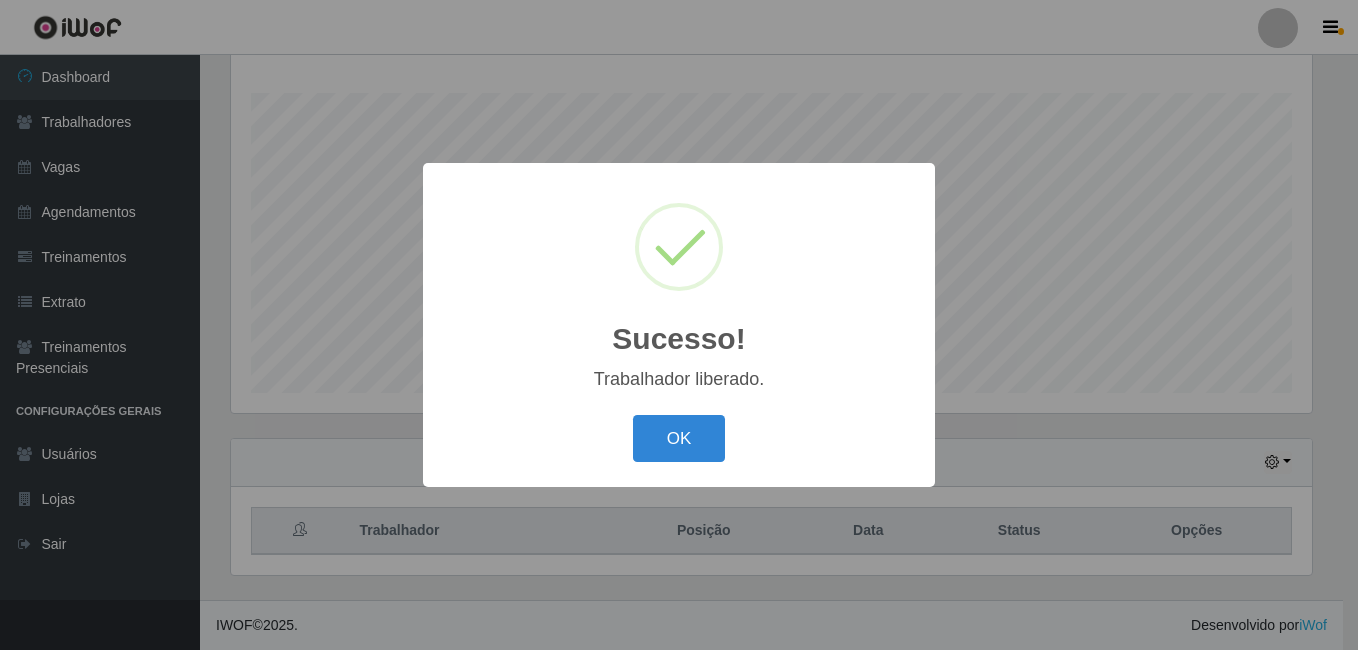 type 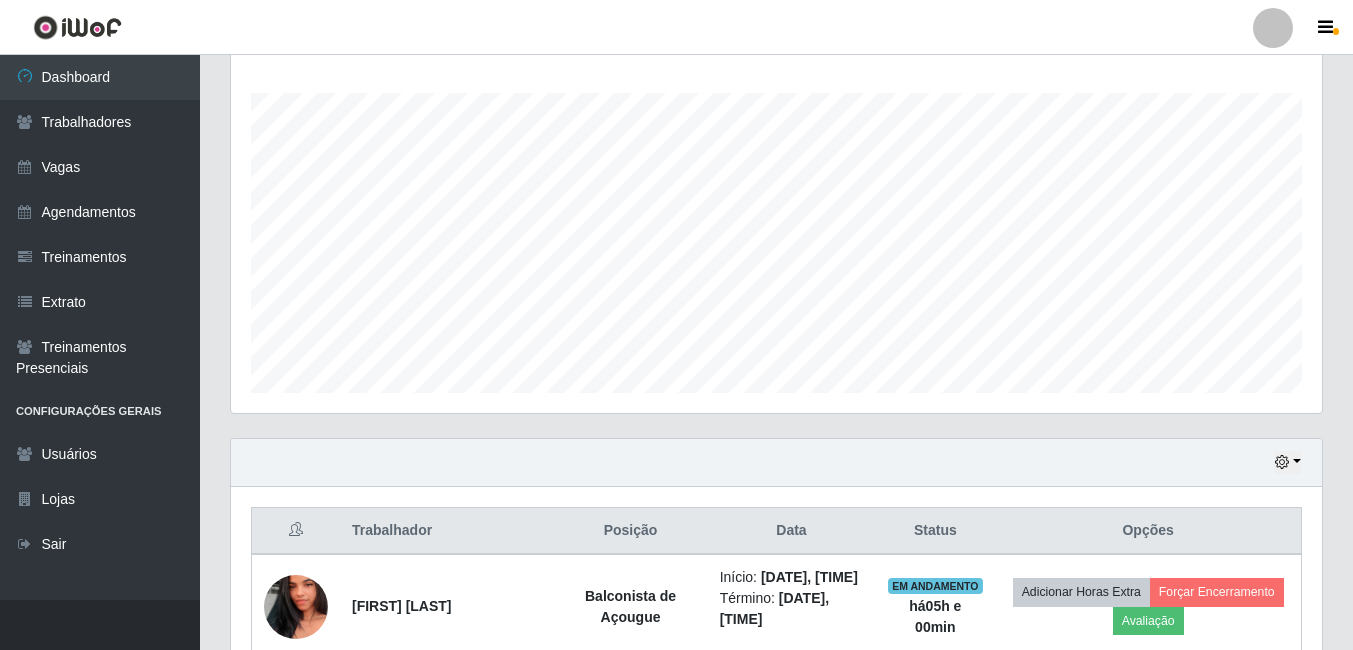 scroll, scrollTop: 999585, scrollLeft: 998909, axis: both 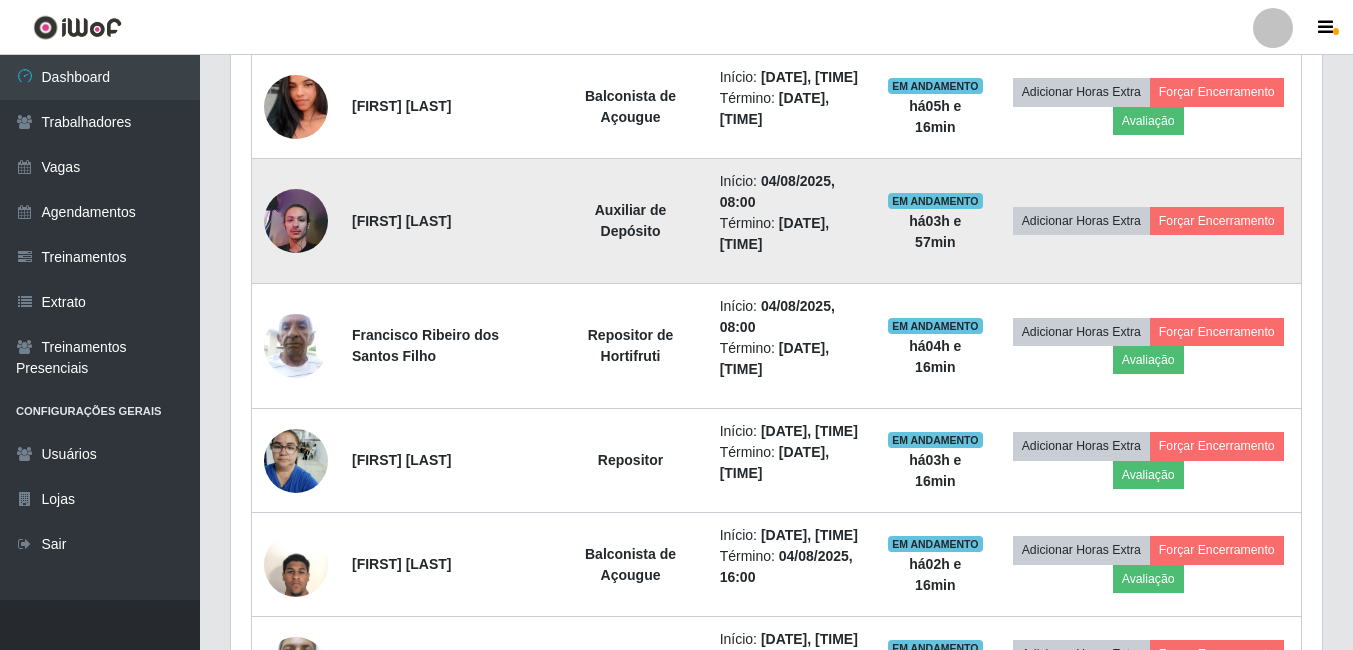 click at bounding box center (296, 221) 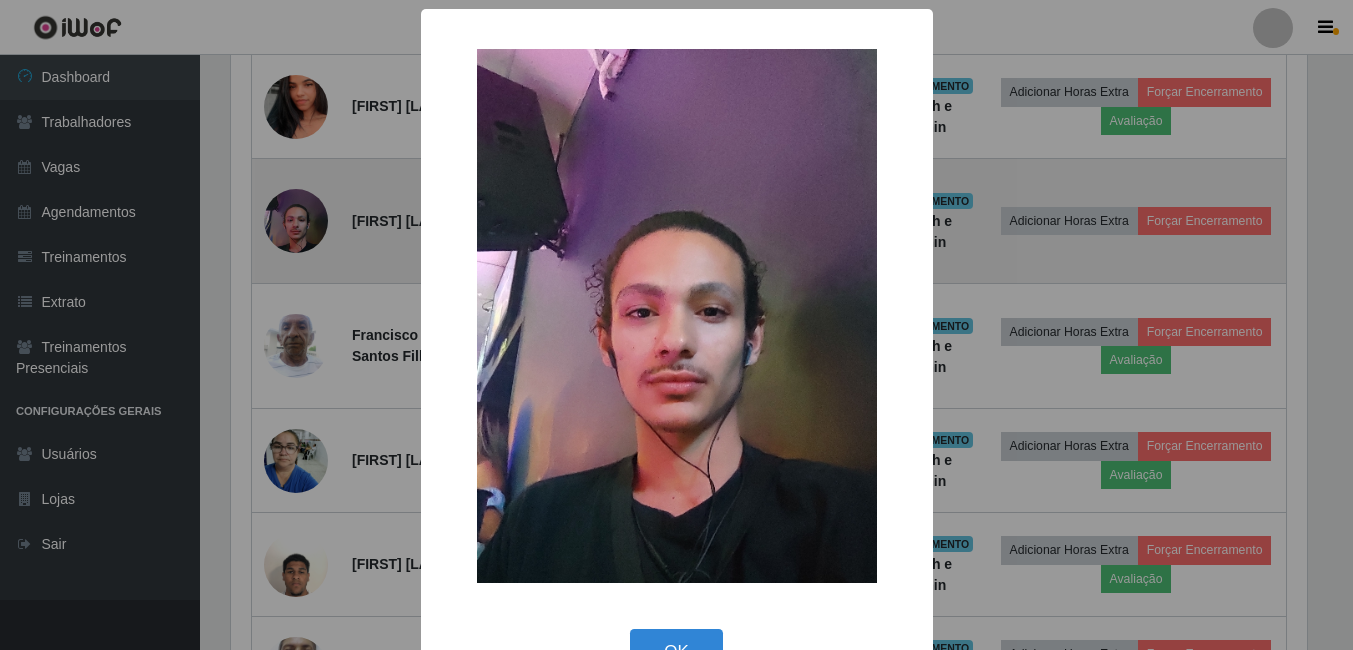 scroll, scrollTop: 999585, scrollLeft: 998919, axis: both 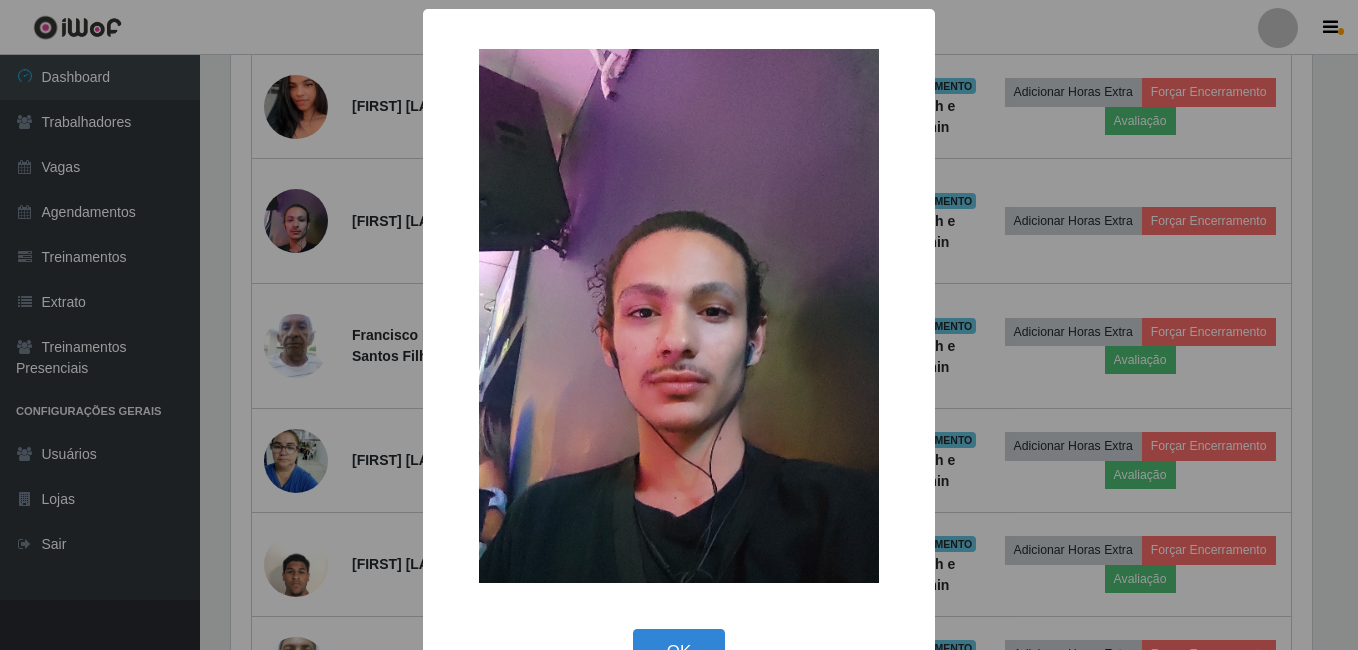 click on "× OK Cancel" at bounding box center (679, 325) 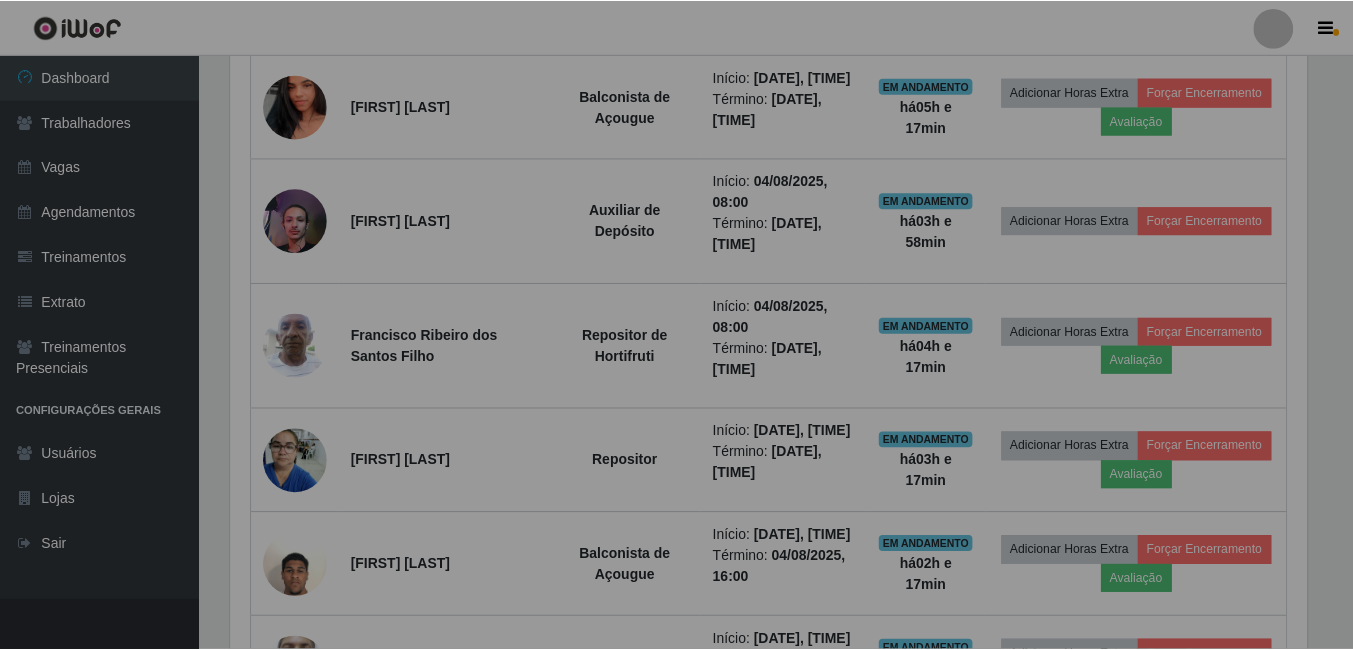 scroll, scrollTop: 999585, scrollLeft: 998909, axis: both 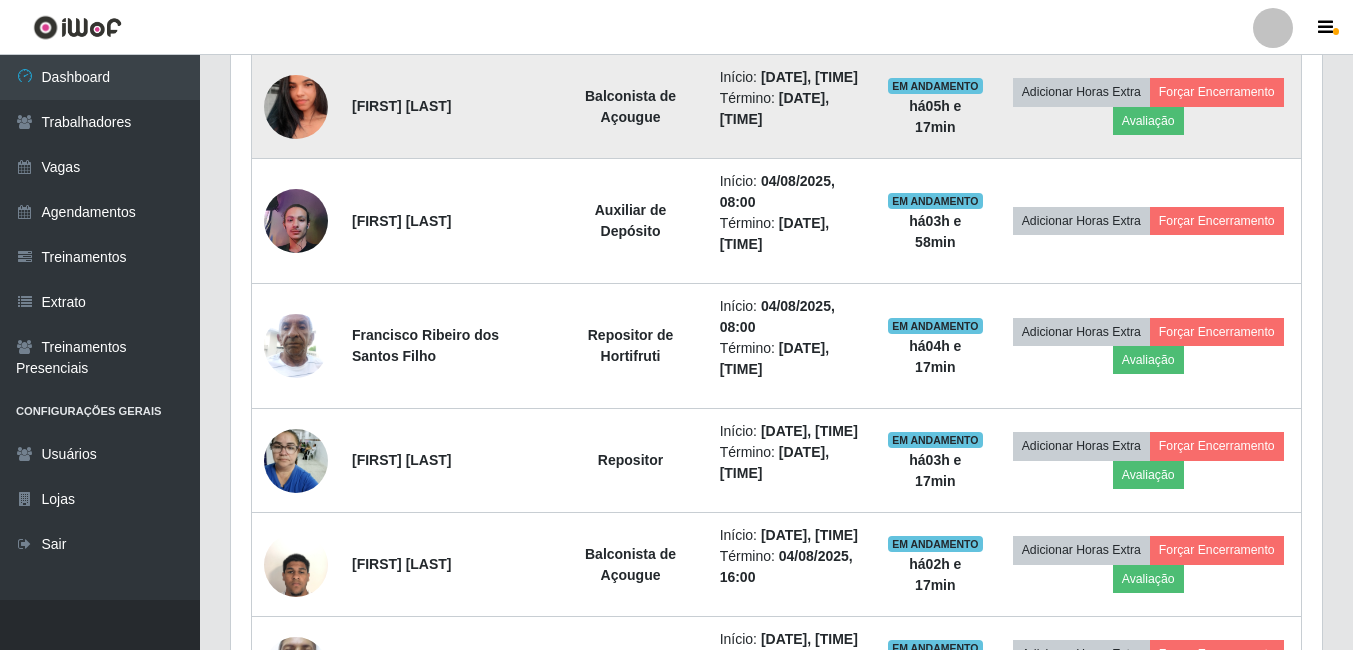 click at bounding box center [296, 107] 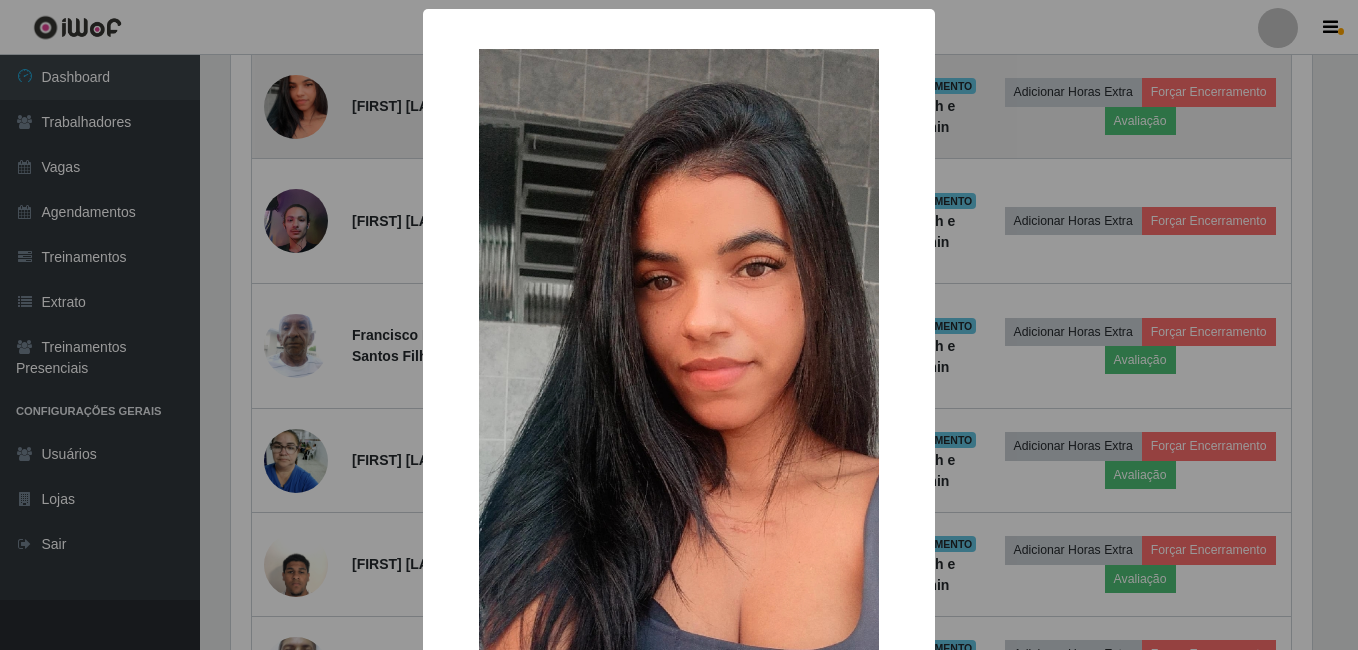 scroll, scrollTop: 999585, scrollLeft: 998919, axis: both 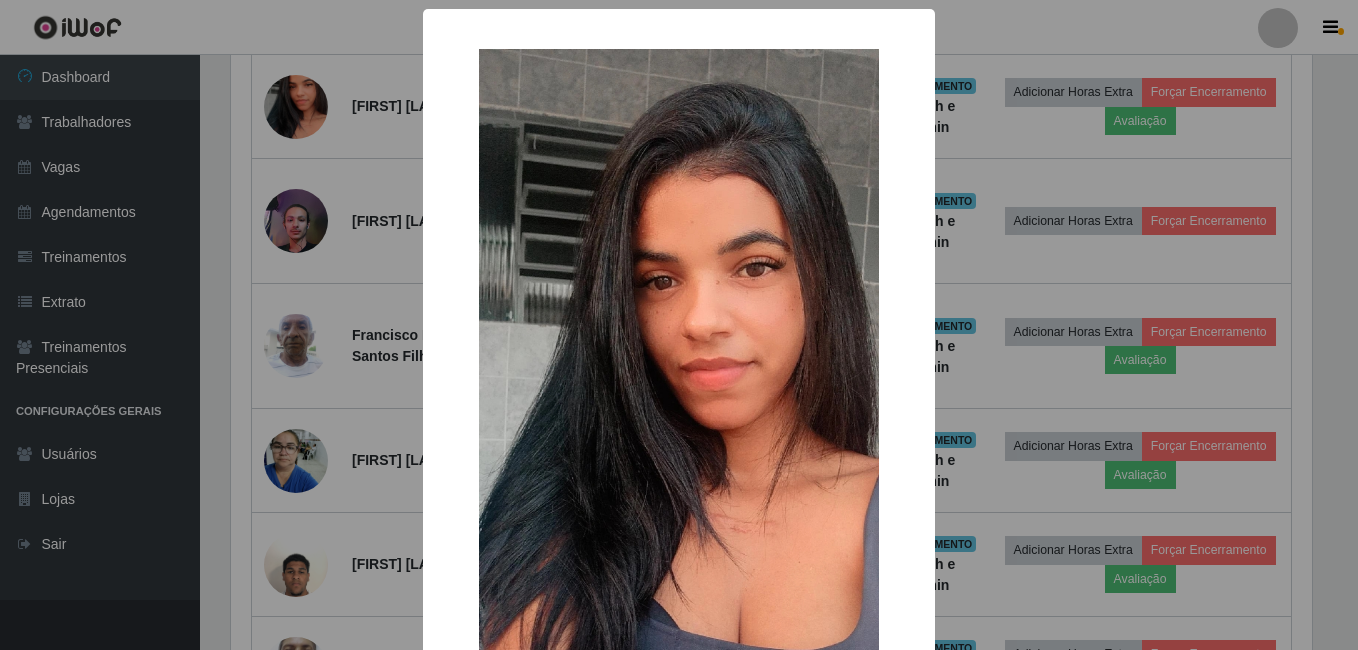 click on "× OK Cancel" at bounding box center [679, 325] 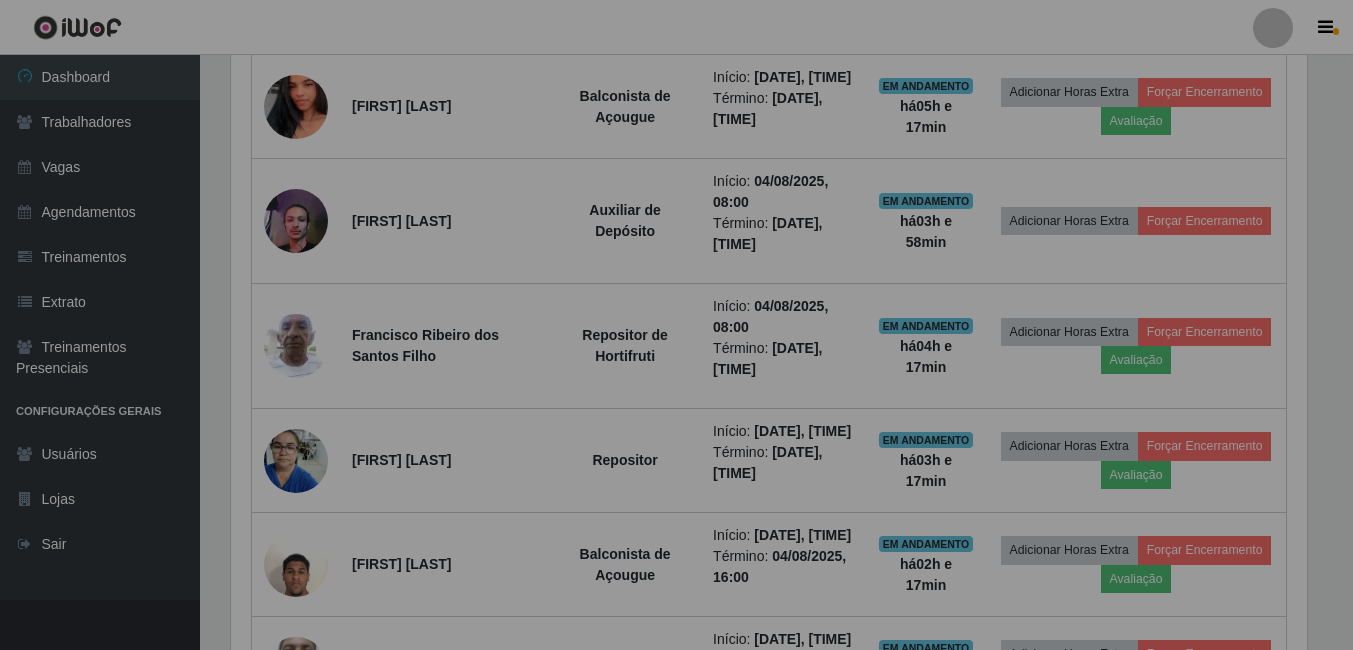 scroll, scrollTop: 999585, scrollLeft: 998909, axis: both 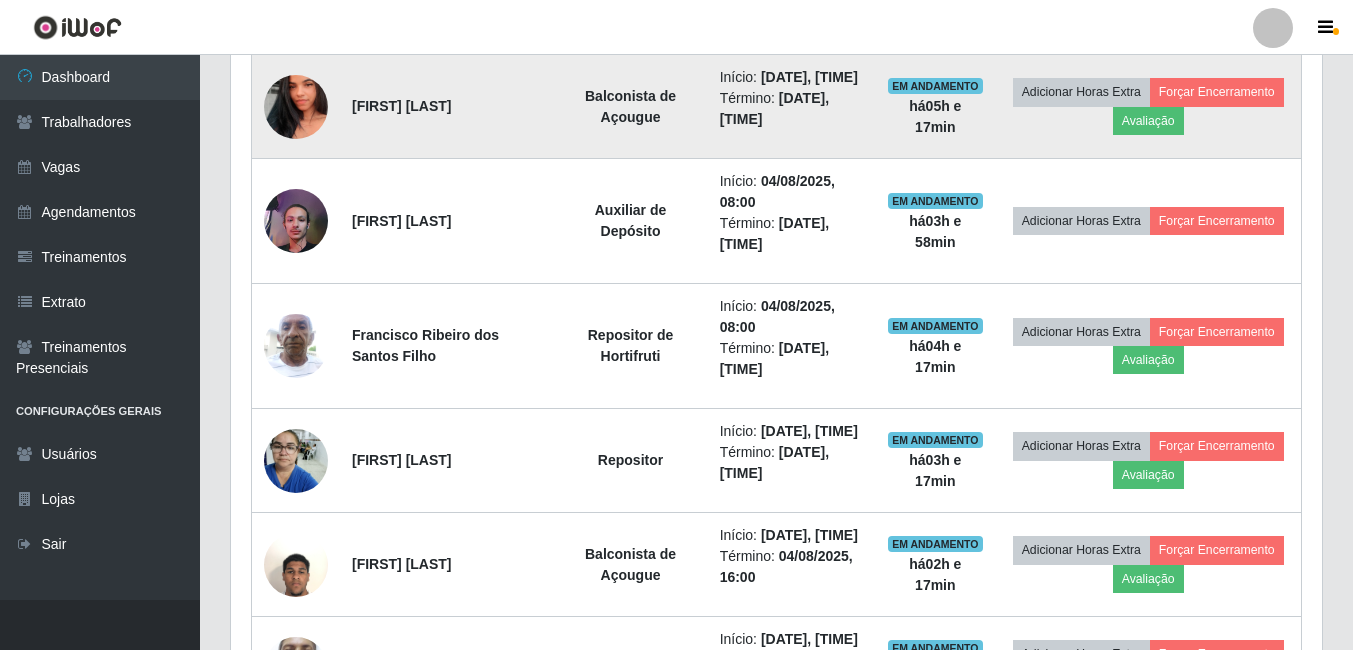 click at bounding box center (296, 107) 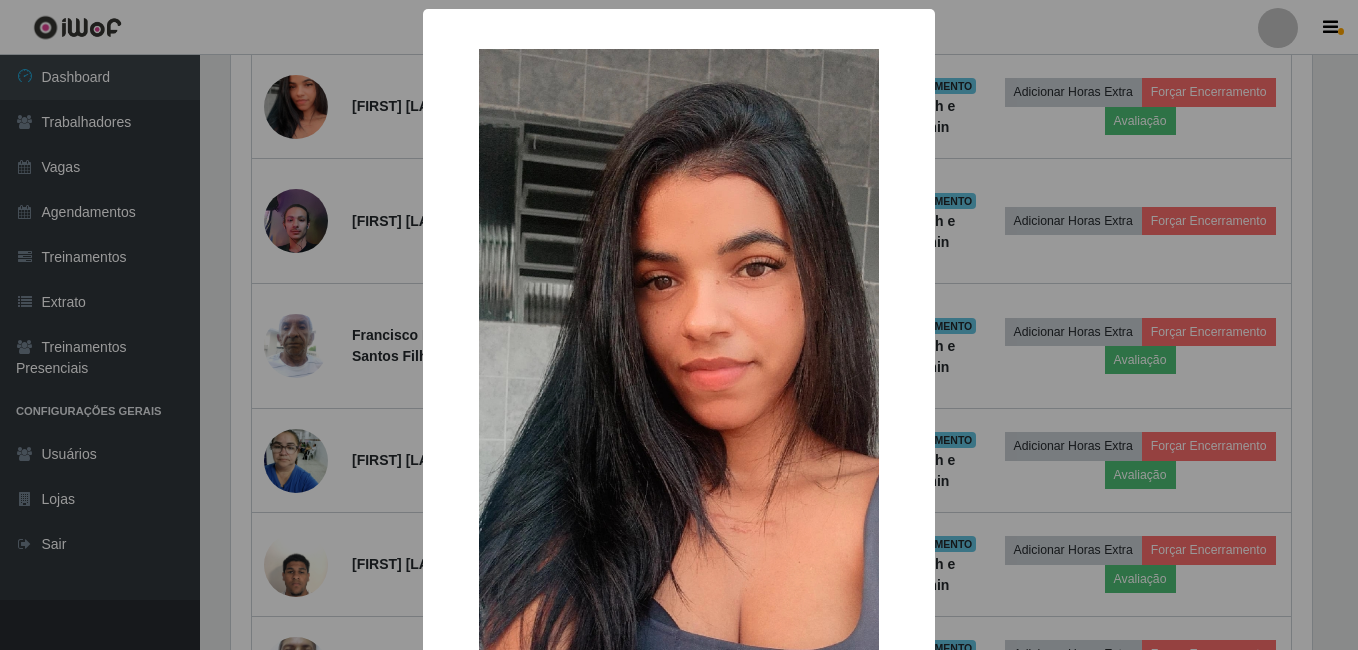 click on "× OK Cancel" at bounding box center [679, 325] 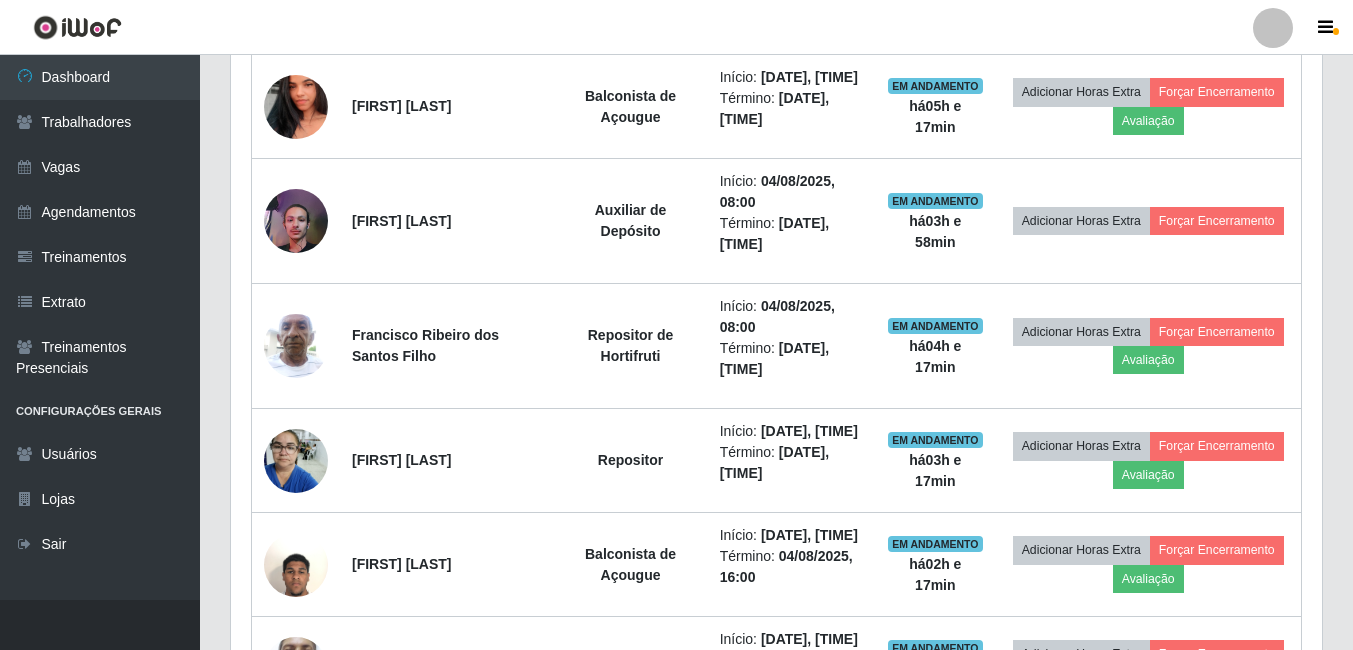 scroll, scrollTop: 999585, scrollLeft: 998909, axis: both 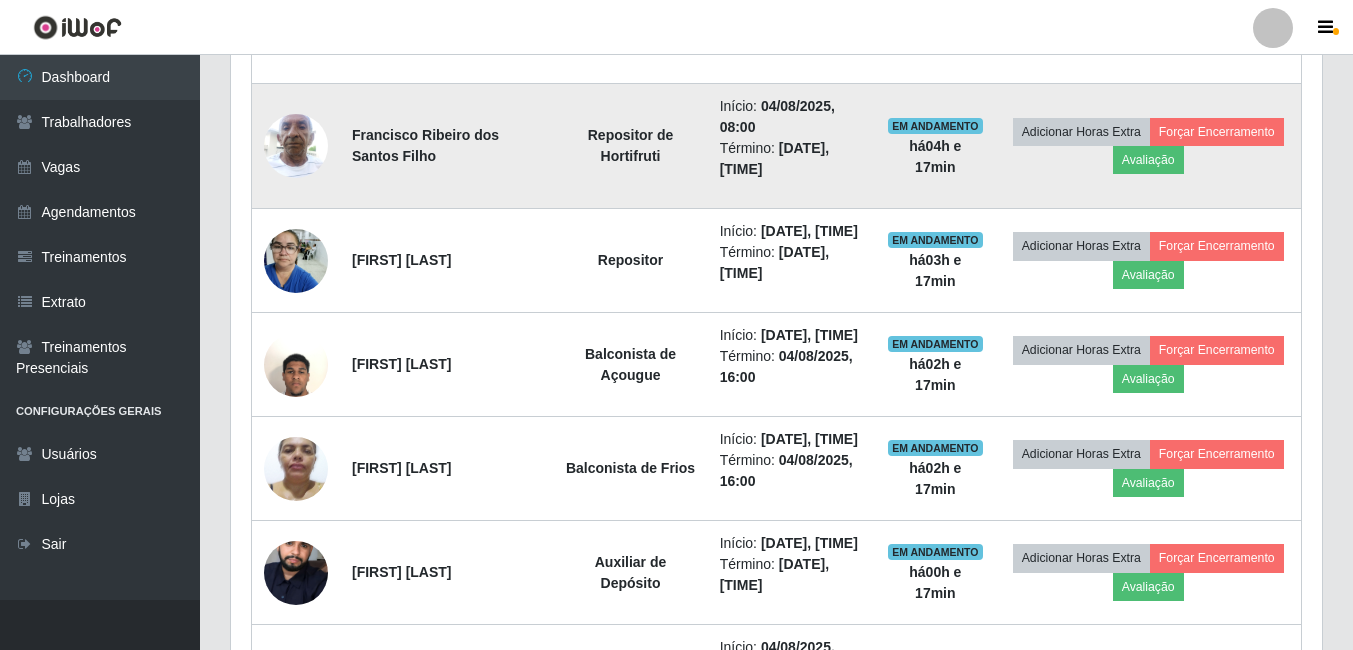 click at bounding box center (296, 145) 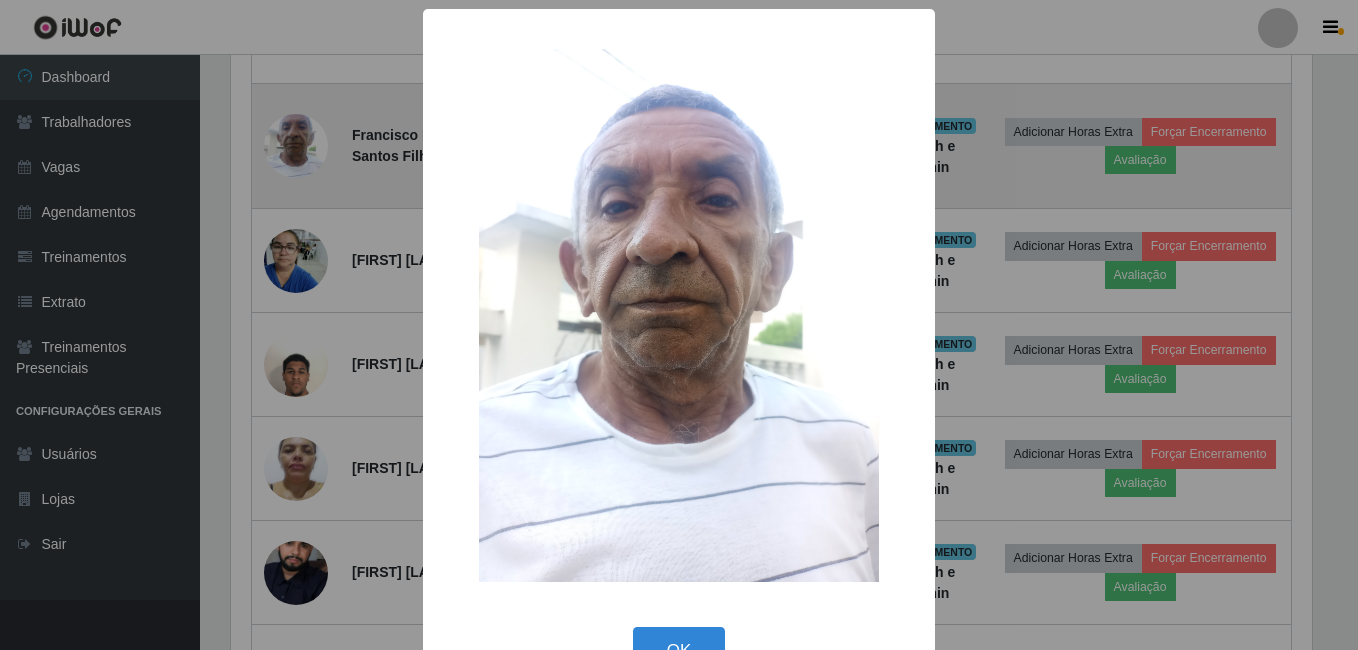 click on "× OK Cancel" at bounding box center (679, 325) 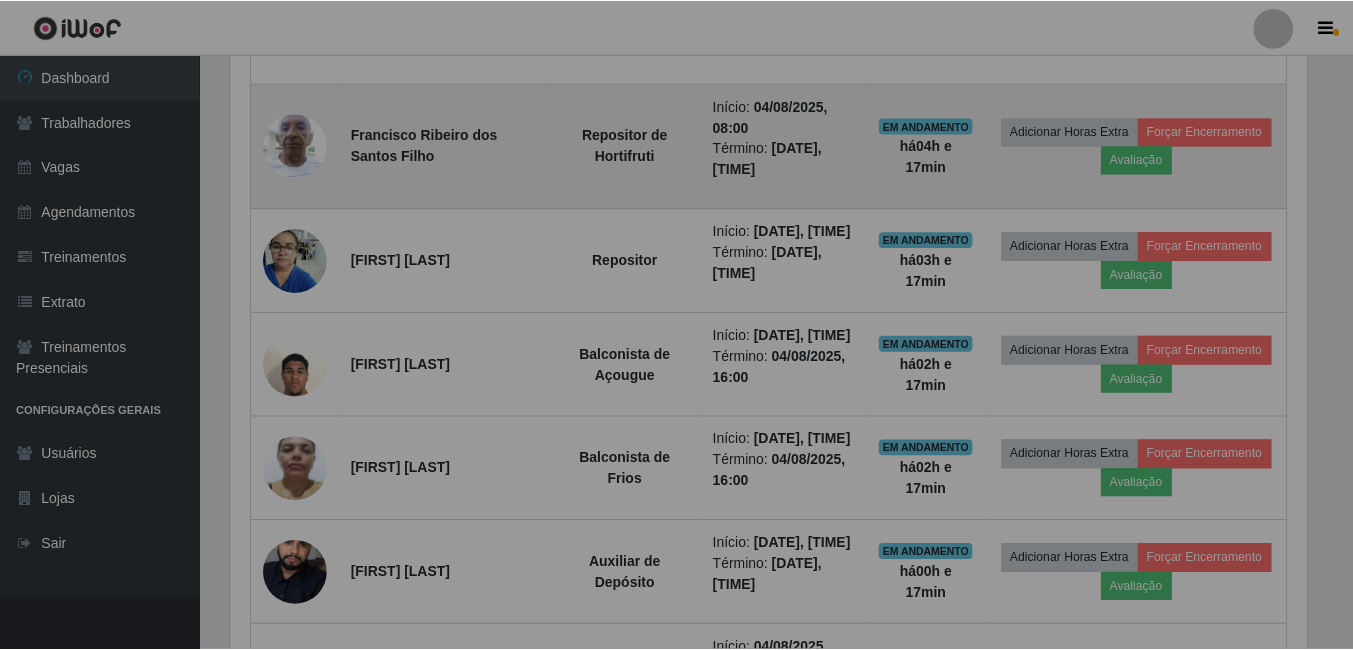 scroll, scrollTop: 999585, scrollLeft: 998909, axis: both 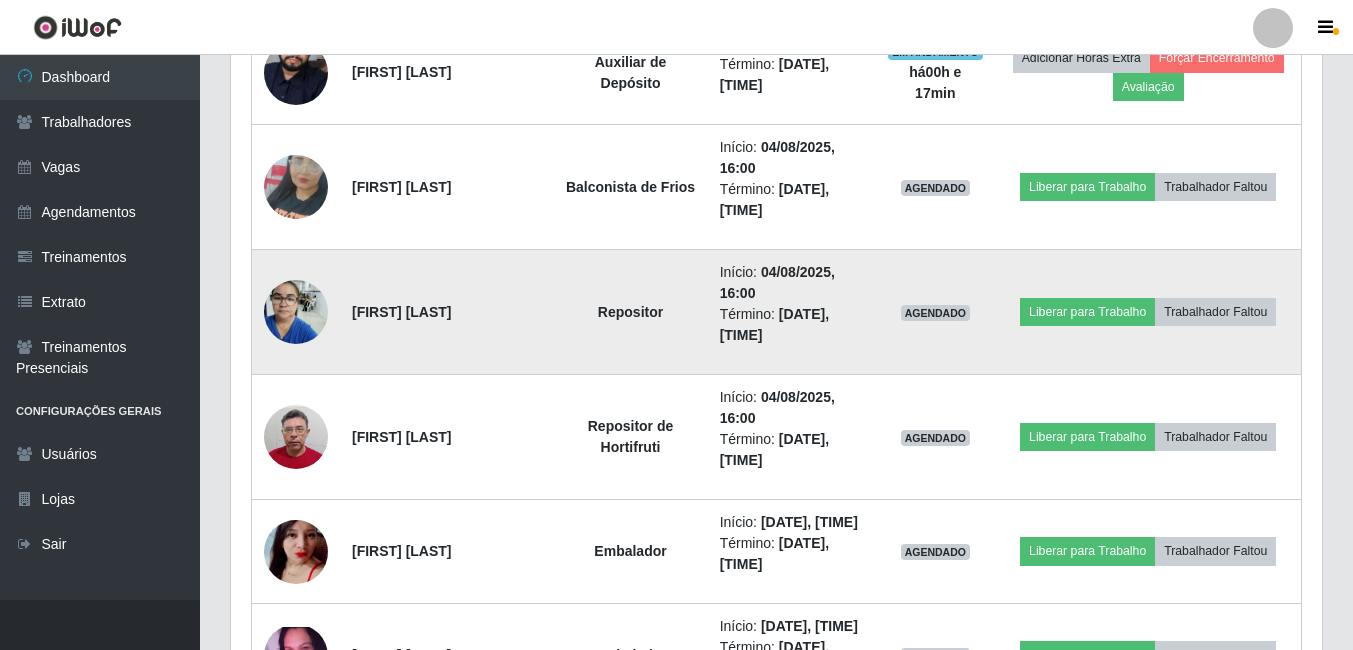 click at bounding box center (296, 311) 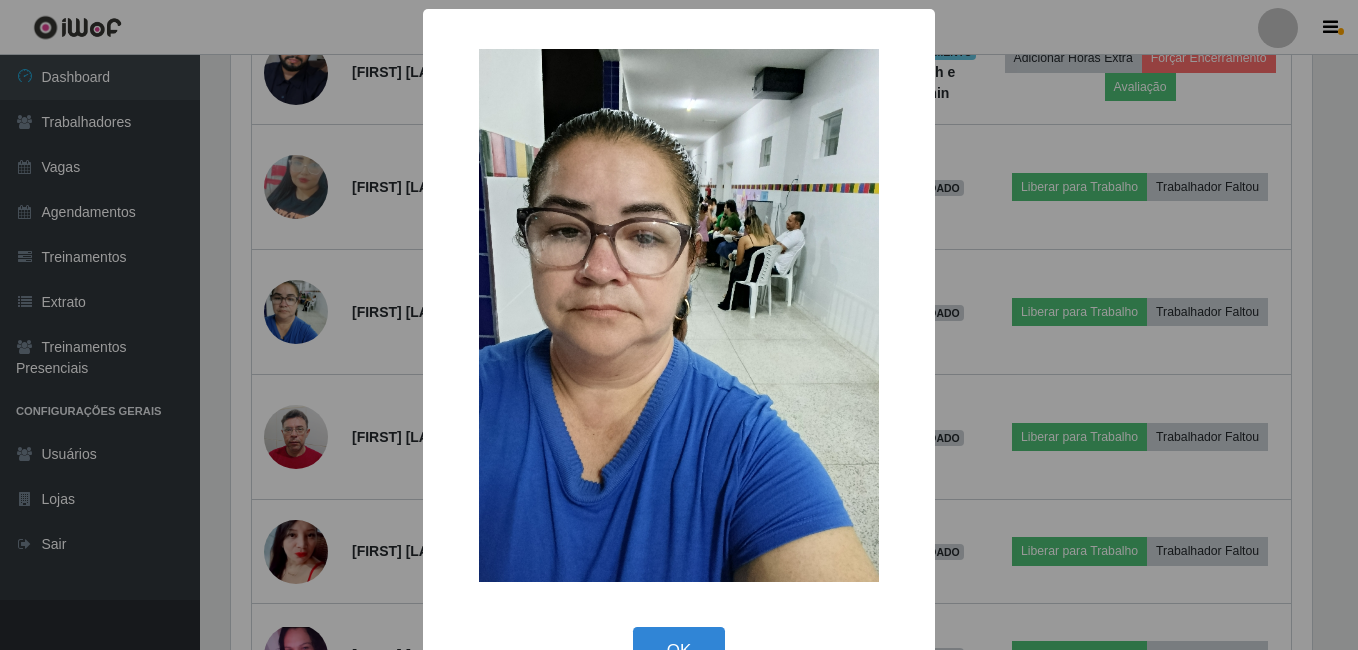 click on "× OK Cancel" at bounding box center [679, 325] 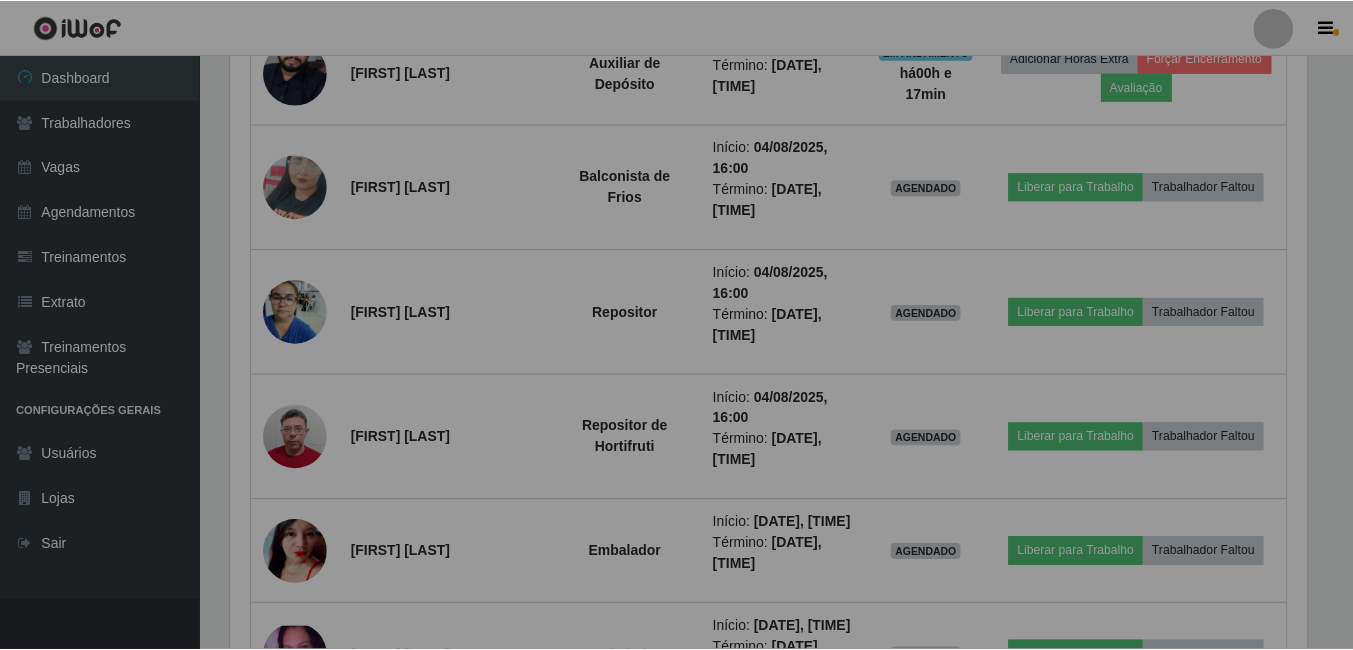 scroll, scrollTop: 999585, scrollLeft: 998909, axis: both 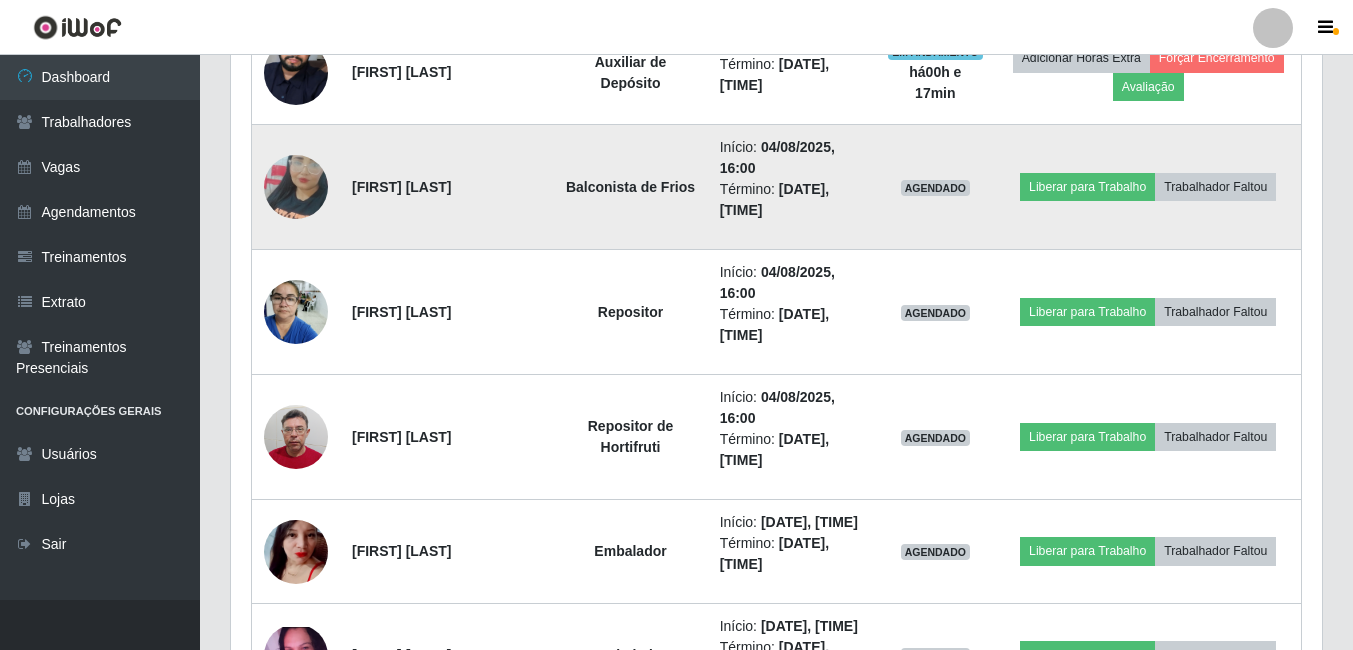 click at bounding box center (296, 187) 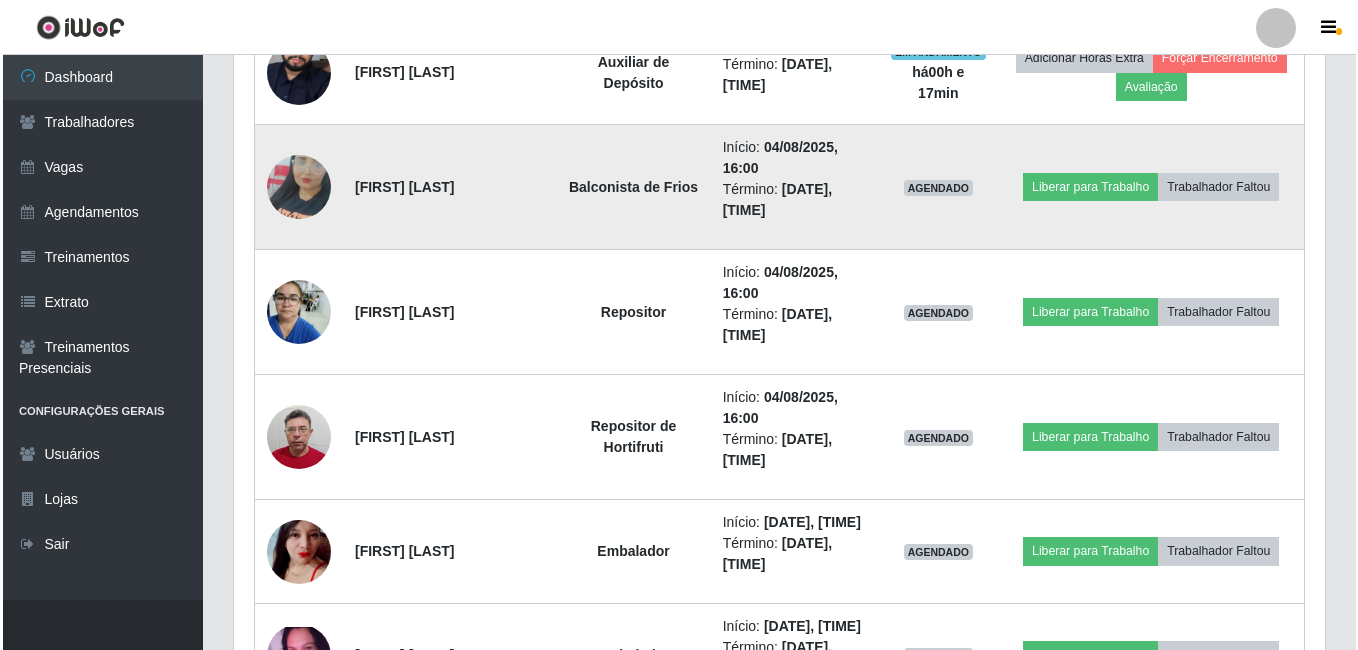 scroll, scrollTop: 415, scrollLeft: 1081, axis: both 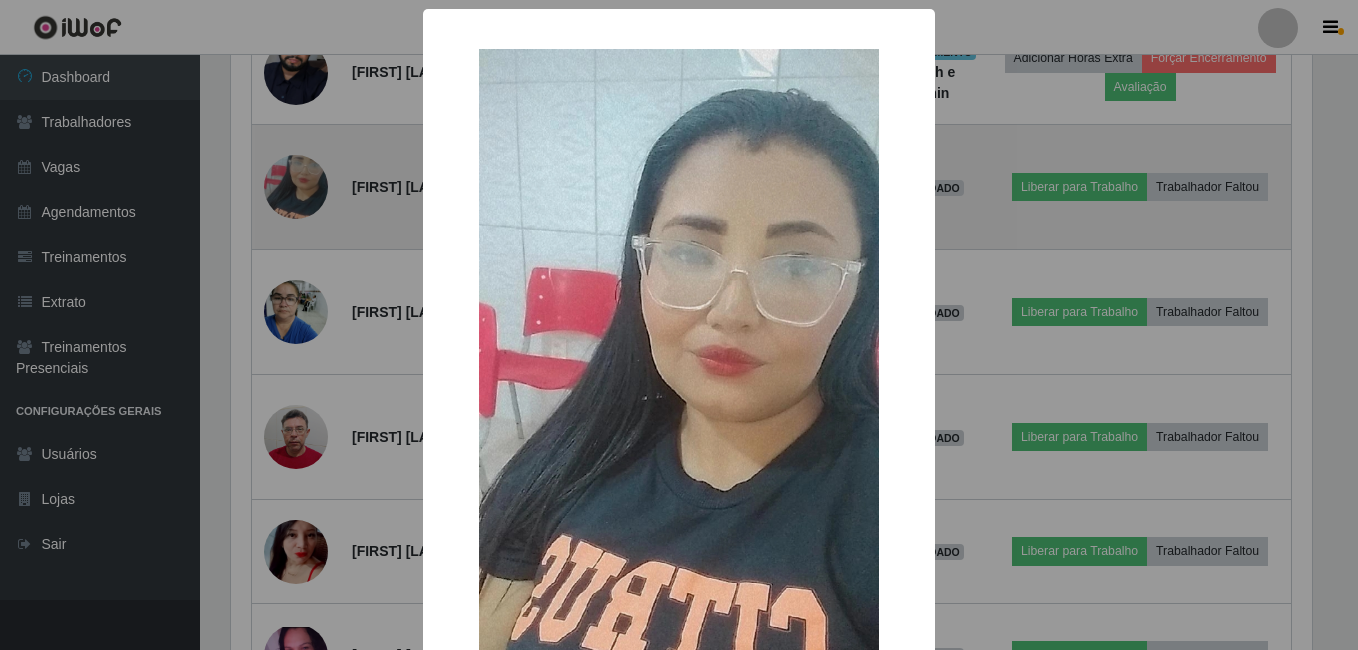 click on "× OK Cancel" at bounding box center [679, 325] 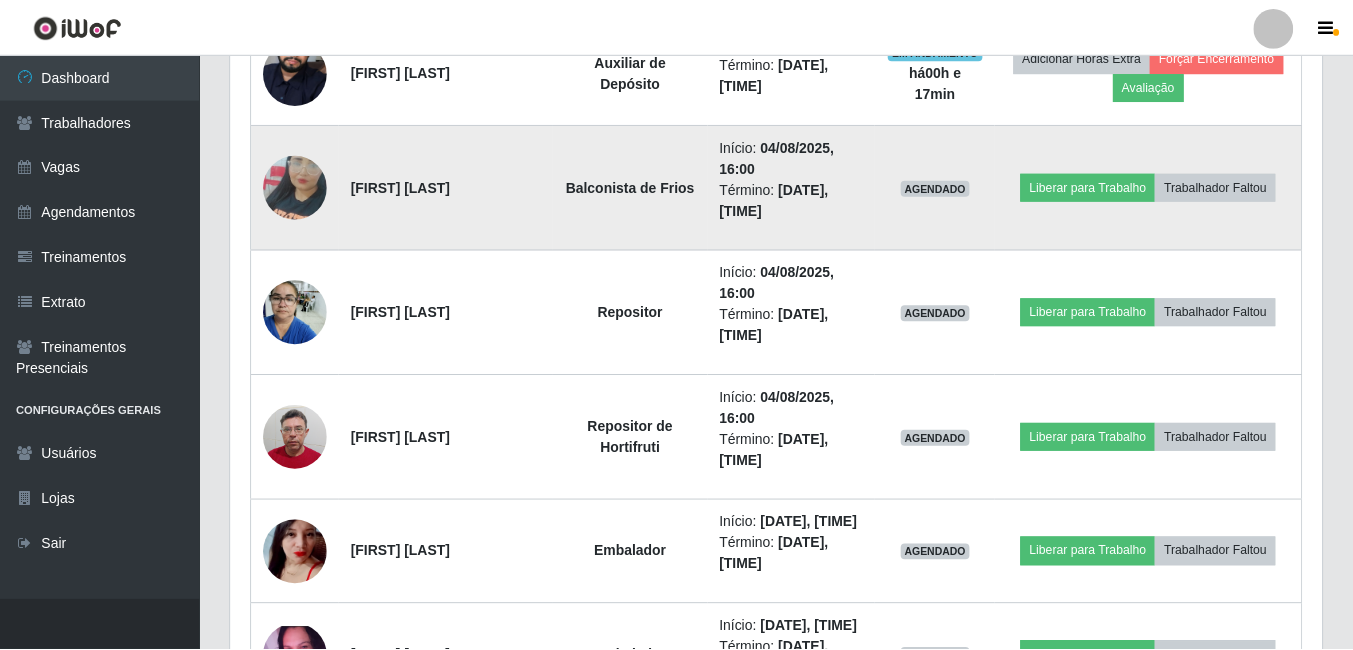 scroll, scrollTop: 1589, scrollLeft: 0, axis: vertical 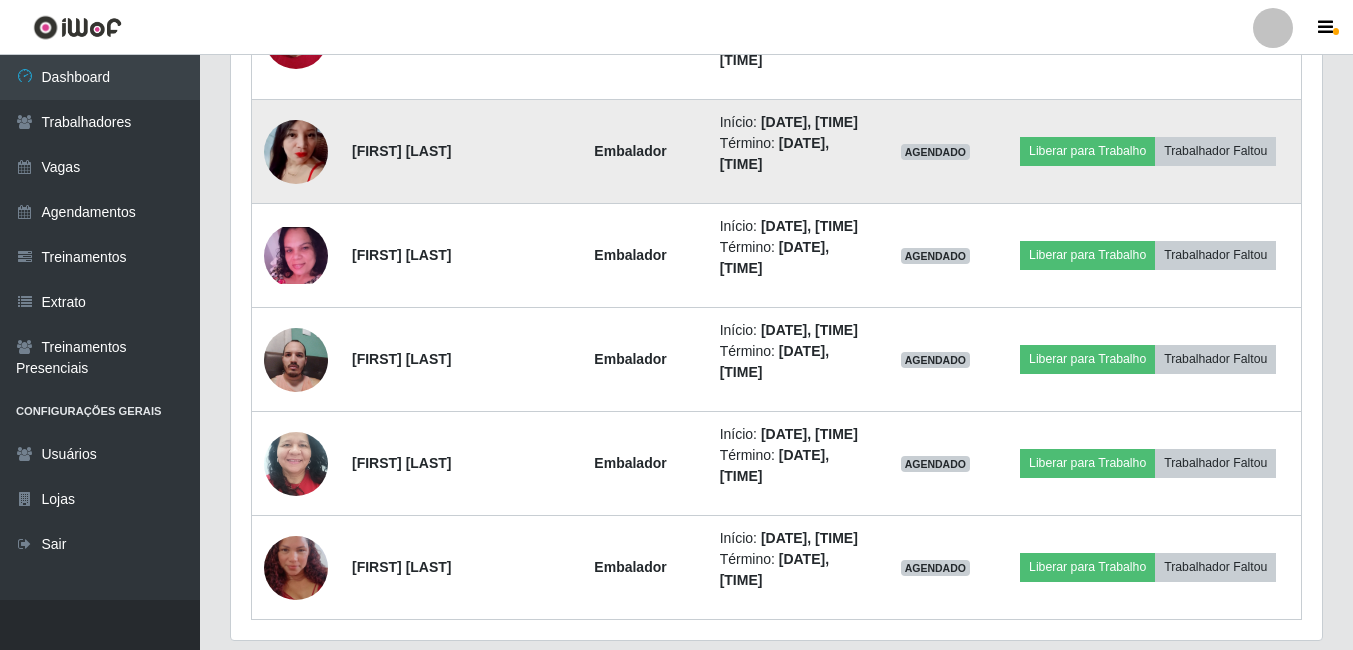 click at bounding box center (296, 152) 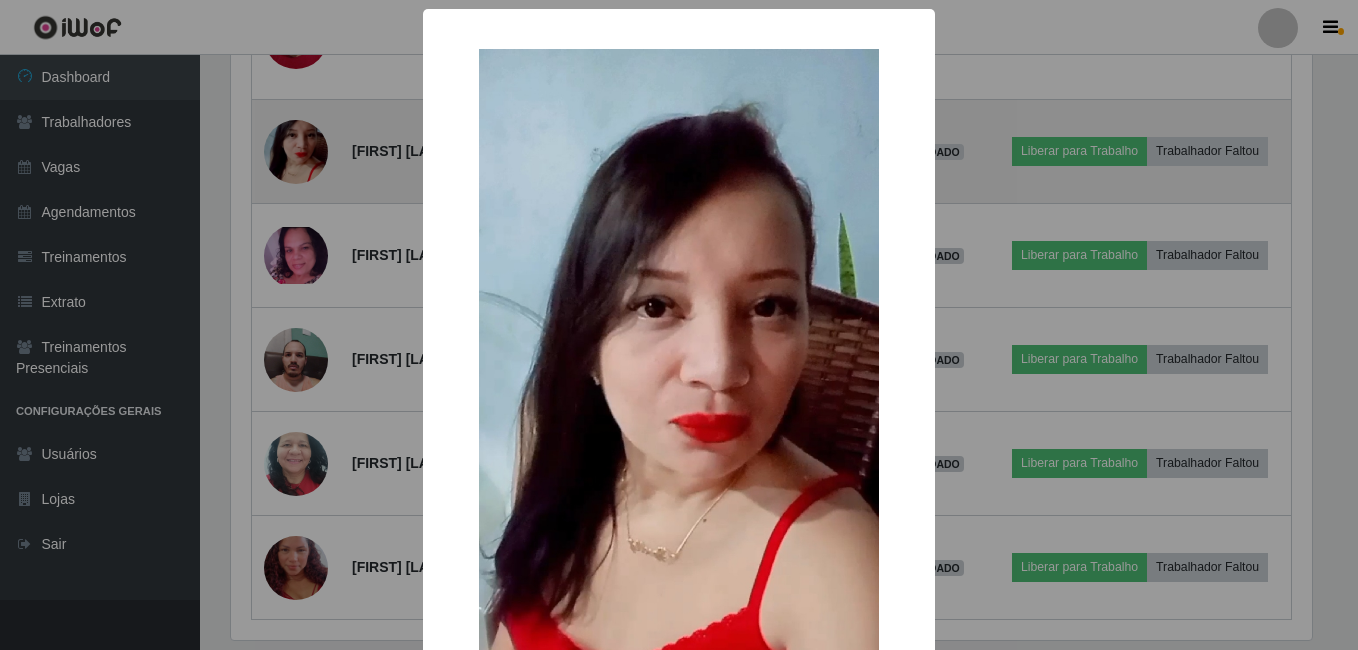 click on "× OK Cancel" at bounding box center (679, 325) 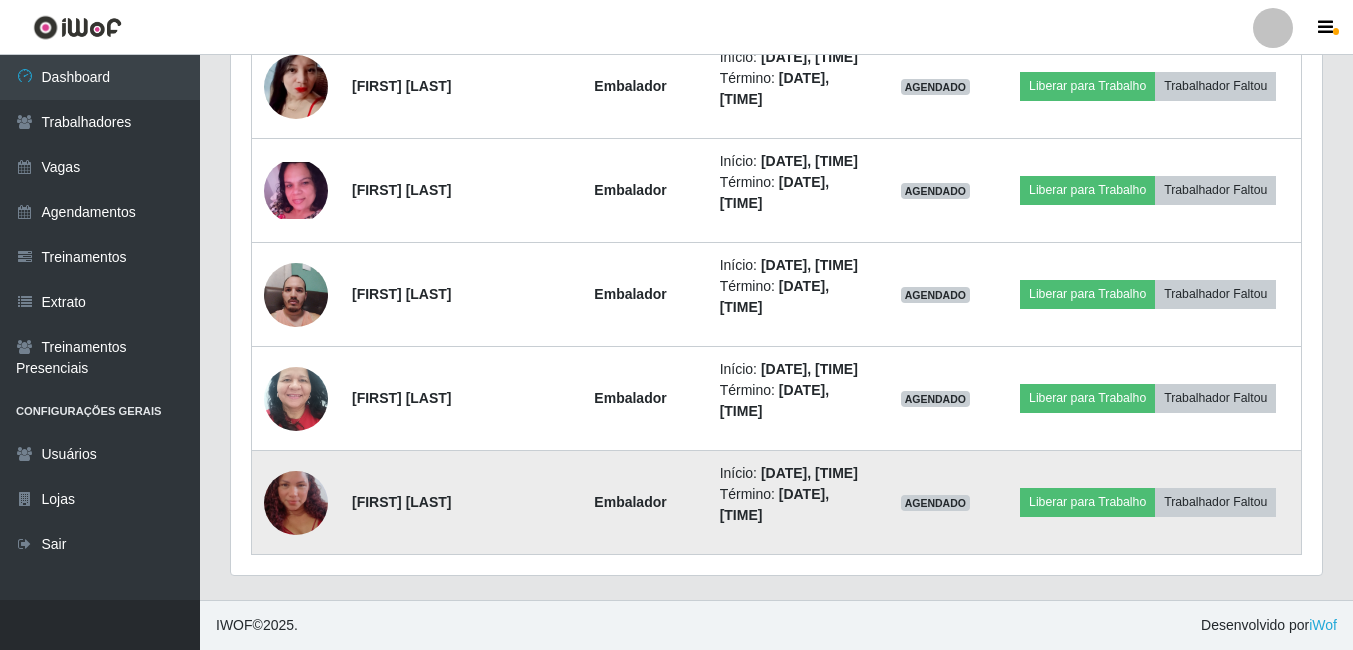 click at bounding box center [296, 503] 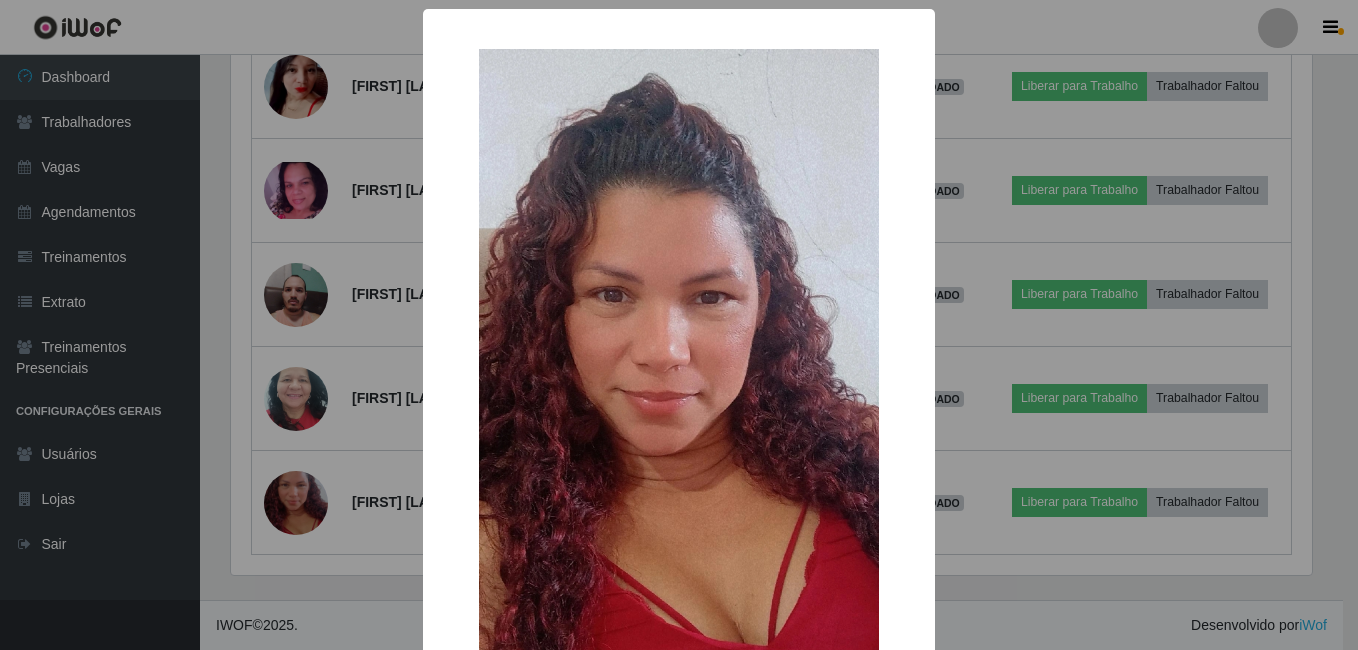 click on "× OK Cancel" at bounding box center (679, 325) 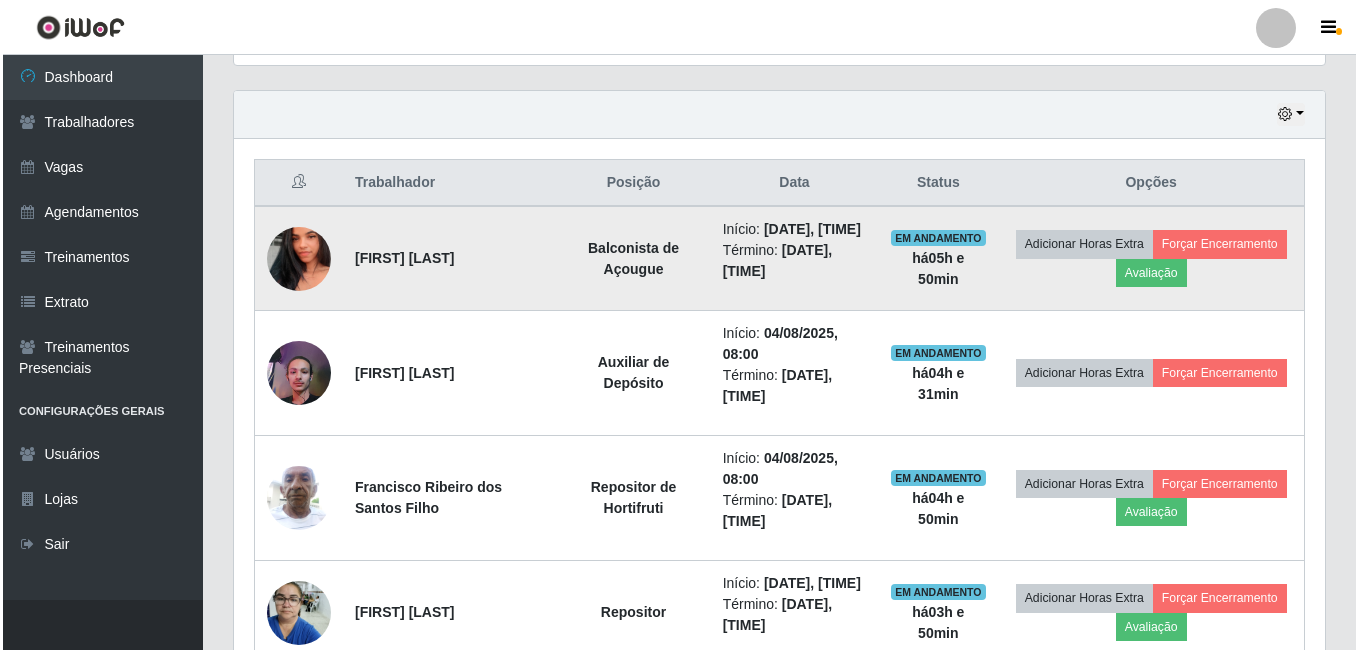 scroll, scrollTop: 700, scrollLeft: 0, axis: vertical 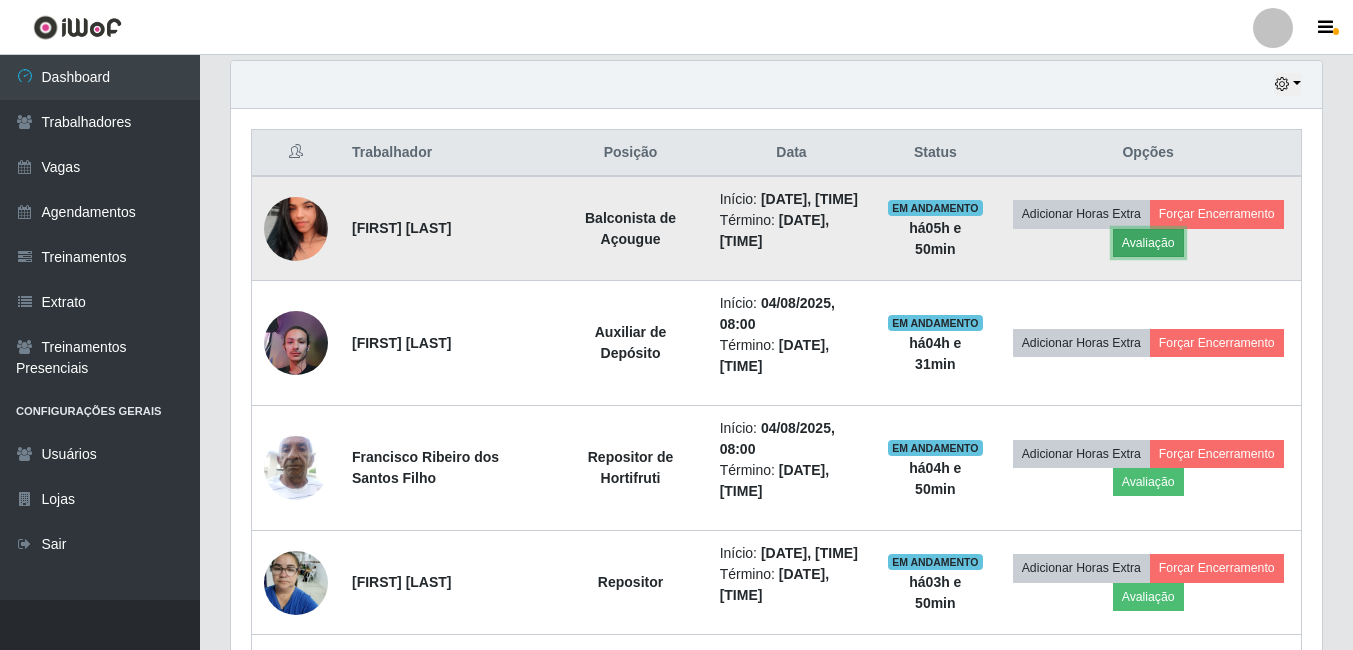 click on "Avaliação" at bounding box center [1148, 243] 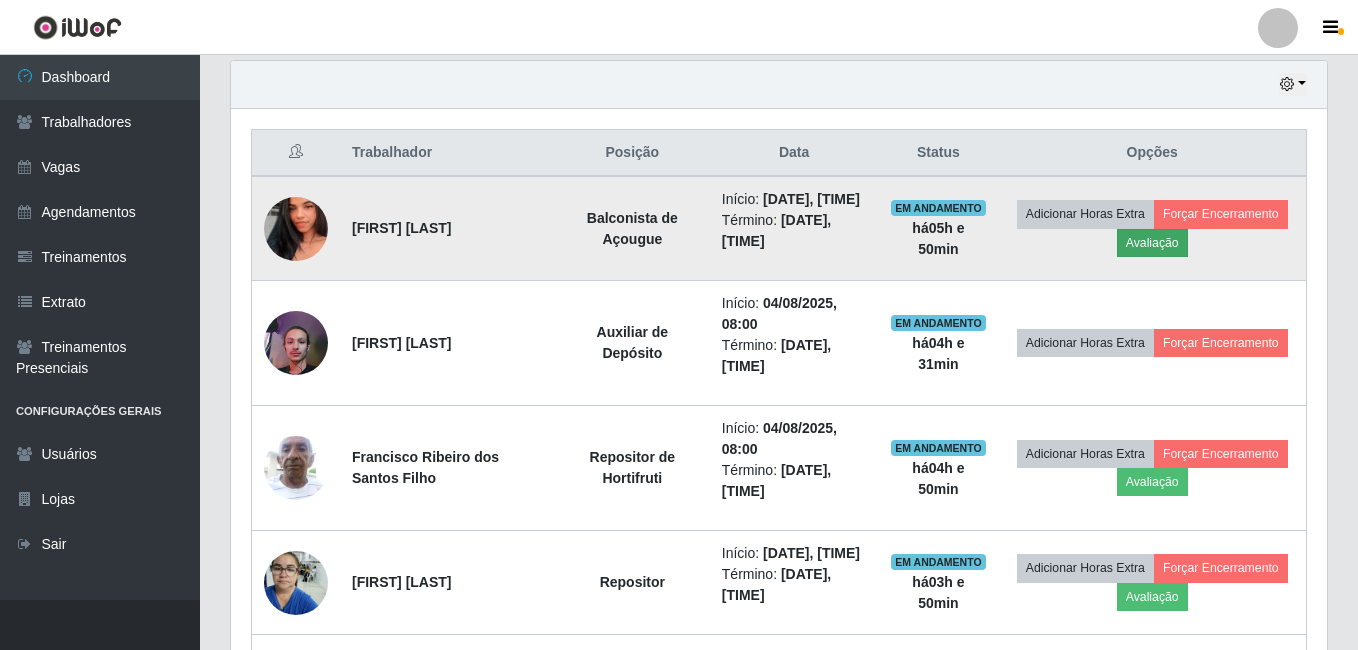 scroll, scrollTop: 999585, scrollLeft: 998919, axis: both 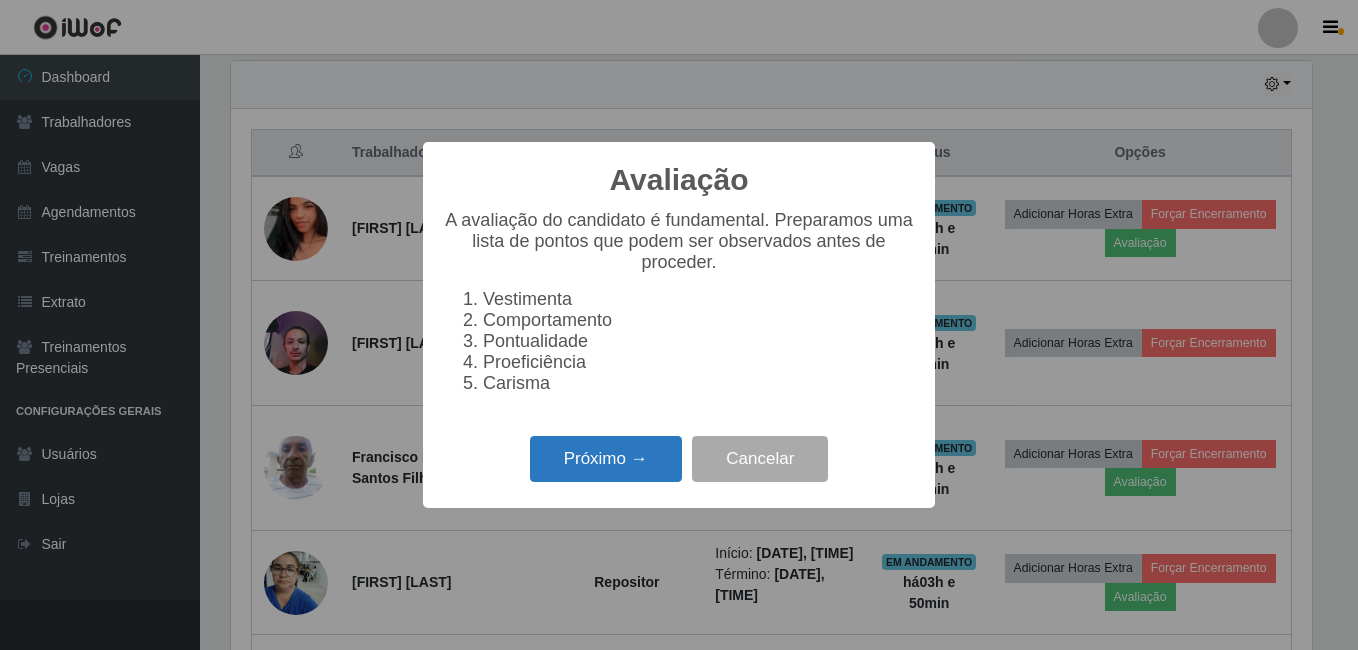 click on "Próximo →" at bounding box center (606, 459) 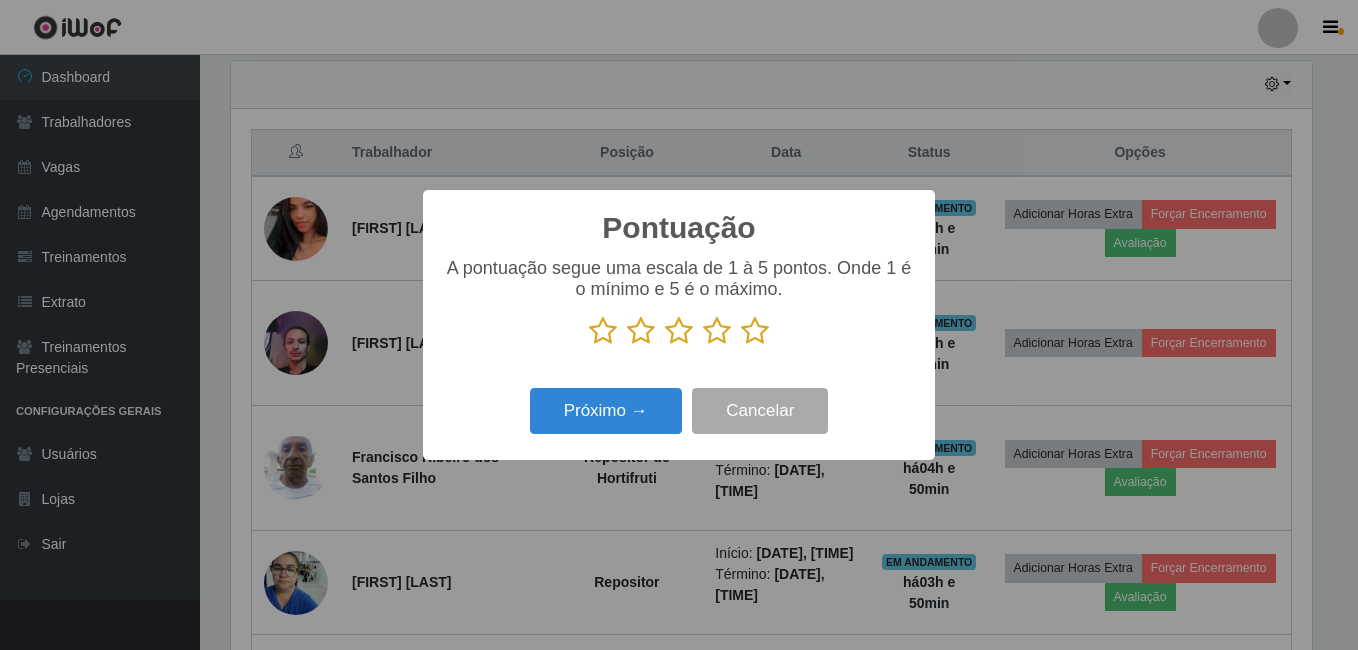 drag, startPoint x: 761, startPoint y: 333, endPoint x: 675, endPoint y: 359, distance: 89.84431 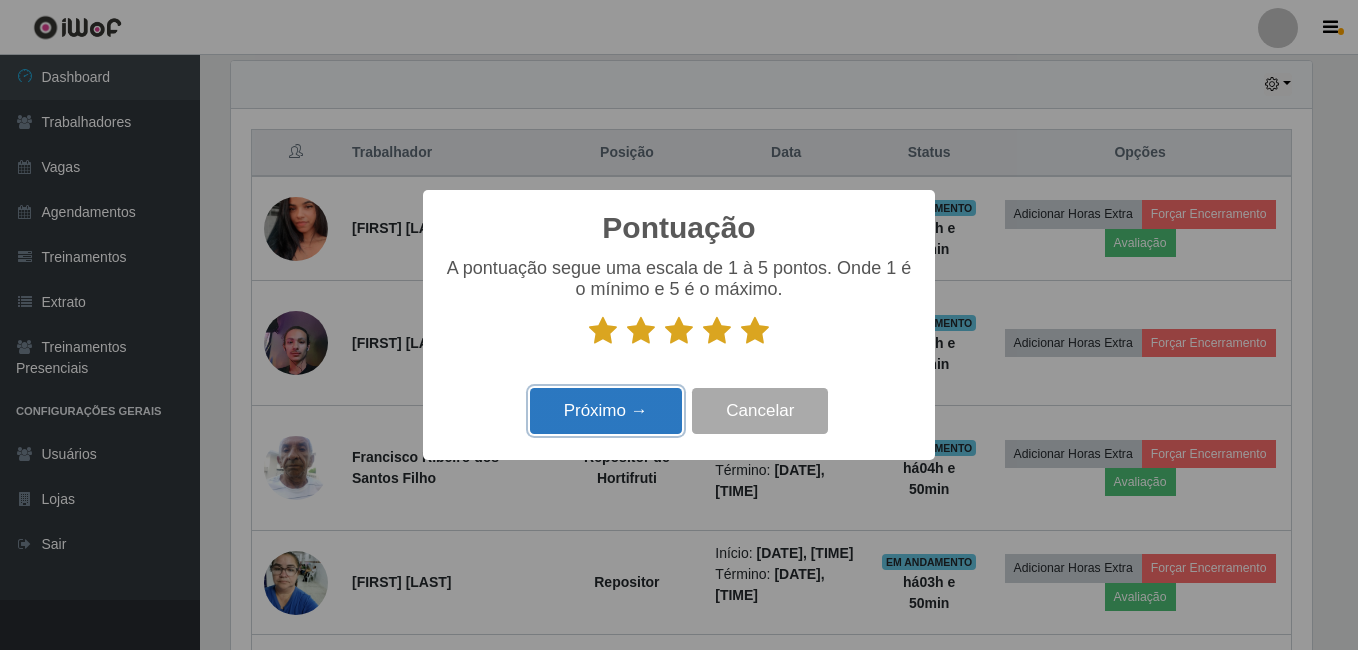 click on "Próximo →" at bounding box center (606, 411) 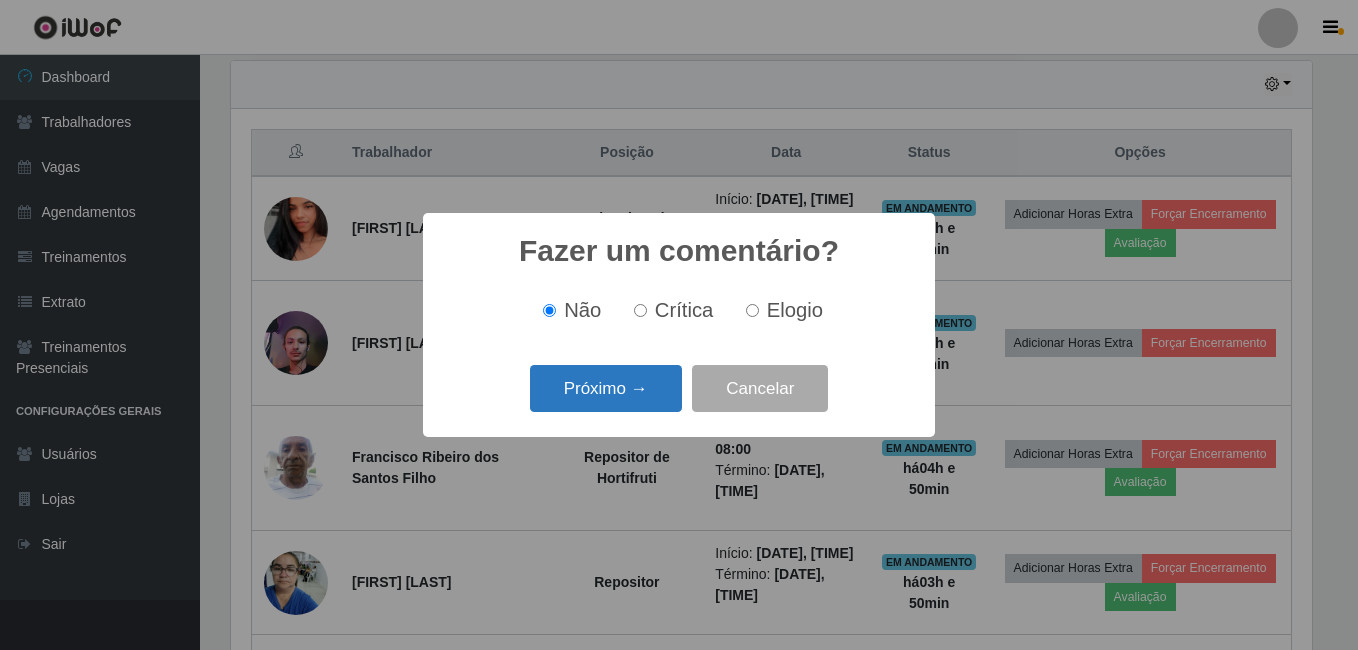 click on "Próximo →" at bounding box center [606, 388] 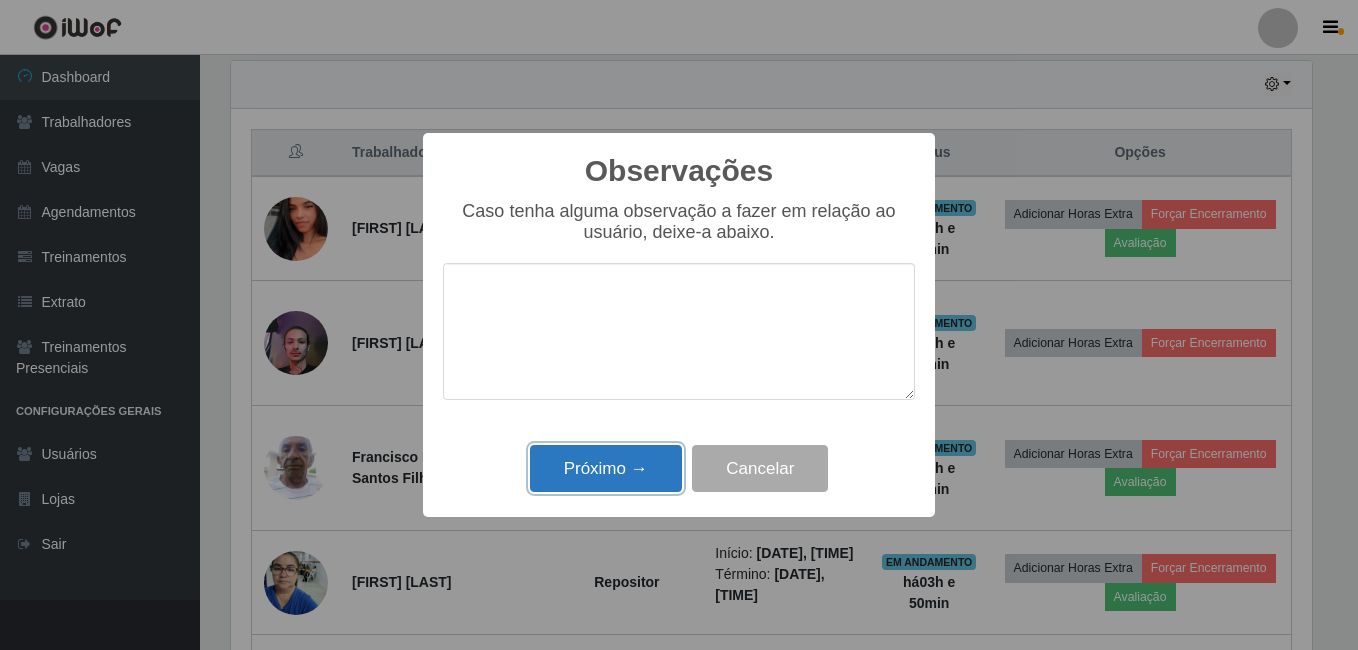 click on "Próximo →" at bounding box center (606, 468) 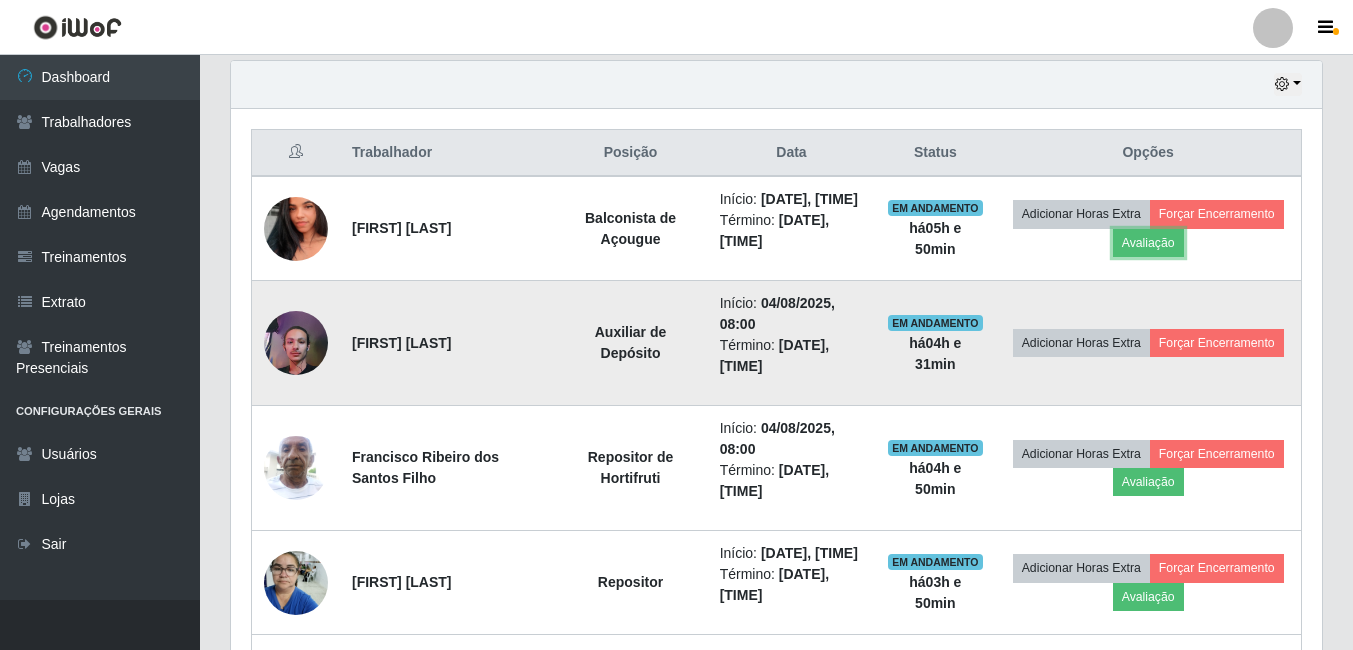 scroll, scrollTop: 999585, scrollLeft: 998909, axis: both 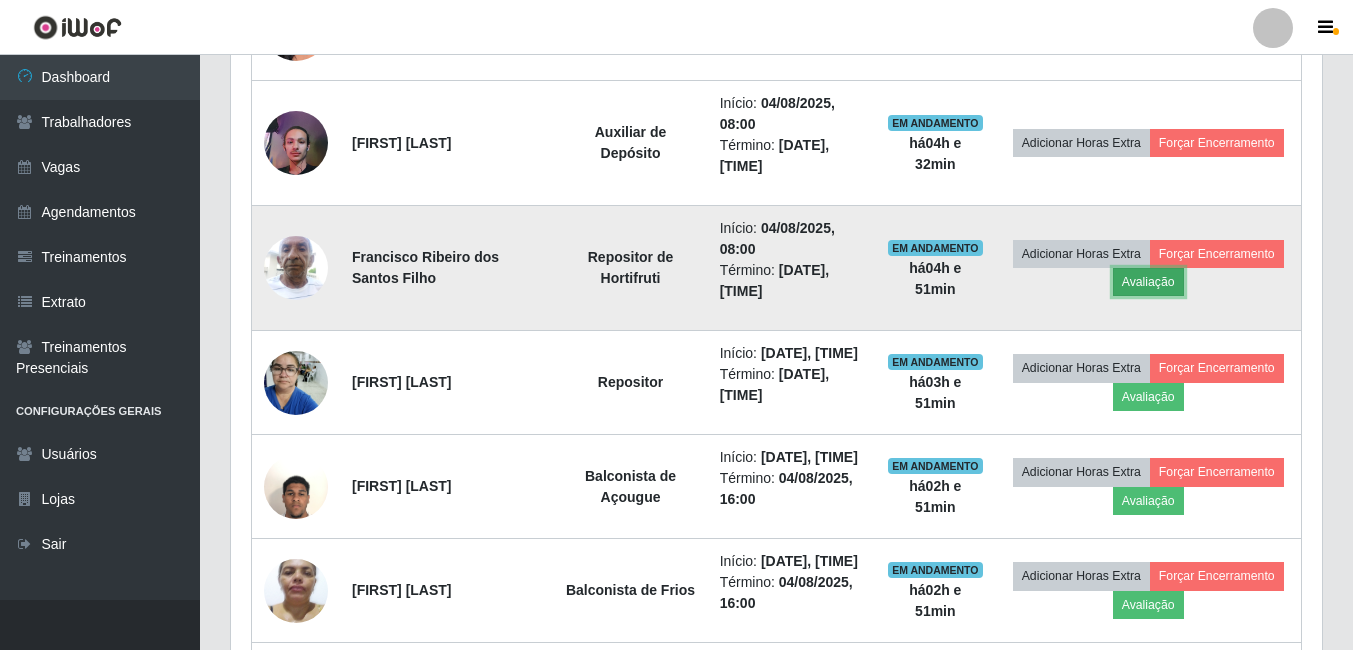 click on "Avaliação" at bounding box center [1148, 282] 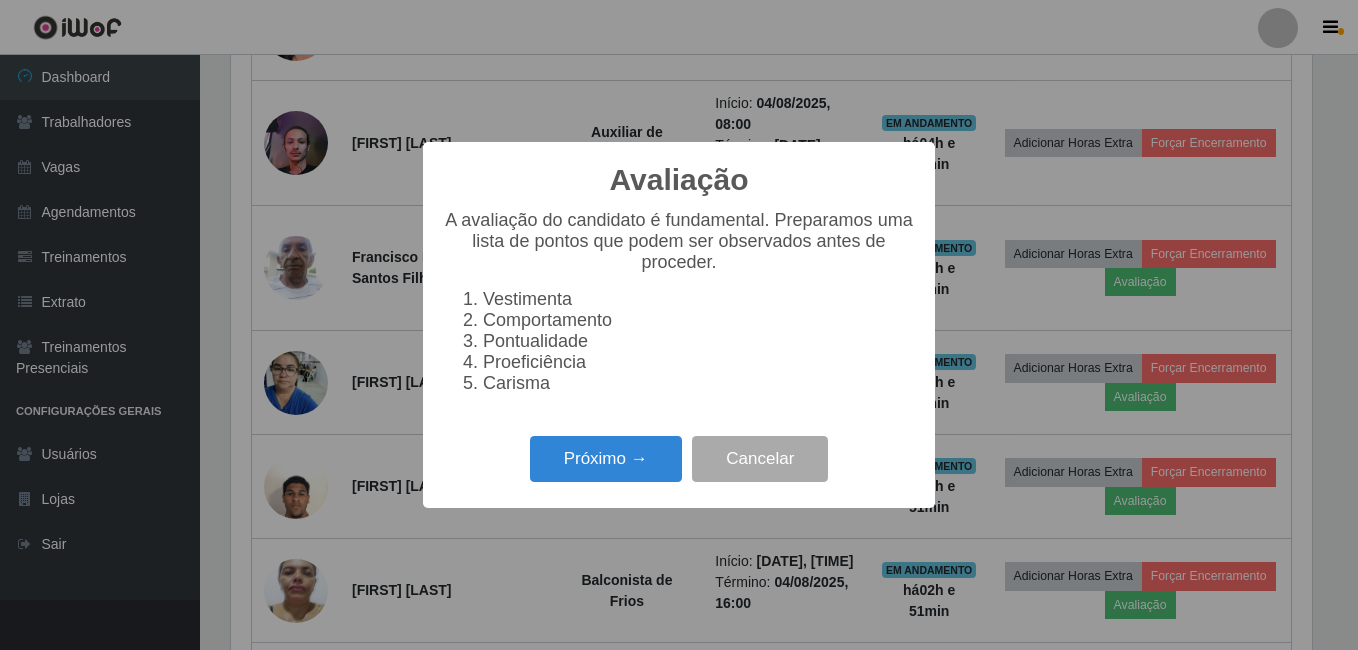 scroll, scrollTop: 999585, scrollLeft: 998919, axis: both 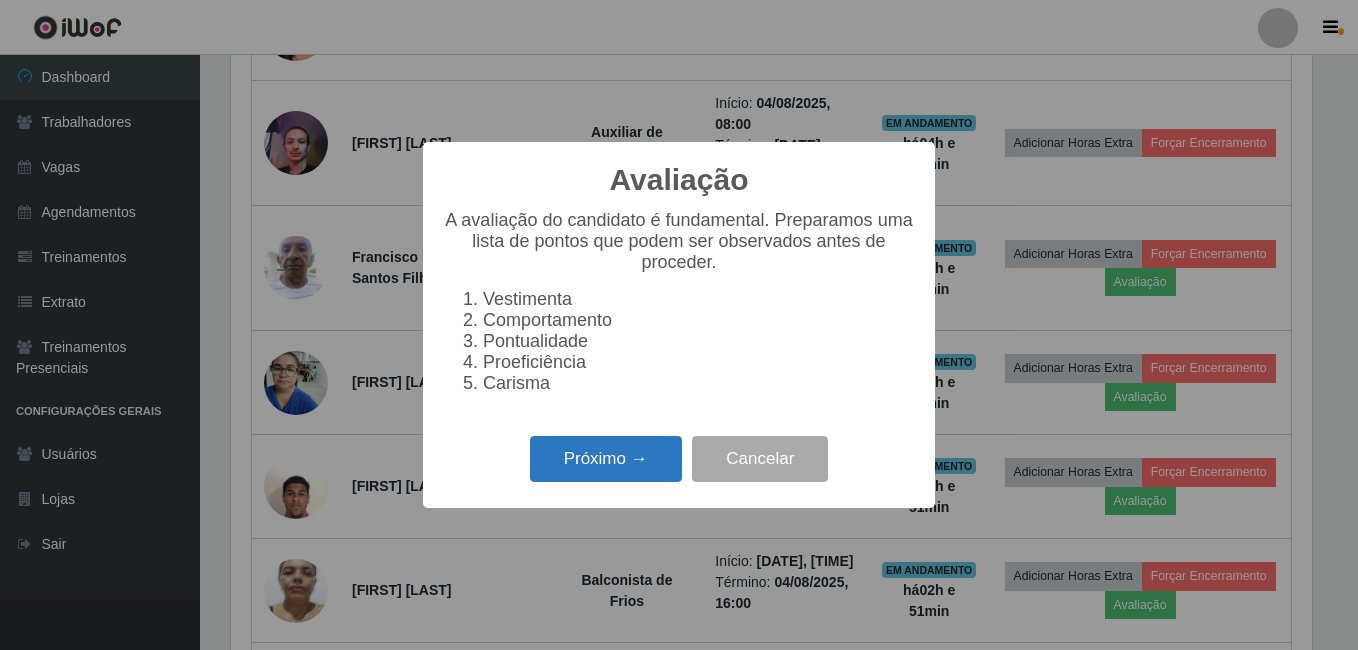 click on "Próximo →" at bounding box center [606, 459] 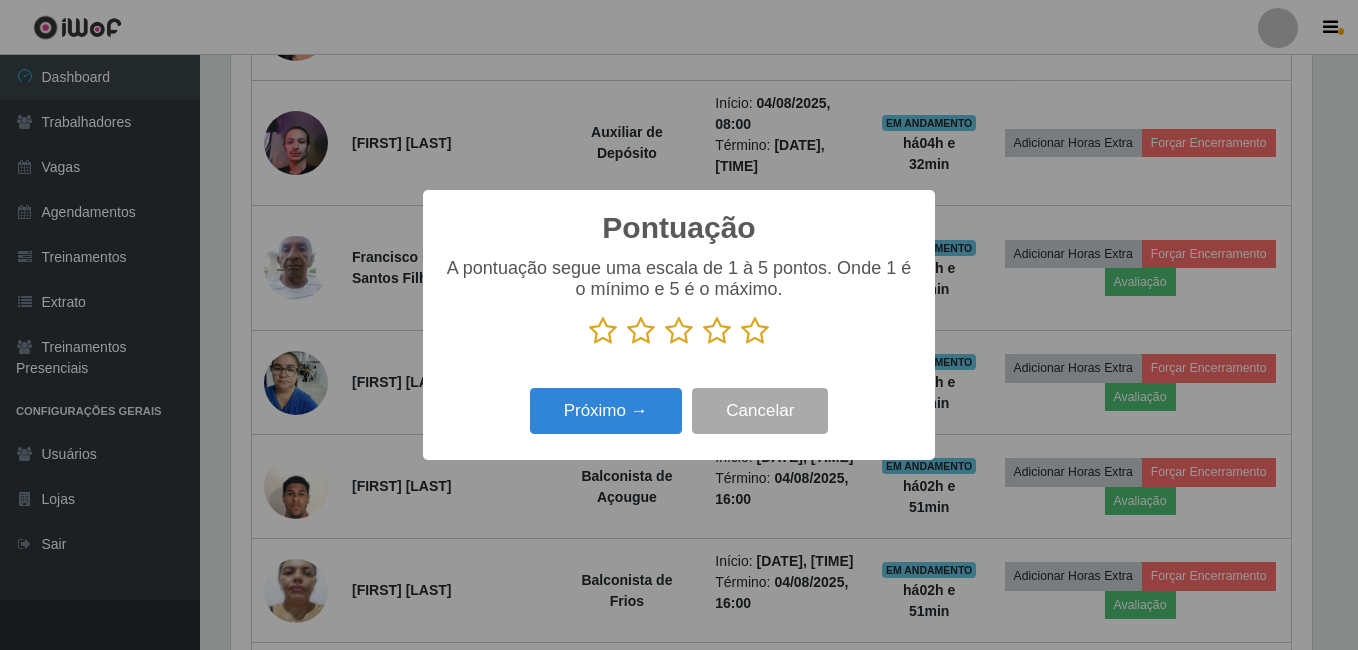 drag, startPoint x: 753, startPoint y: 330, endPoint x: 650, endPoint y: 381, distance: 114.93476 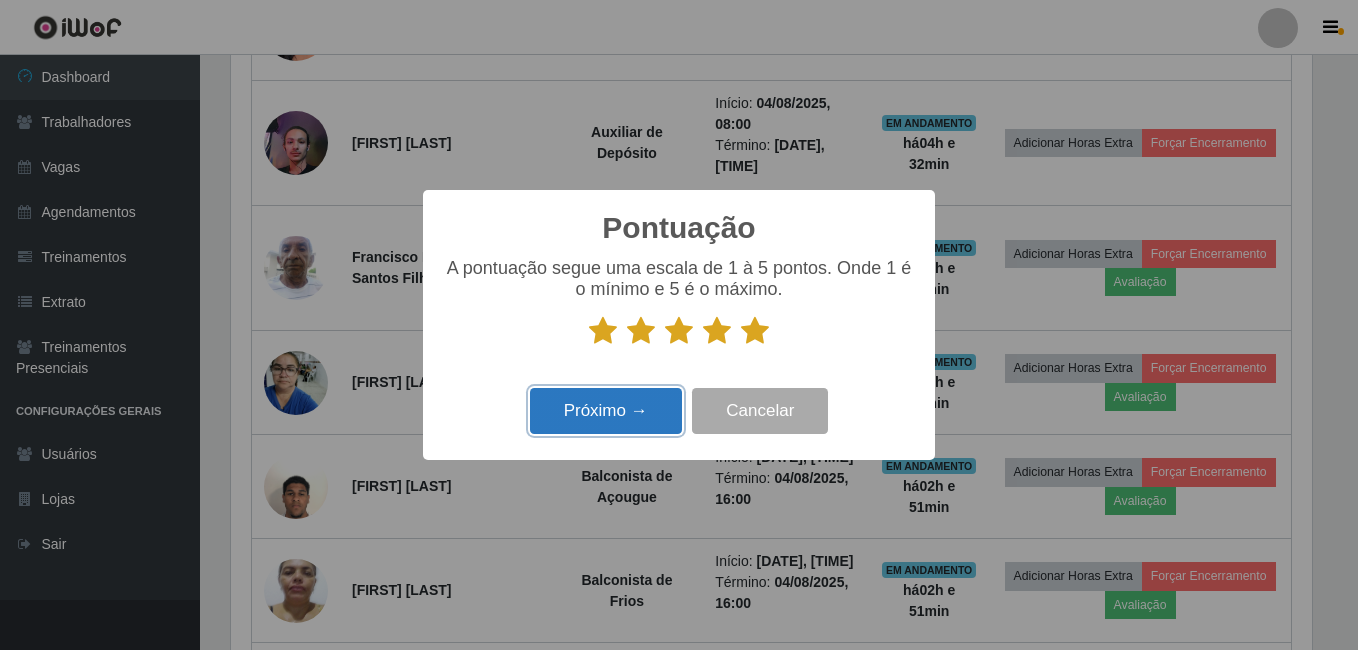 click on "Próximo →" at bounding box center [606, 411] 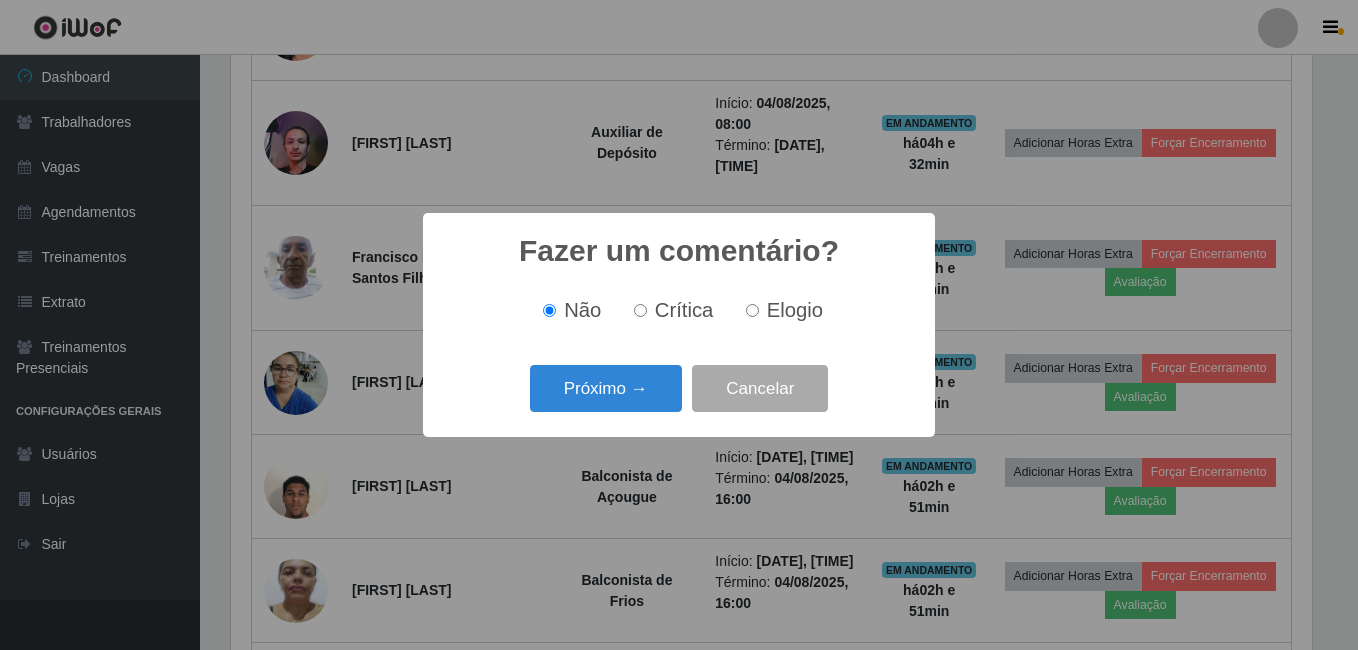 click on "Próximo →" at bounding box center [606, 388] 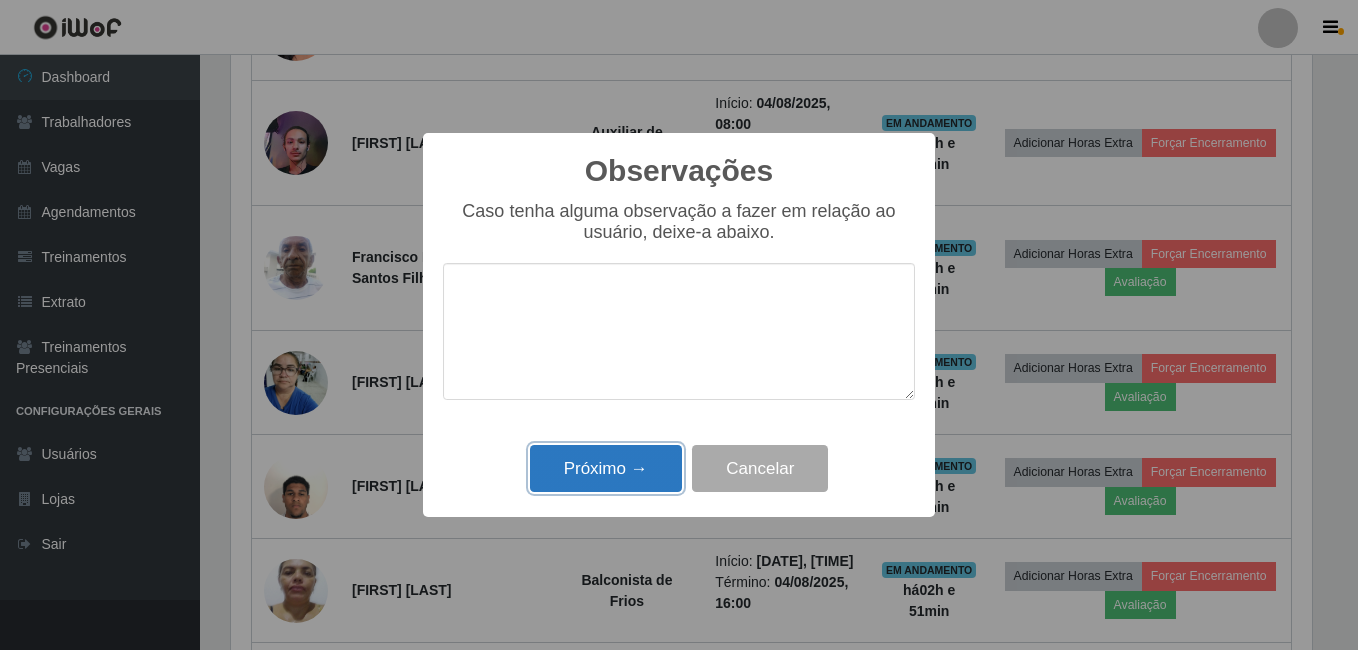 click on "Próximo →" at bounding box center (606, 468) 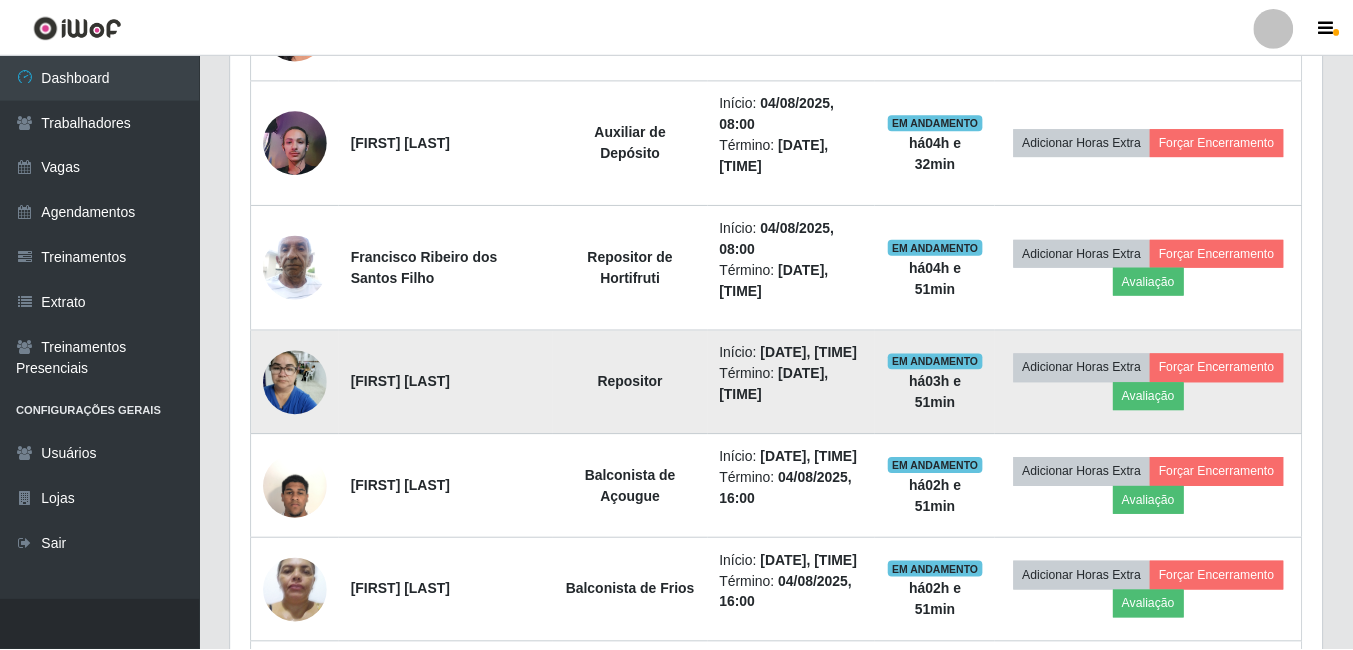 scroll, scrollTop: 999585, scrollLeft: 998909, axis: both 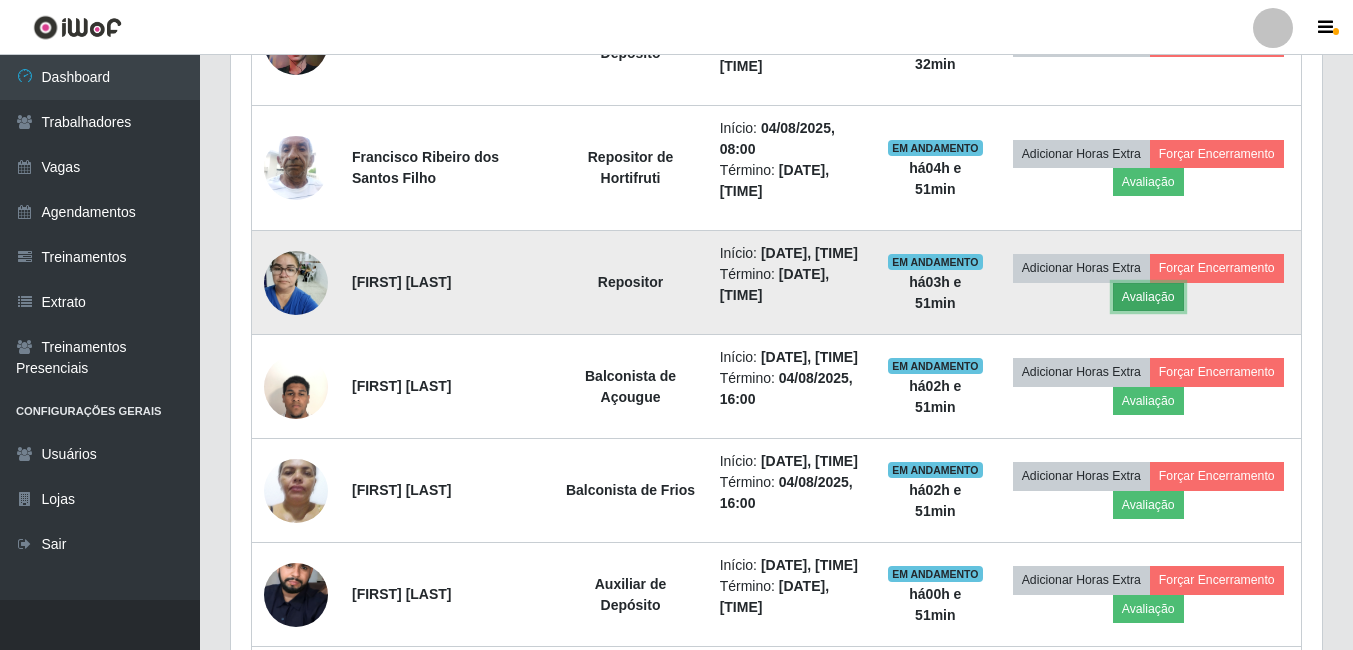 click on "Avaliação" at bounding box center (1148, 297) 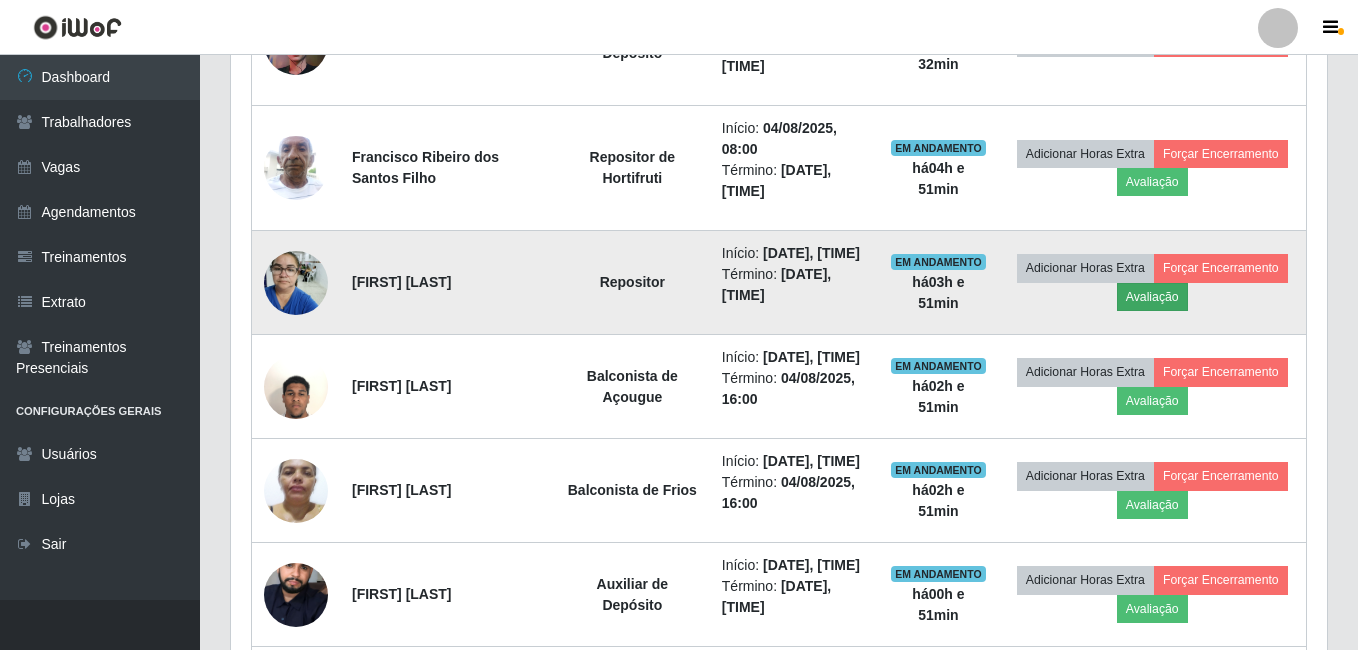 scroll, scrollTop: 999585, scrollLeft: 998919, axis: both 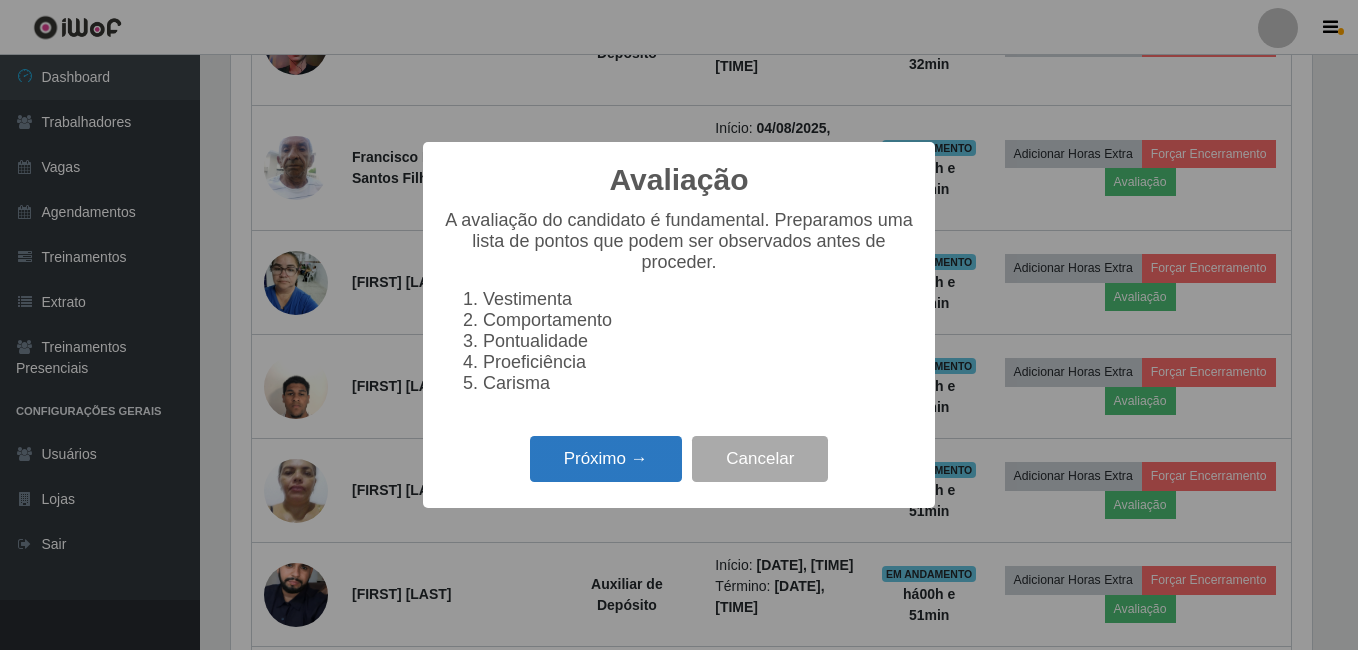 click on "Próximo →" at bounding box center (606, 459) 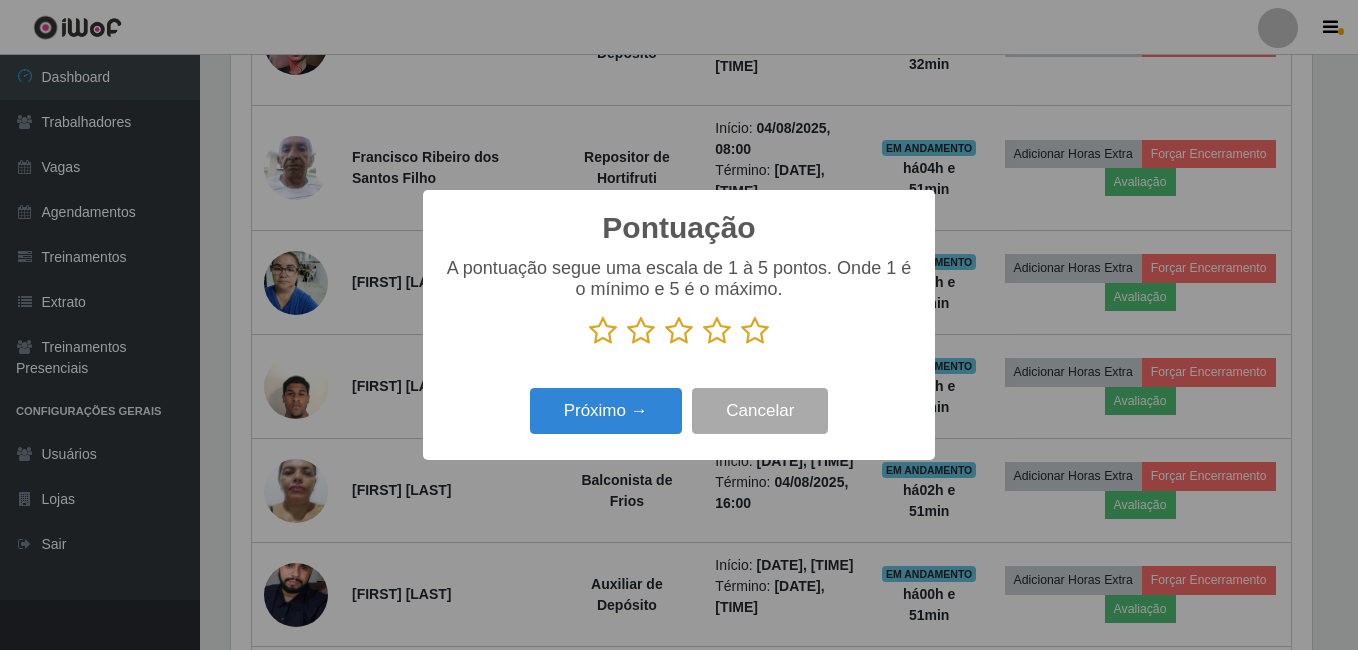 scroll, scrollTop: 999585, scrollLeft: 998919, axis: both 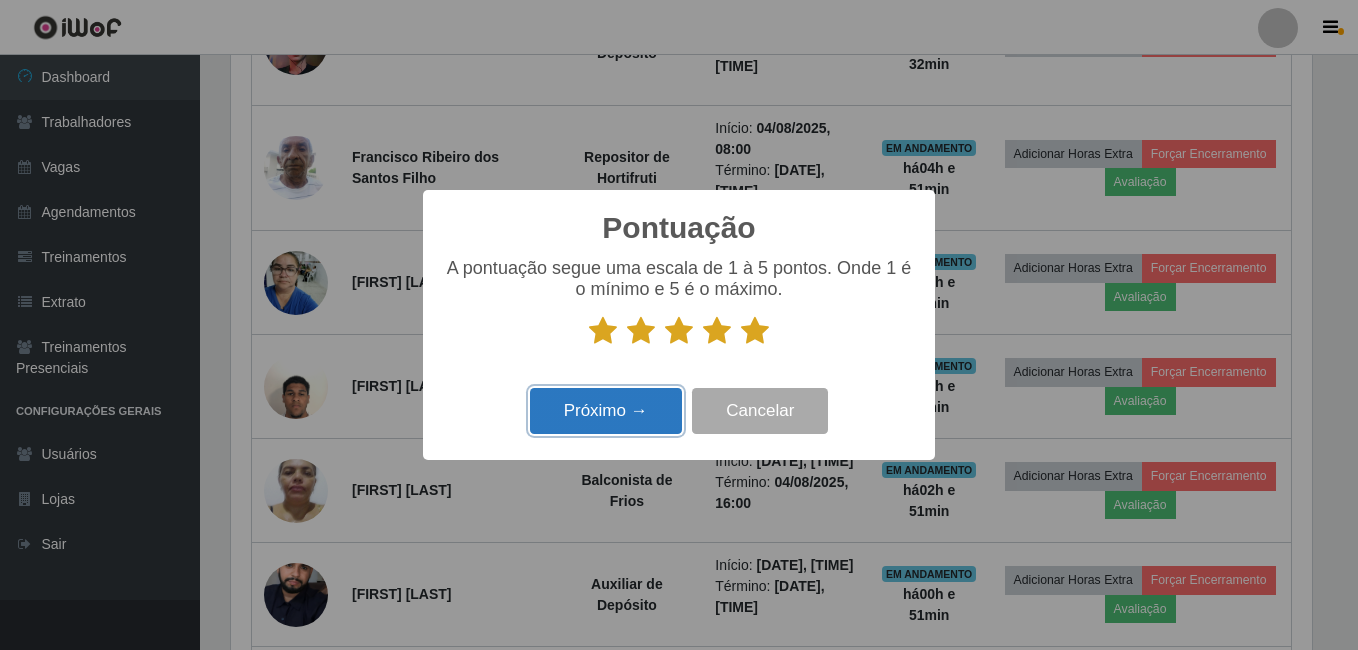 click on "Próximo →" at bounding box center (606, 411) 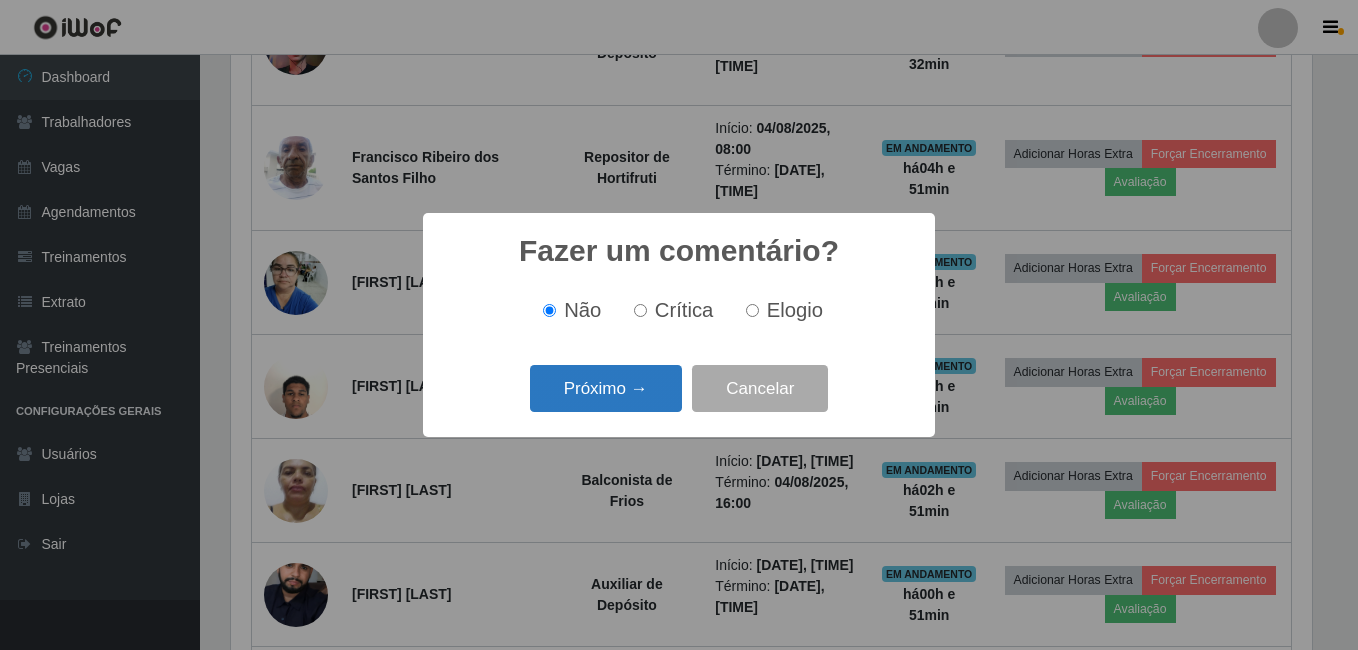 click on "Próximo →" at bounding box center (606, 388) 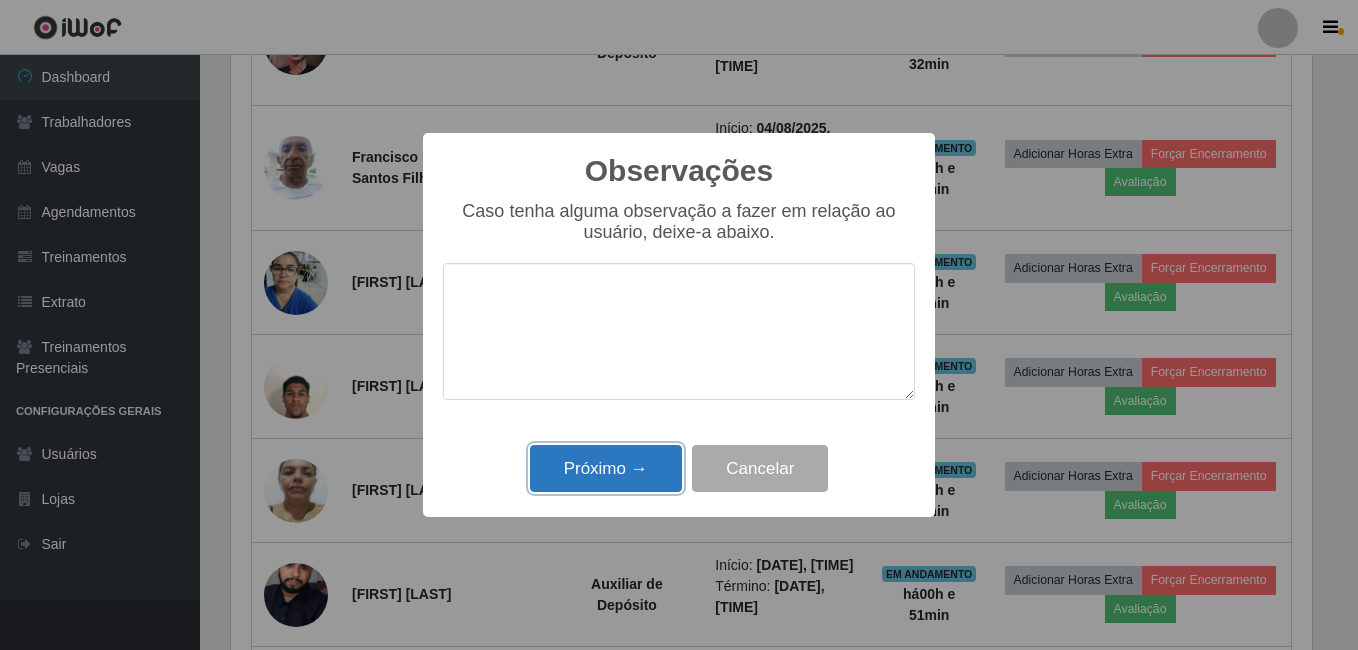 click on "Próximo →" at bounding box center (606, 468) 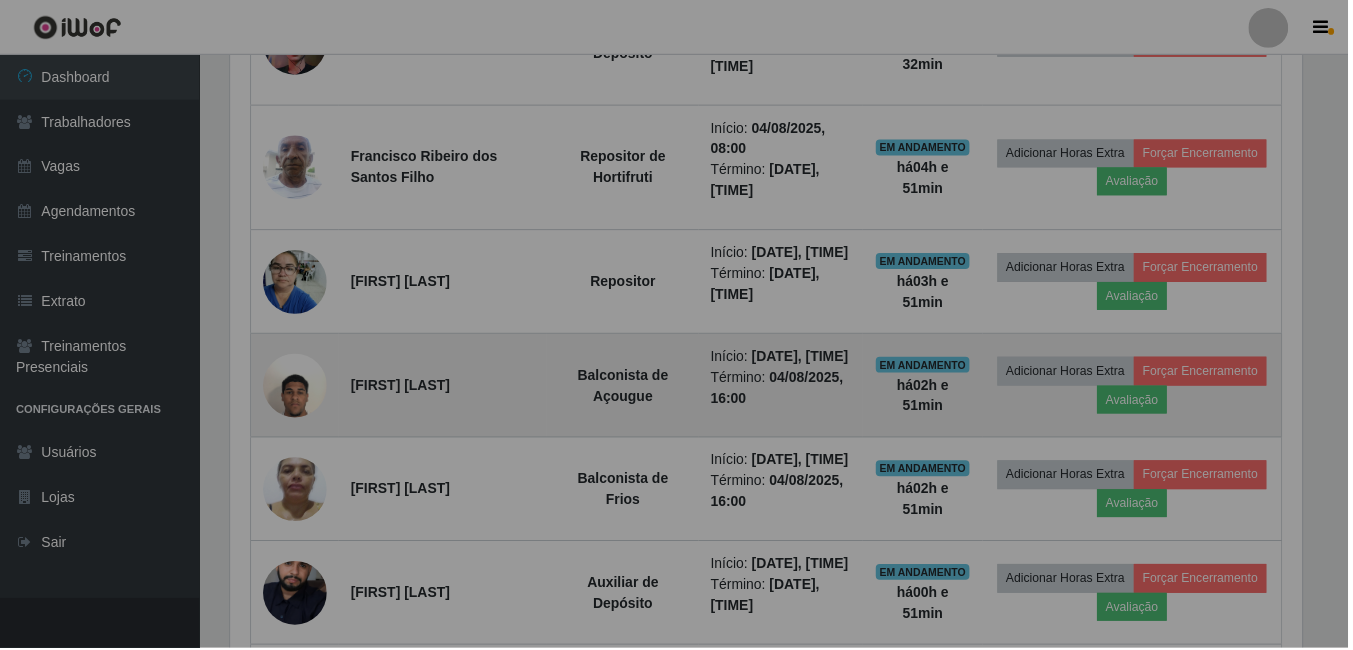 scroll, scrollTop: 999585, scrollLeft: 998909, axis: both 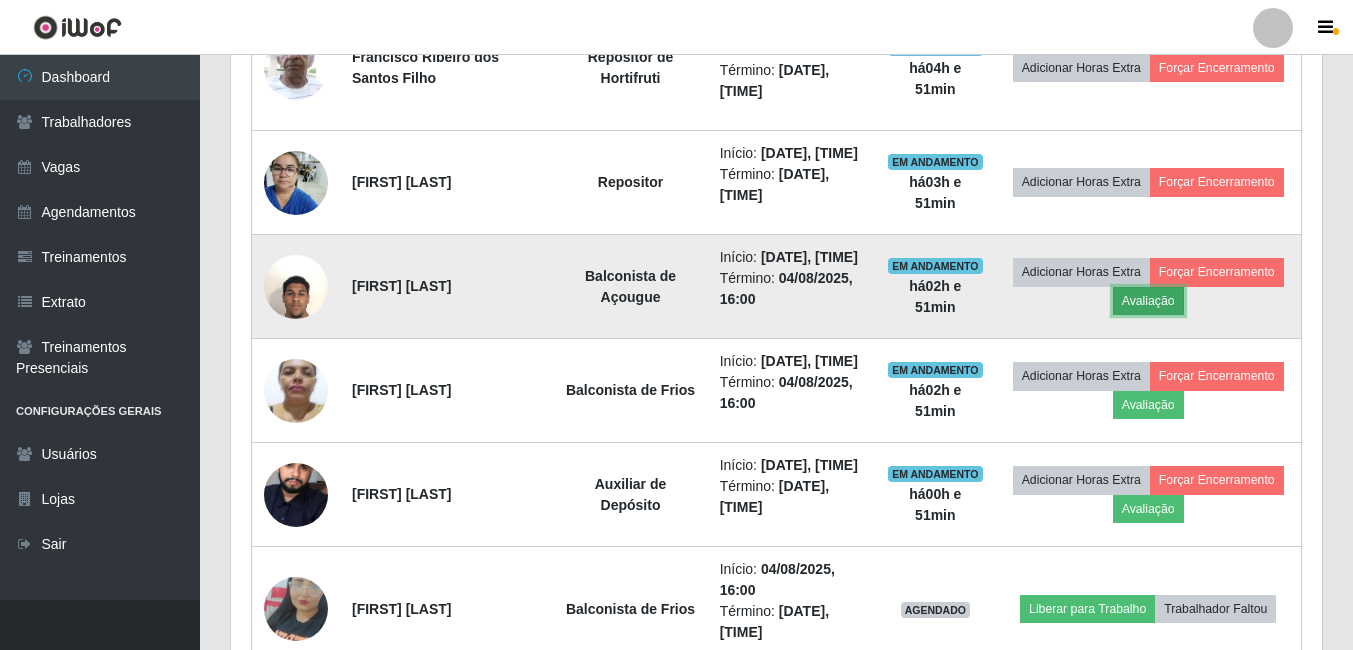 click on "Avaliação" at bounding box center [1148, 301] 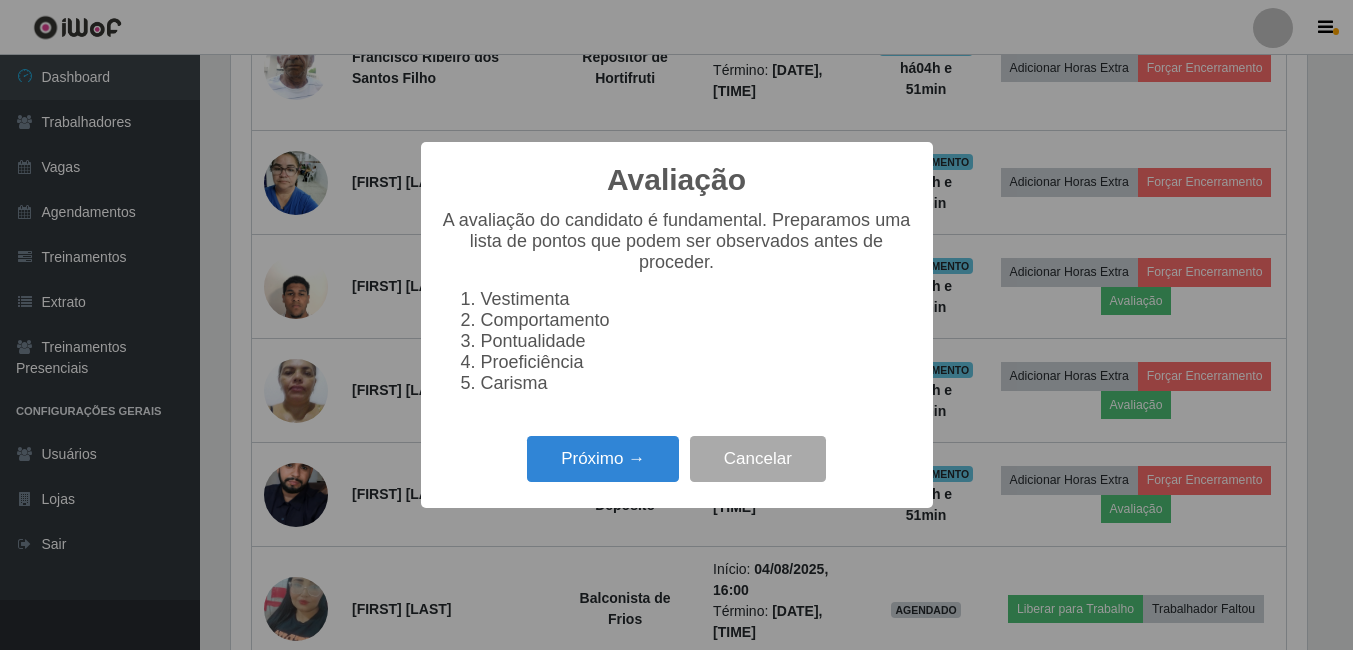 scroll, scrollTop: 999585, scrollLeft: 998919, axis: both 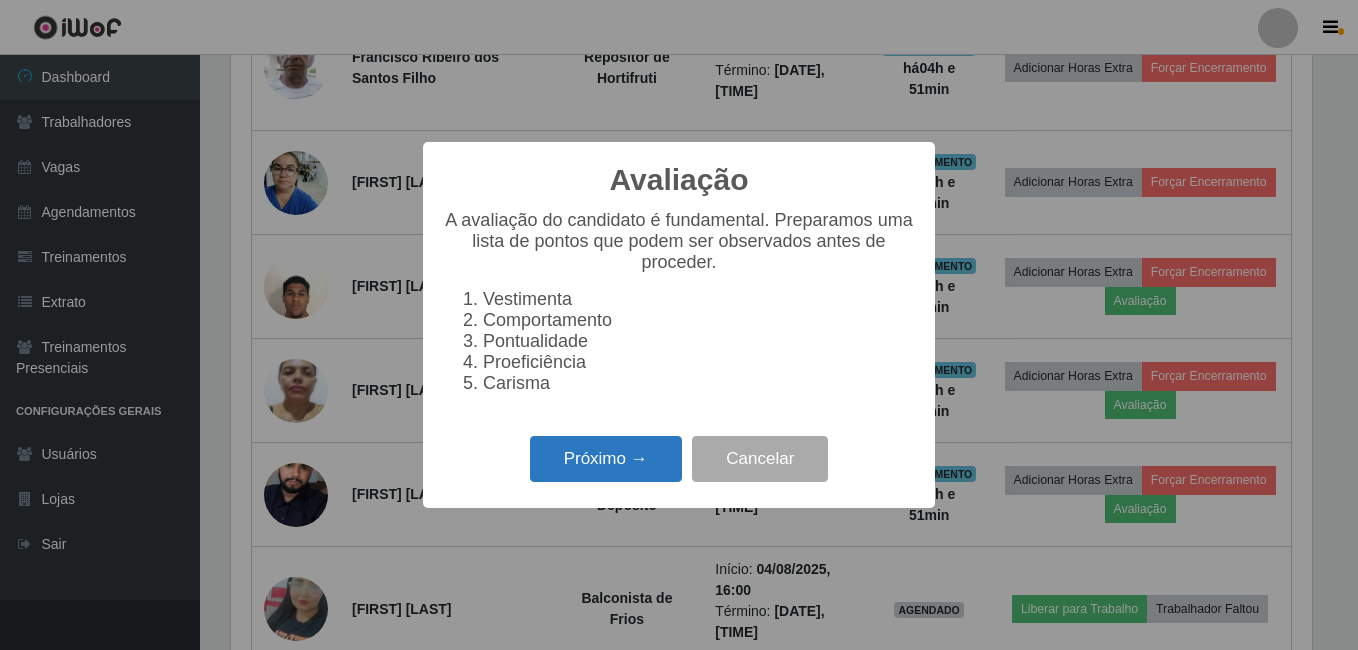 click on "Próximo →" at bounding box center (606, 459) 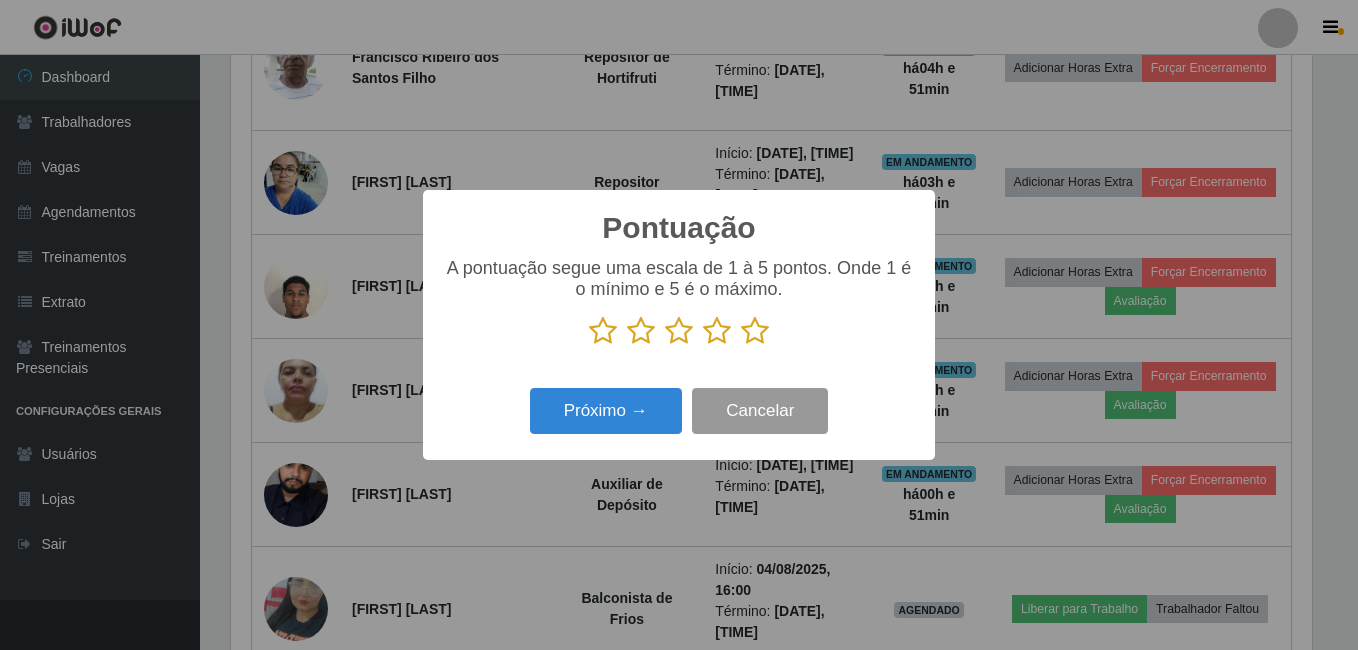 scroll, scrollTop: 999585, scrollLeft: 998919, axis: both 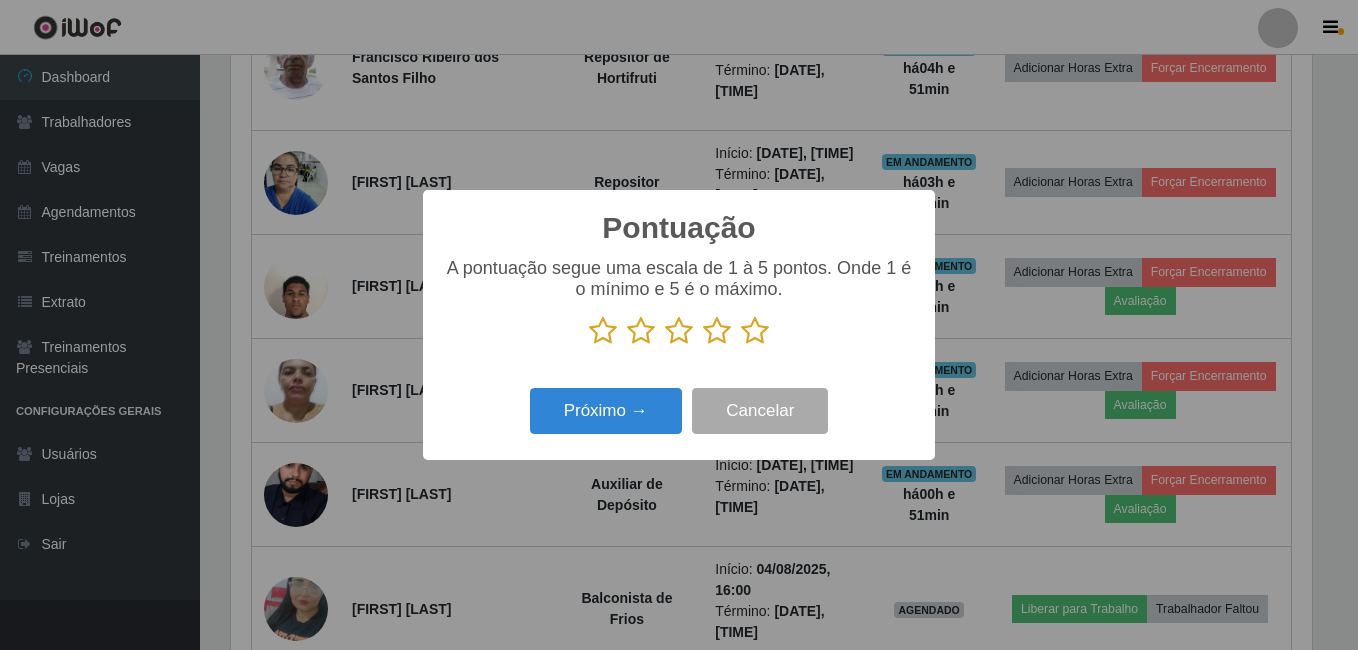 drag, startPoint x: 747, startPoint y: 333, endPoint x: 703, endPoint y: 354, distance: 48.754486 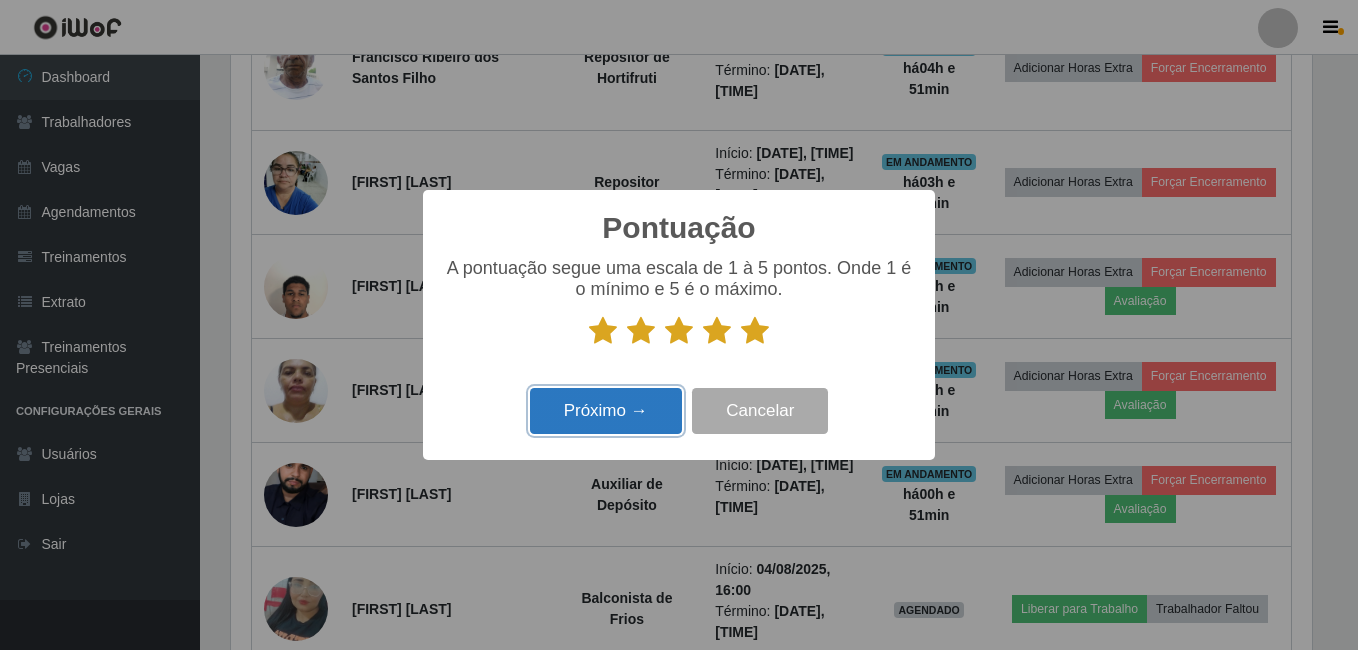 click on "Próximo →" at bounding box center [606, 411] 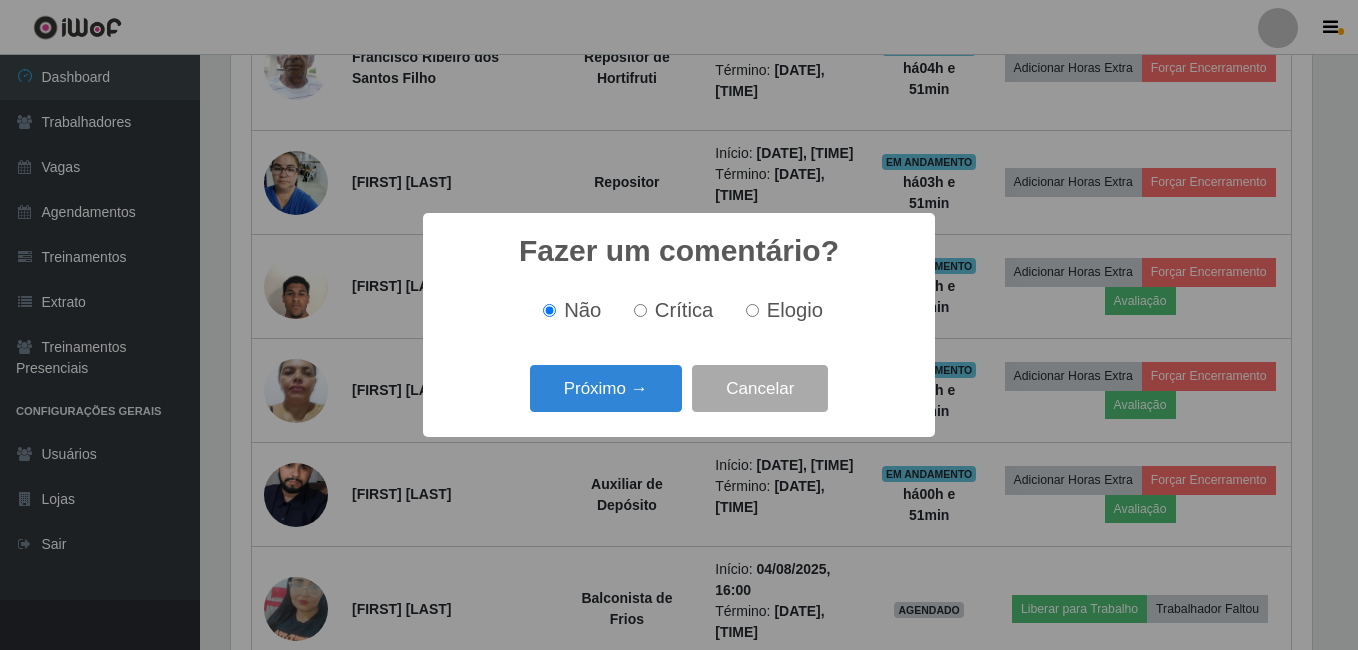 click on "Próximo →" at bounding box center (606, 388) 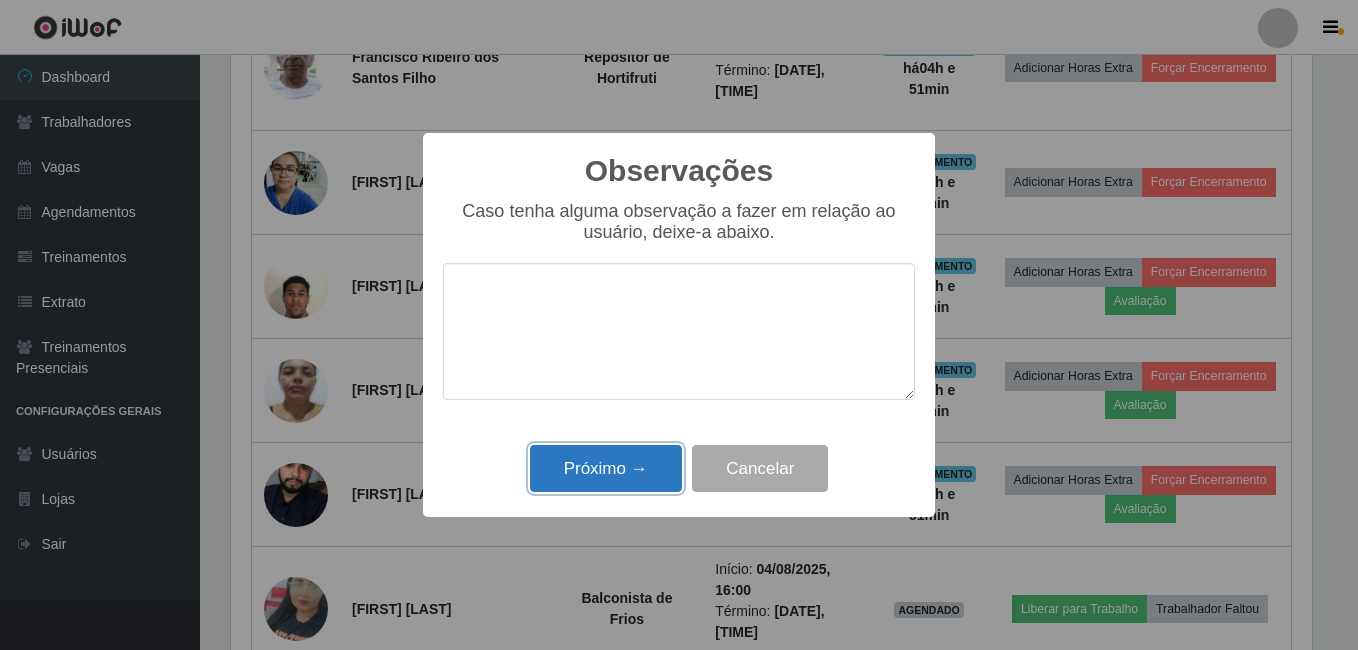 click on "Próximo →" at bounding box center [606, 468] 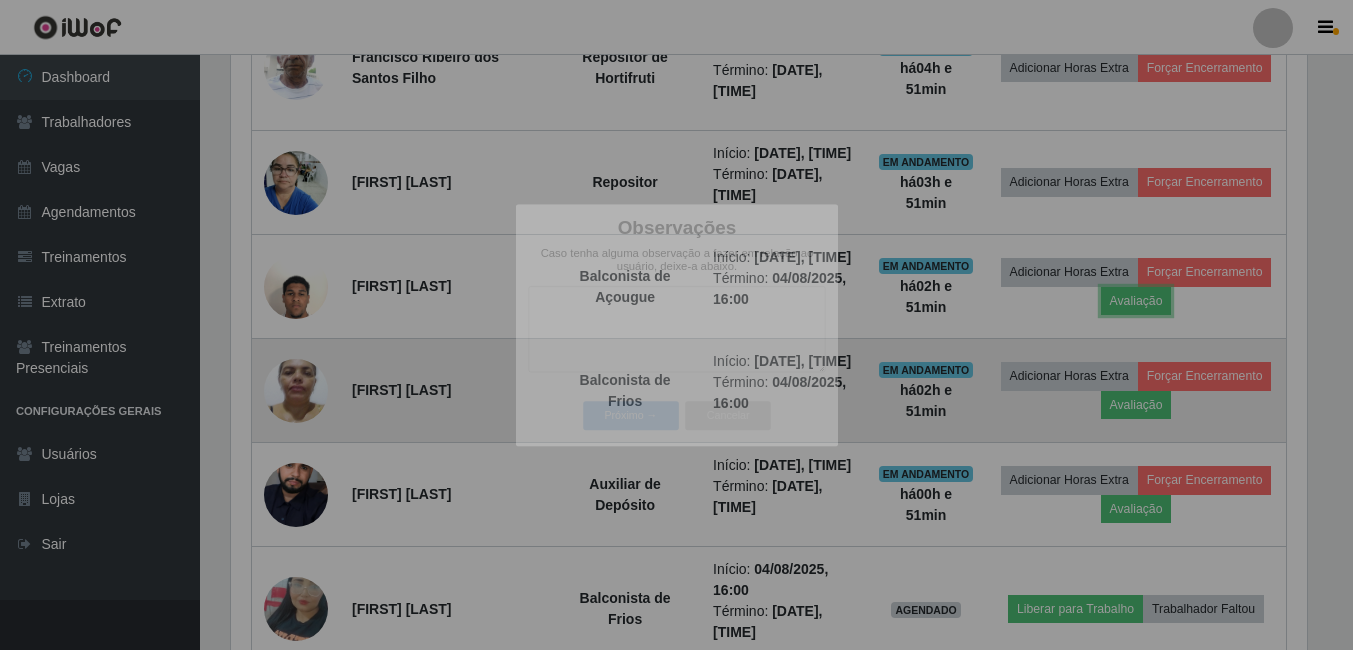 scroll, scrollTop: 999585, scrollLeft: 998909, axis: both 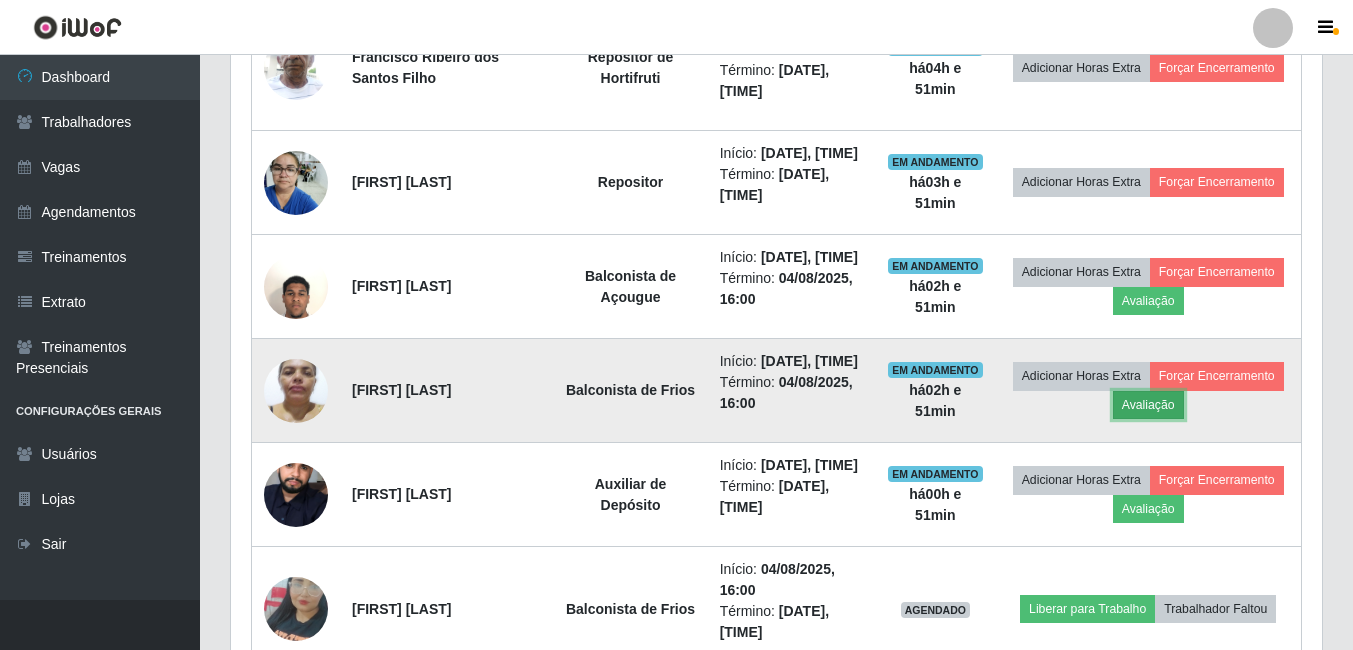 click on "Avaliação" at bounding box center (1148, 405) 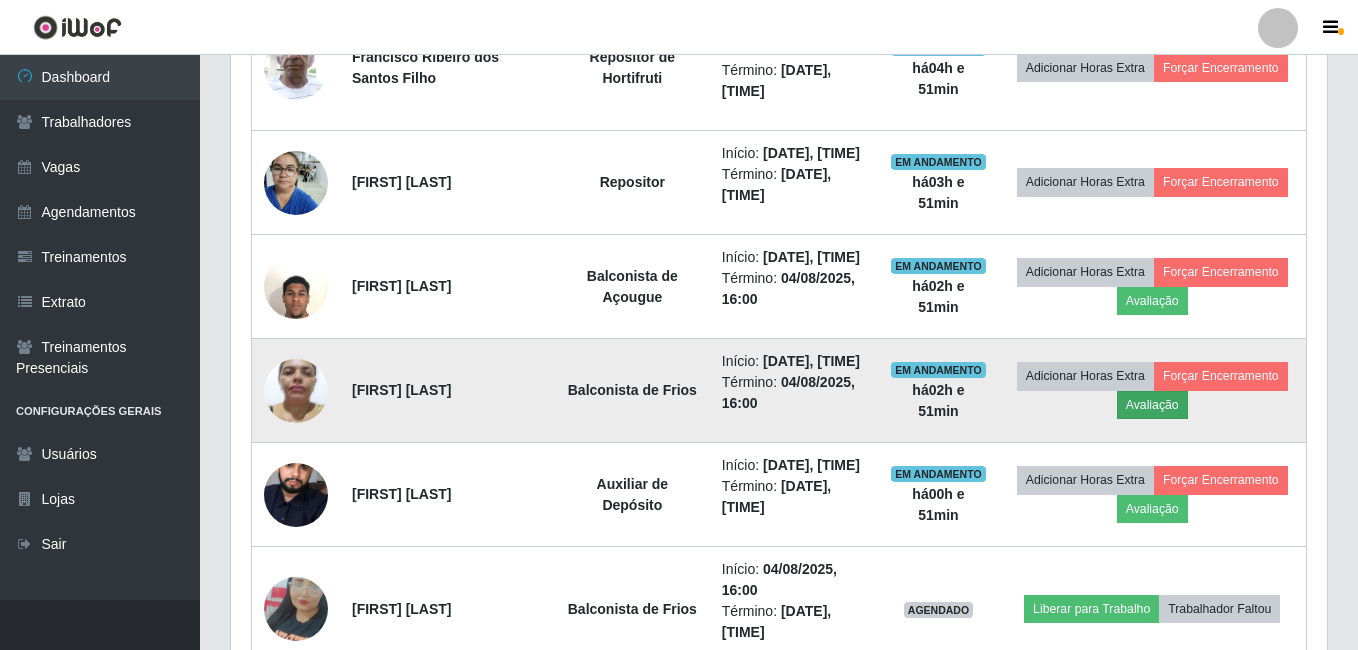 scroll, scrollTop: 999585, scrollLeft: 998919, axis: both 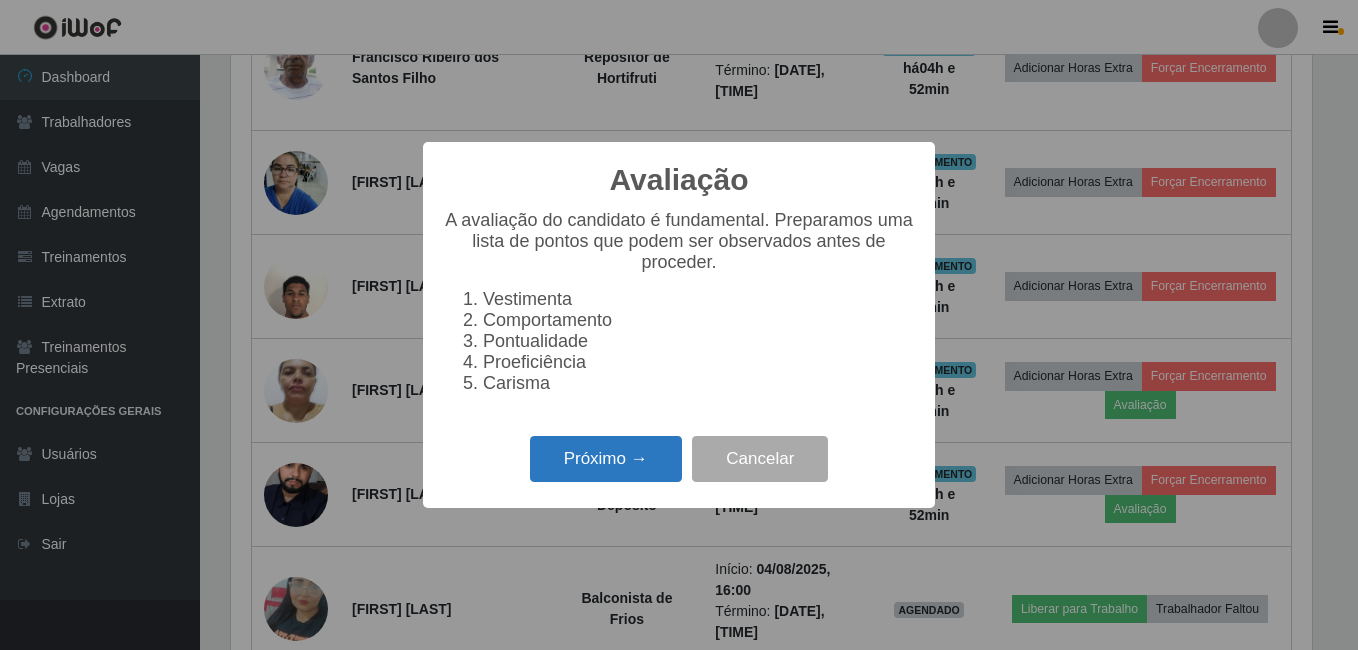 click on "Próximo →" at bounding box center (606, 459) 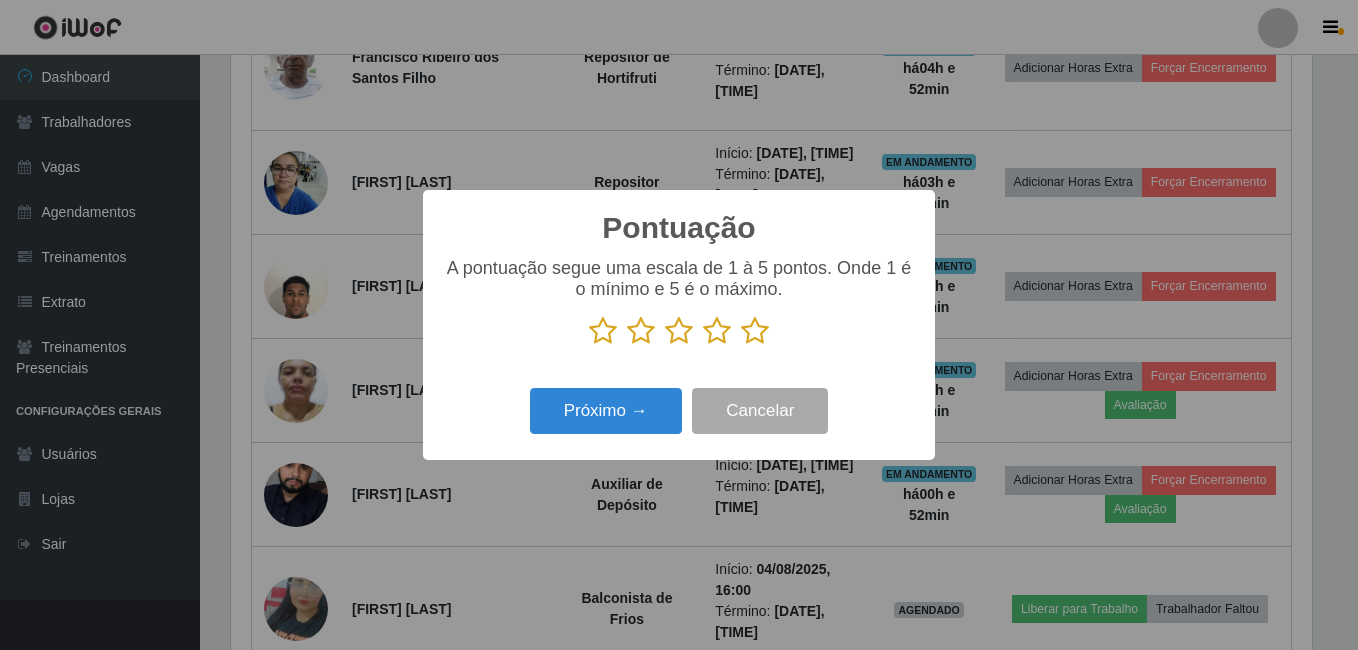 click at bounding box center (755, 331) 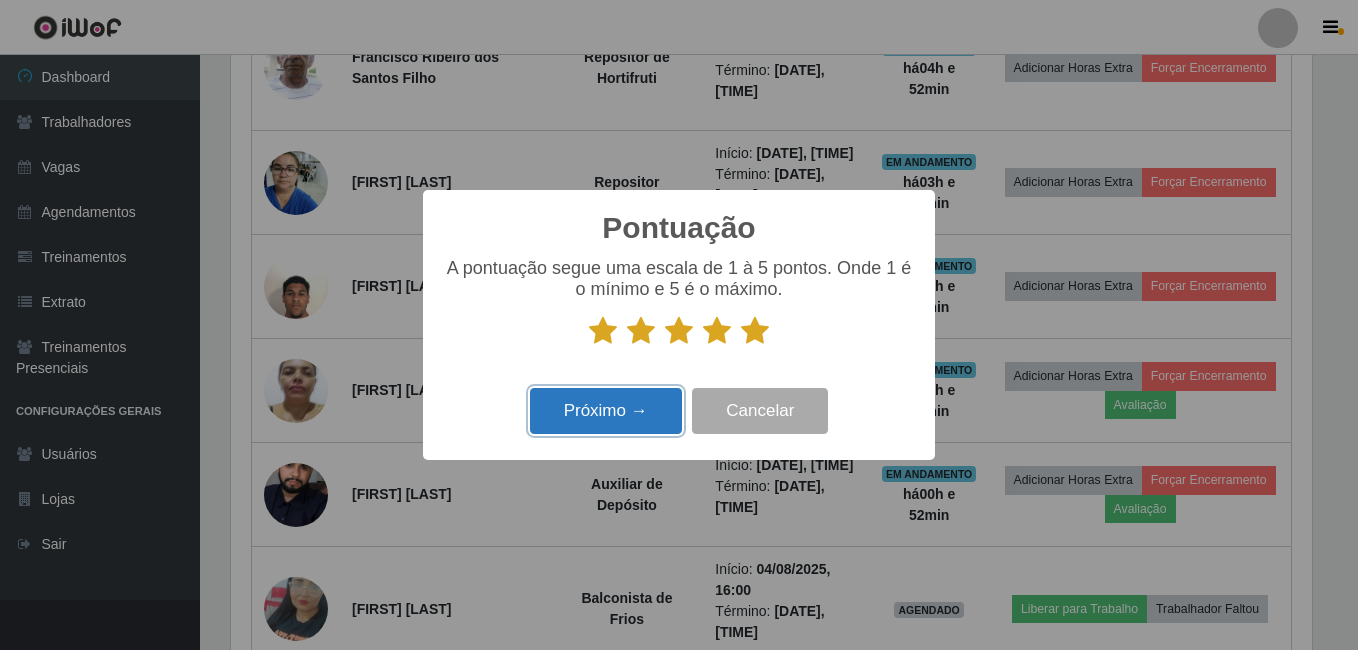 click on "Próximo →" at bounding box center [606, 411] 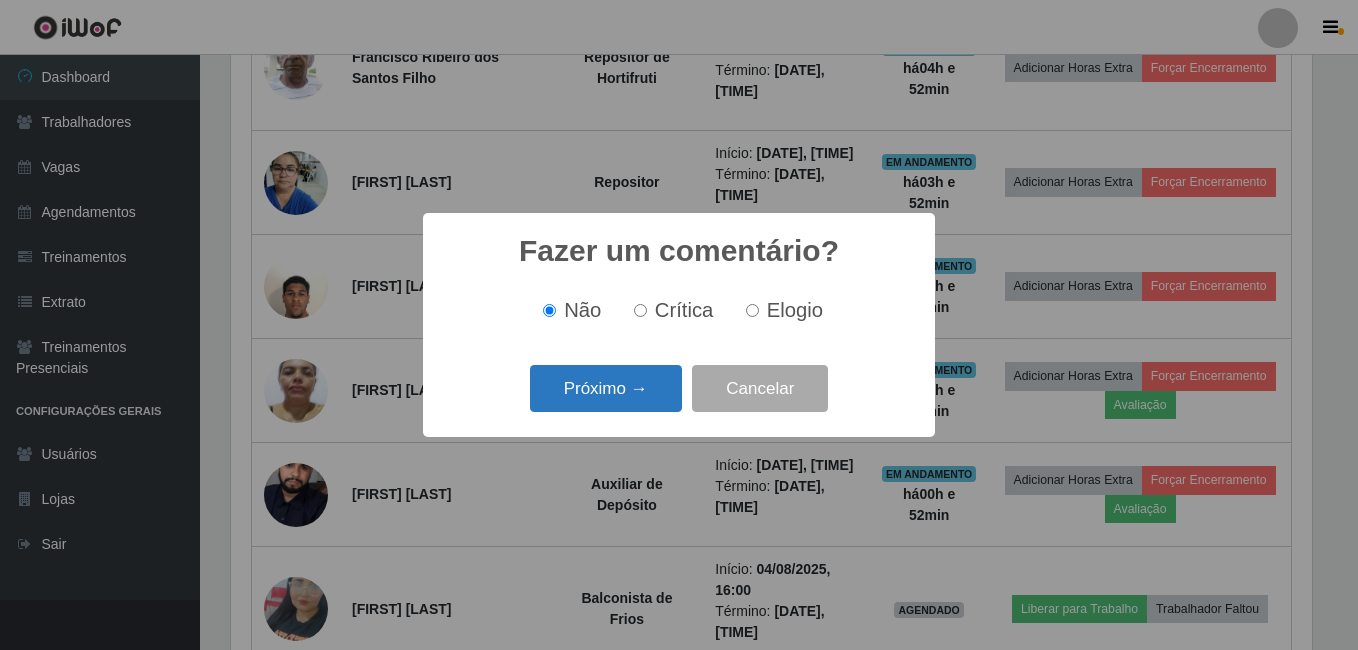 click on "Próximo →" at bounding box center [606, 388] 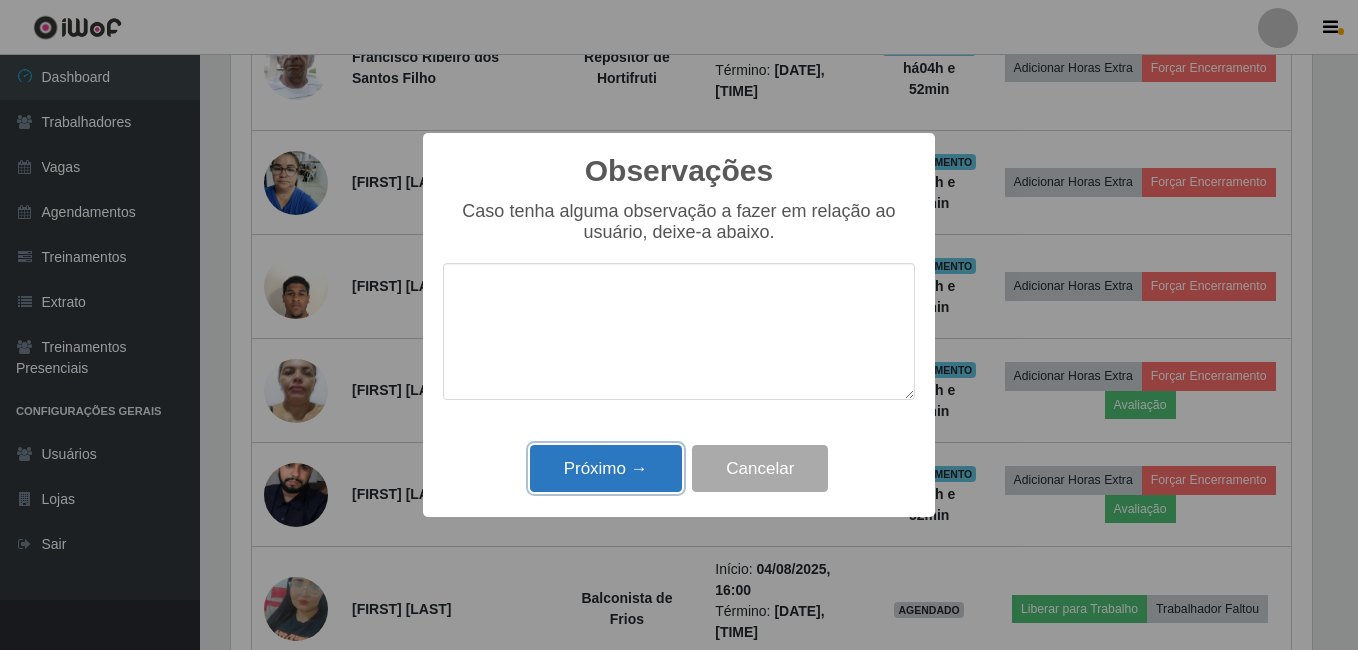 click on "Próximo →" at bounding box center (606, 468) 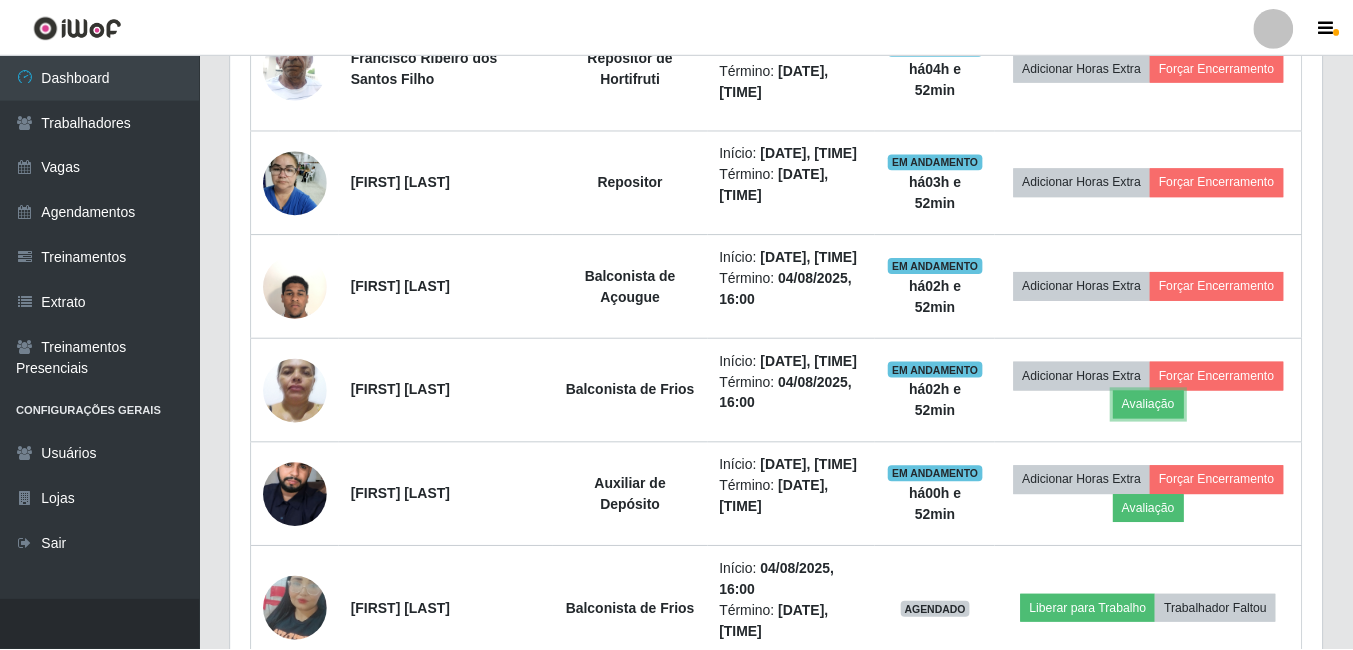 scroll, scrollTop: 999585, scrollLeft: 998909, axis: both 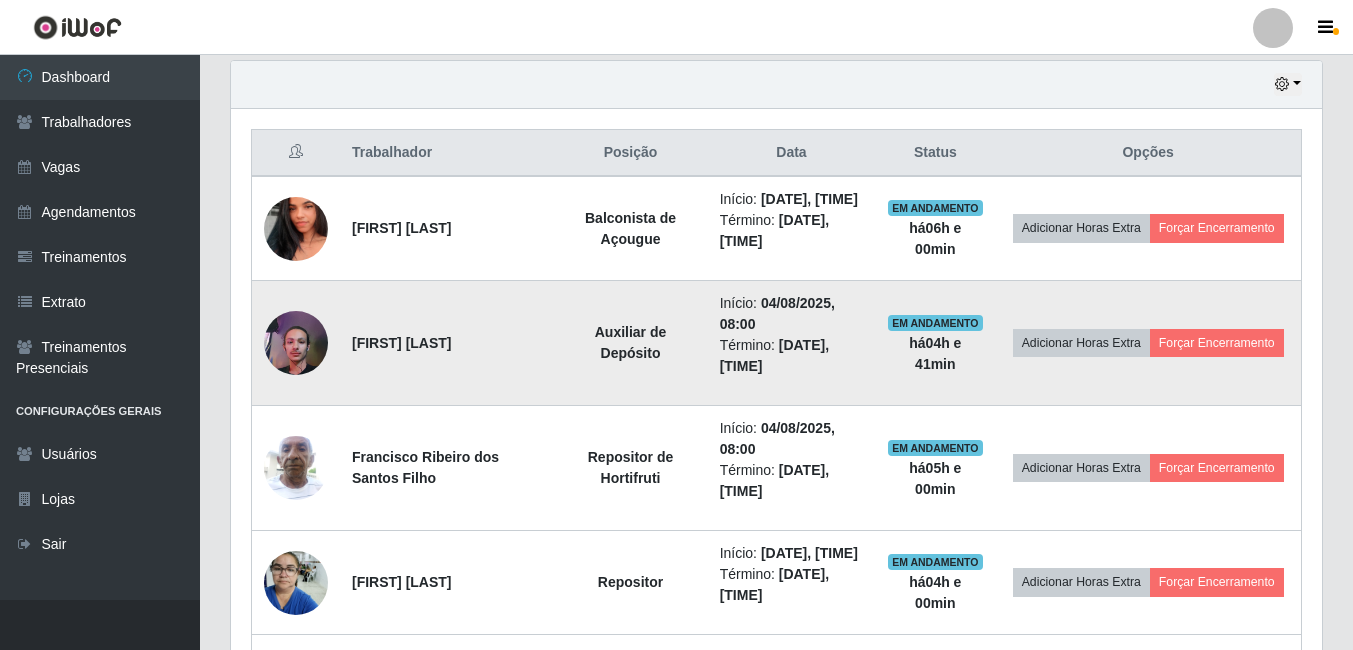 click at bounding box center [296, 343] 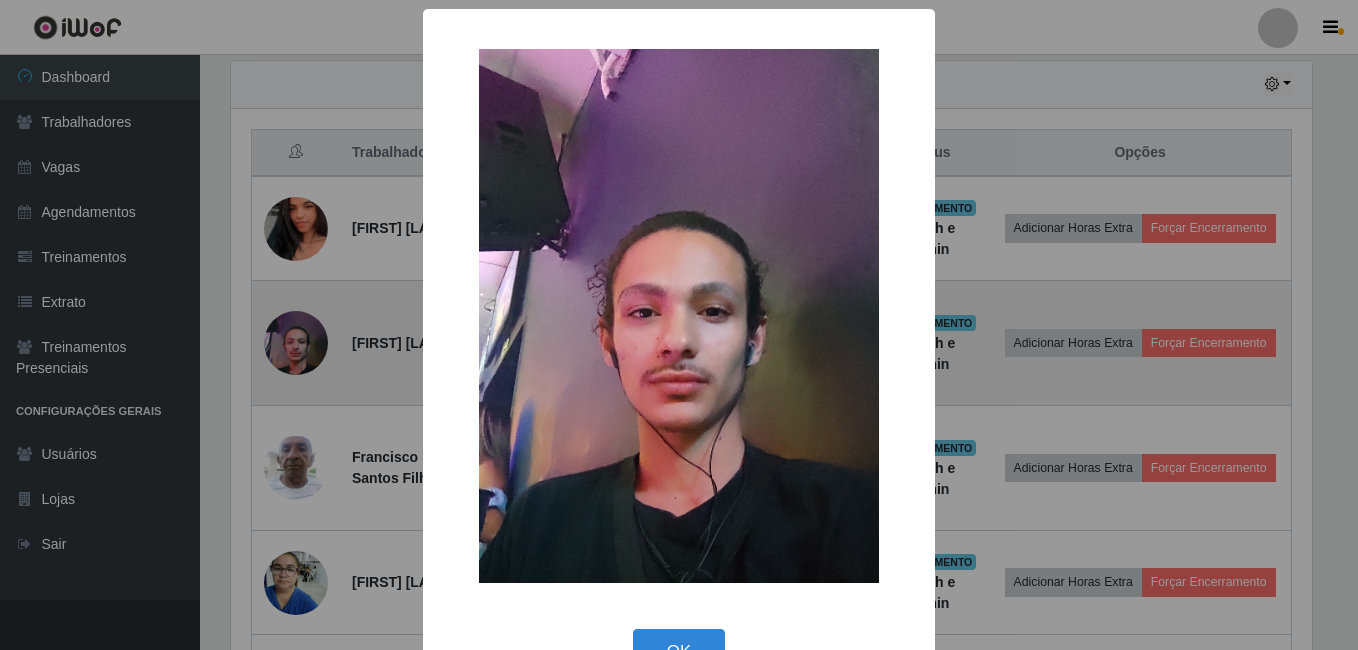 scroll, scrollTop: 999585, scrollLeft: 998919, axis: both 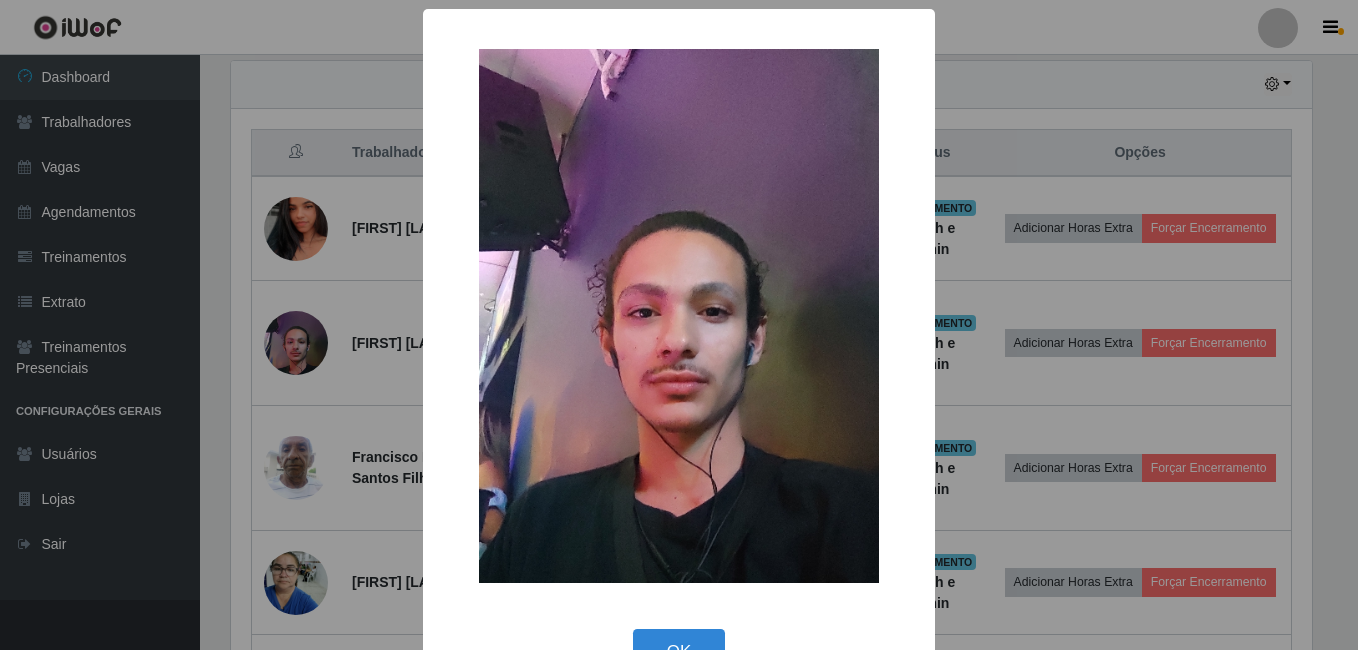 click on "× OK Cancel" at bounding box center (679, 325) 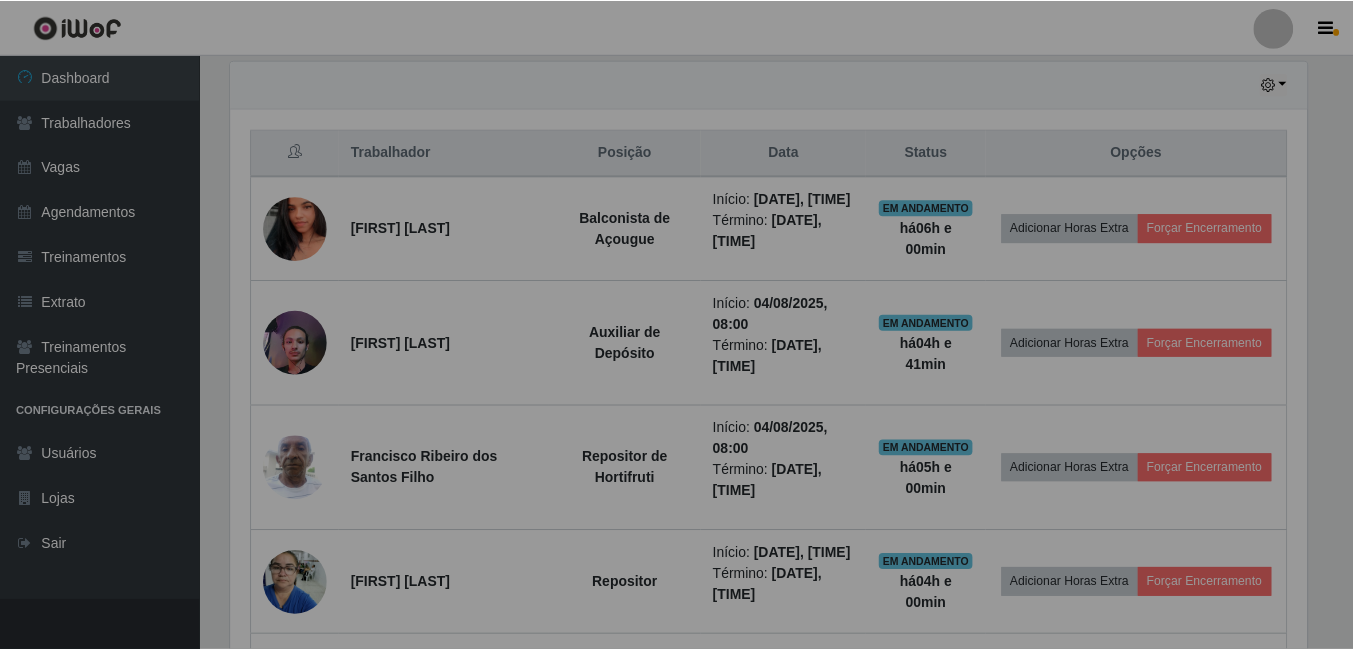 scroll, scrollTop: 999585, scrollLeft: 998909, axis: both 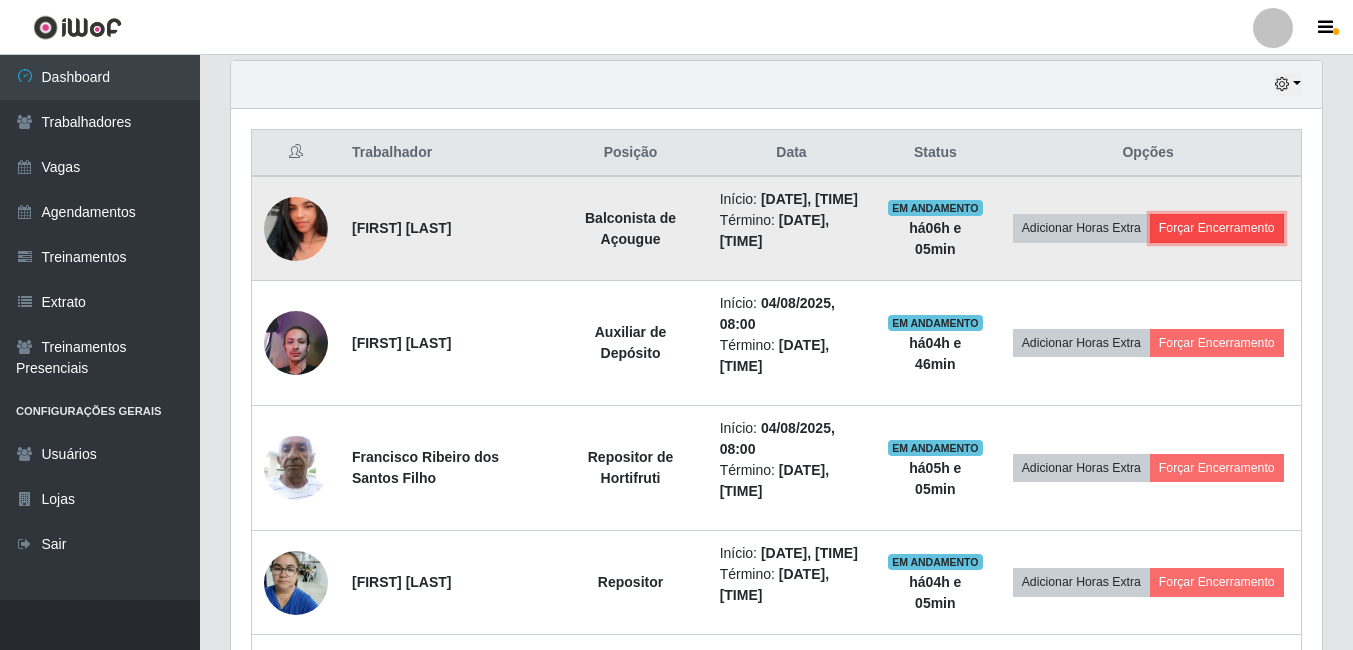 click on "Forçar Encerramento" at bounding box center [1217, 228] 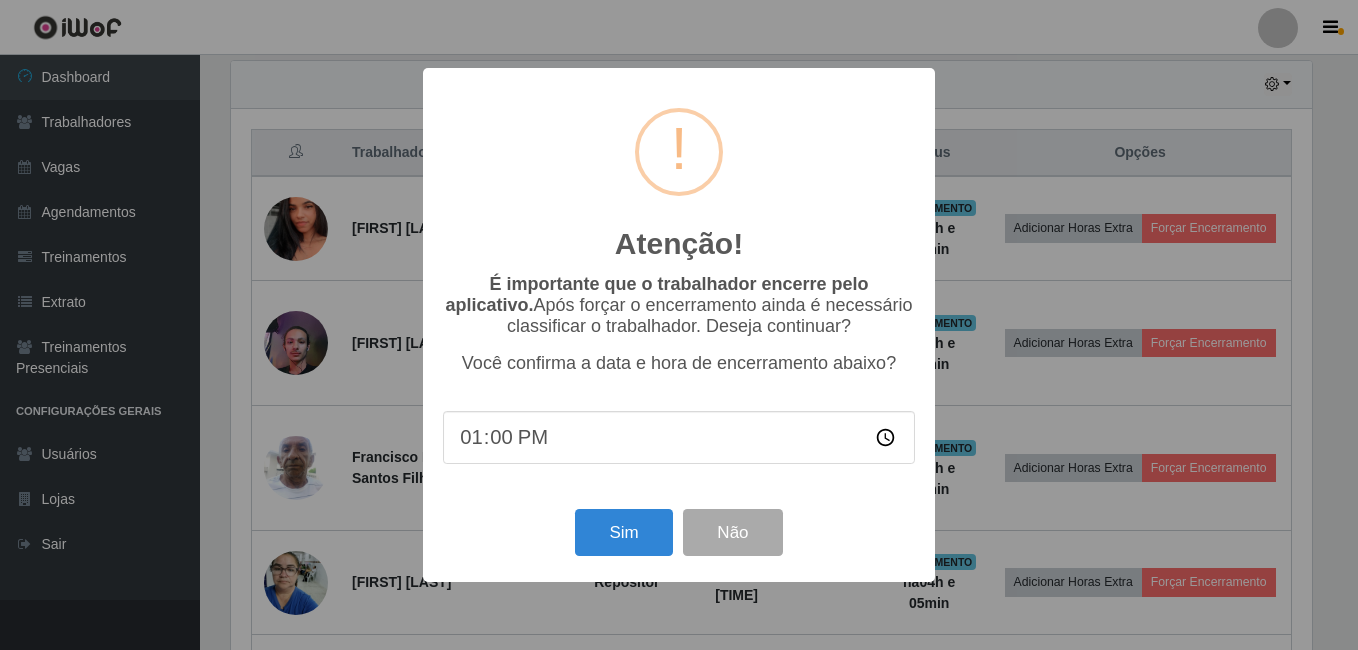 scroll, scrollTop: 999585, scrollLeft: 998919, axis: both 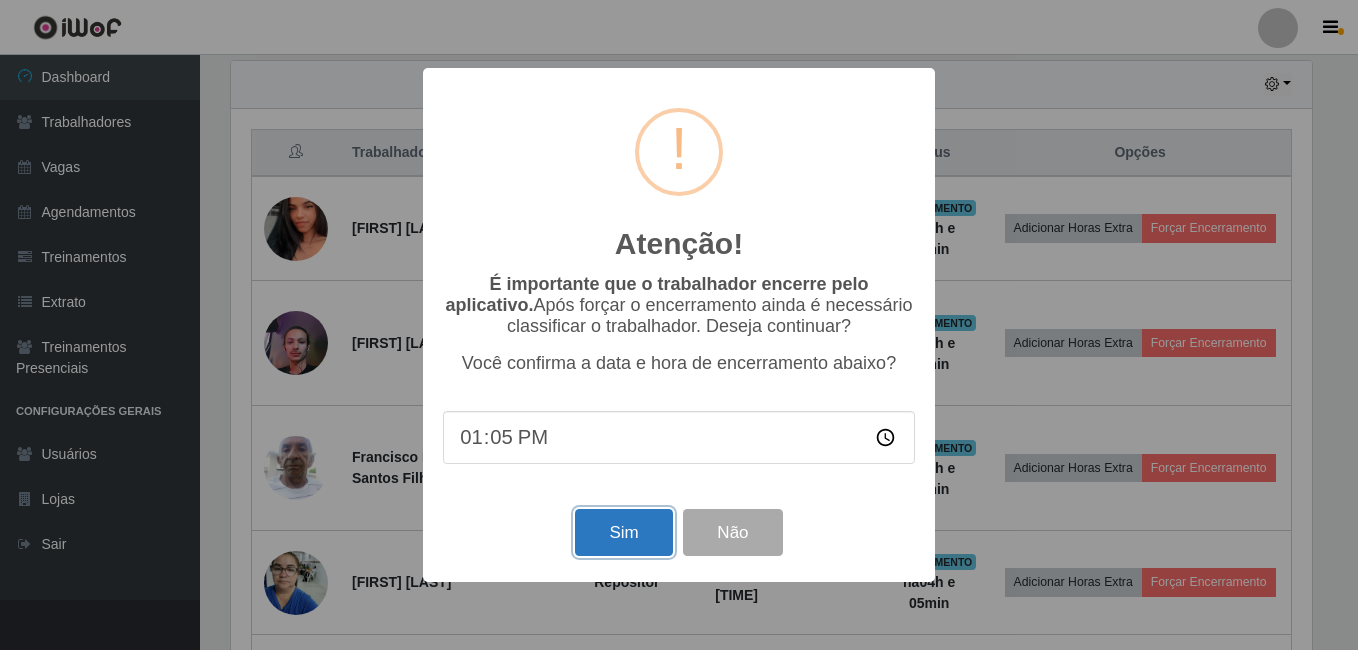 click on "Sim" at bounding box center (623, 532) 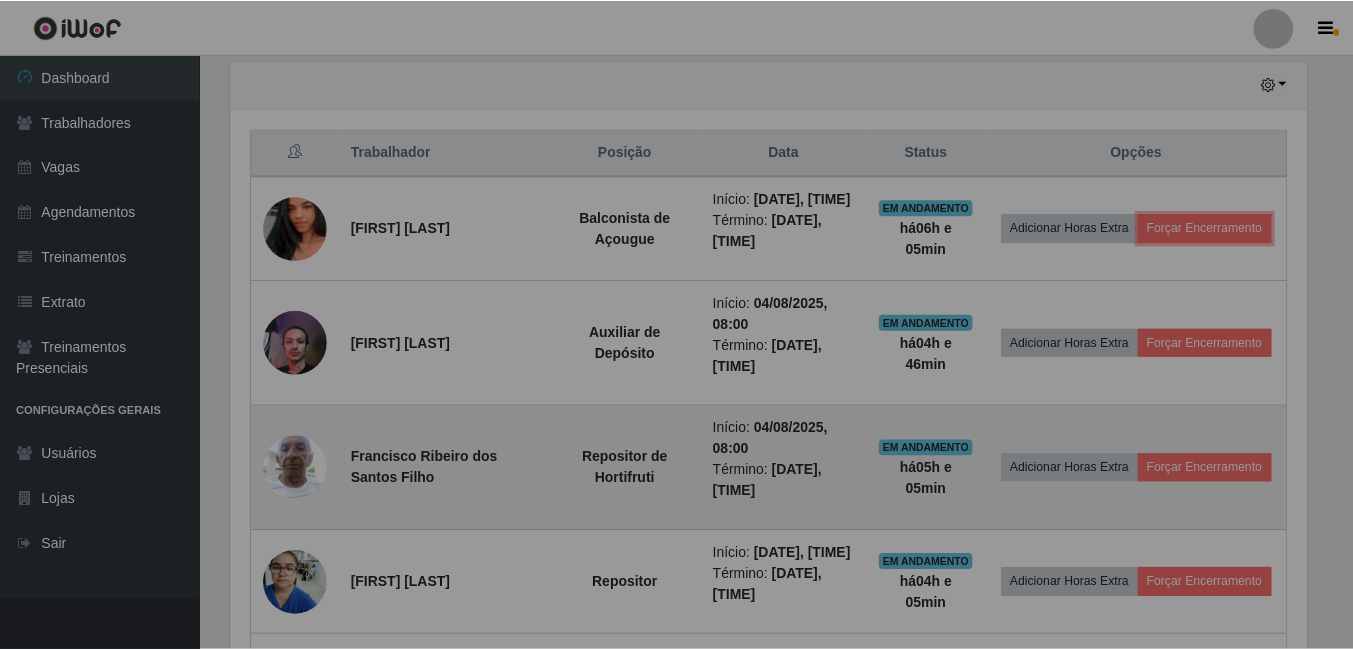 scroll, scrollTop: 999585, scrollLeft: 998909, axis: both 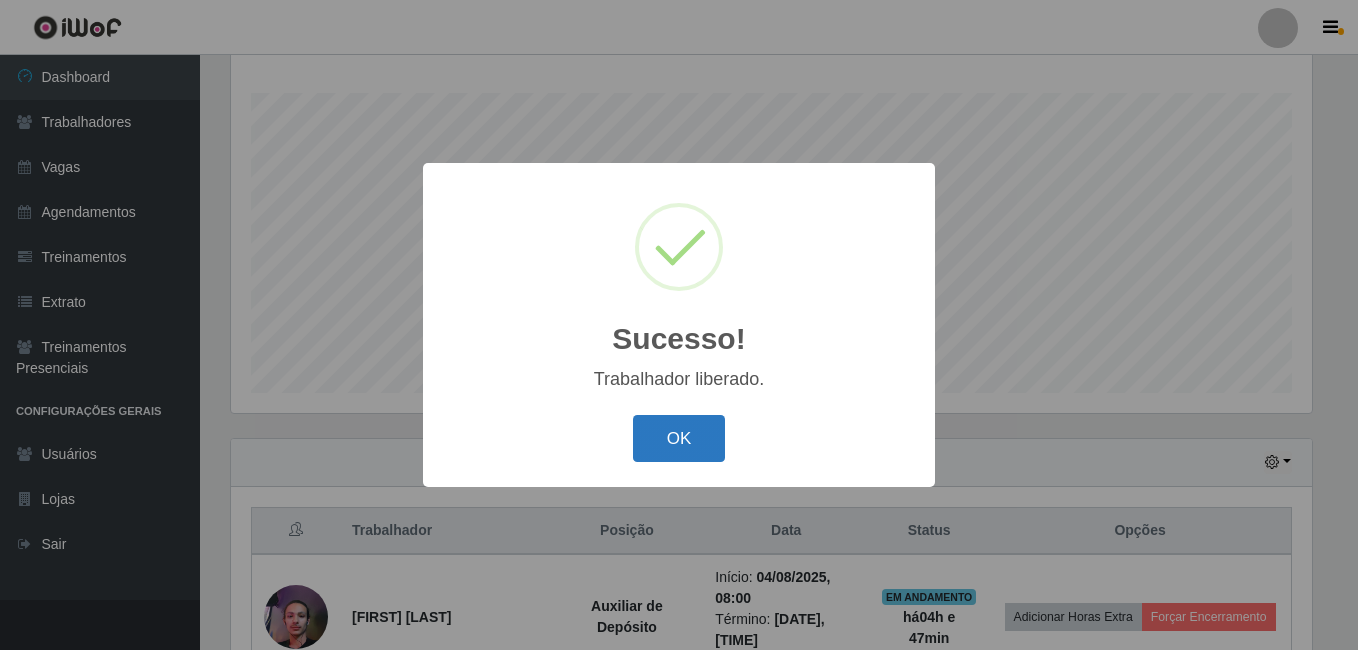 click on "OK" at bounding box center (679, 438) 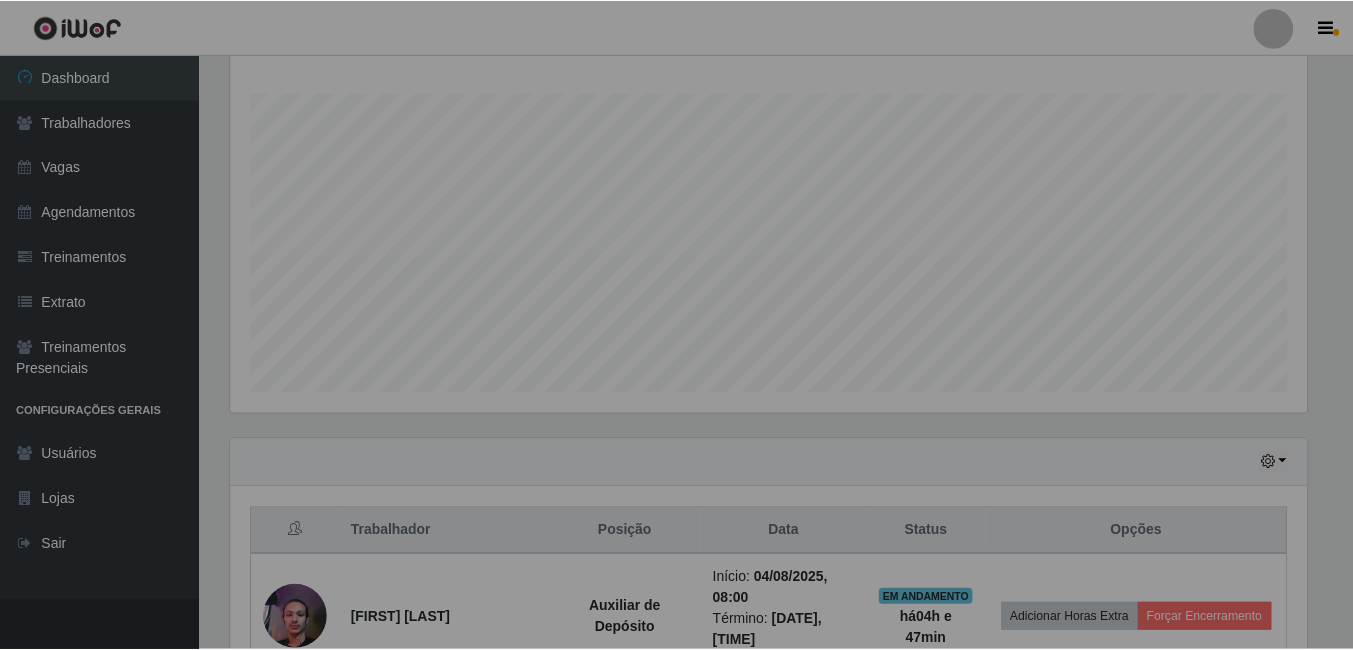 scroll, scrollTop: 999585, scrollLeft: 998909, axis: both 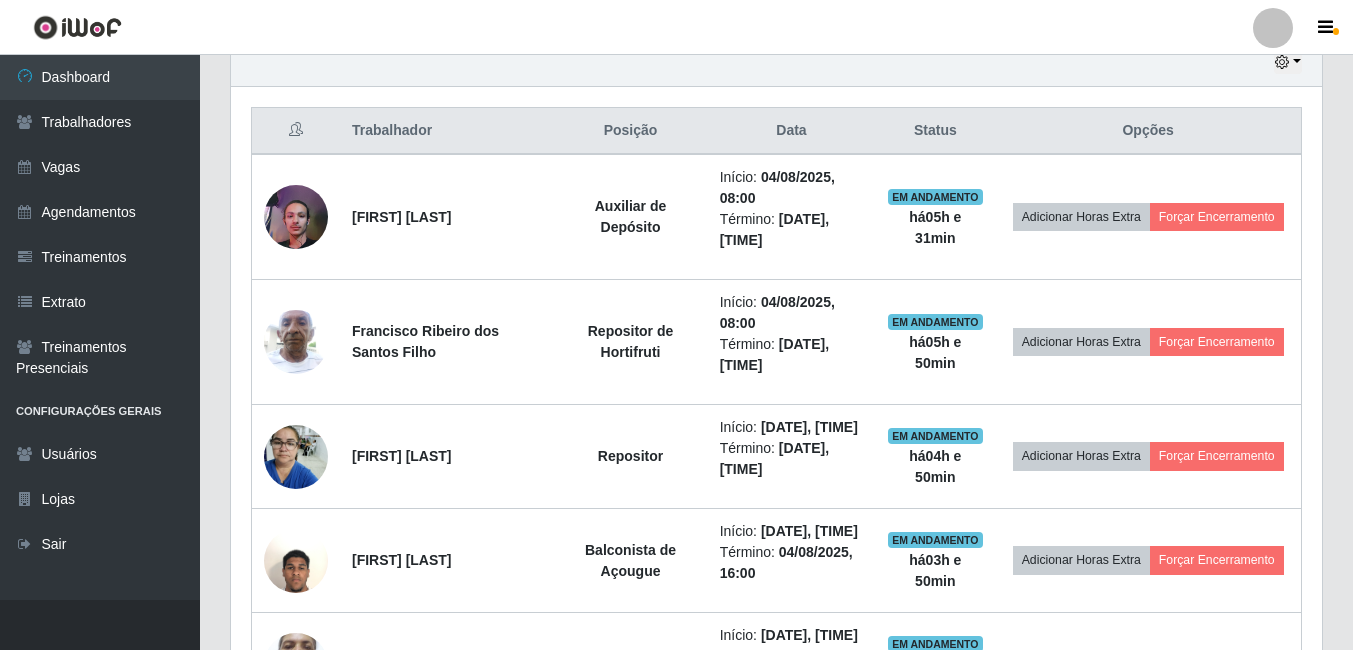 click on "Trabalhador Posição Data Status Opções [FIRST] [LAST] Auxiliar de Depósito Início: [DATE], [TIME] Término: [DATE], [TIME] EM ANDAMENTO há 05 h e 50 min Adicionar Horas Extra Forçar Encerramento [FIRST] [LAST] Repositor de Hortifruti Início: [DATE], [TIME] Término: [DATE], [TIME] EM ANDAMENTO há 04 h e 50 min Adicionar Horas Extra Forçar Encerramento [FIRST] [LAST] Repositor Início: [DATE], [TIME] Término: [DATE], [TIME] EM ANDAMENTO há 03 h e 50 min Adicionar Horas Extra Forçar Encerramento [FIRST] [LAST] Balconista de Açougue Início: [DATE], [TIME] Término: [DATE], [TIME] EM ANDAMENTO há 03 h e 50 min Adicionar Horas Extra Forçar Encerramento [FIRST] [LAST] Balconista de Frios Início: [DATE], [TIME] Término: [DATE], [TIME] EM ANDAMENTO há 03 h e 50 min Adicionar Horas Extra Início: há" at bounding box center (776, 911) 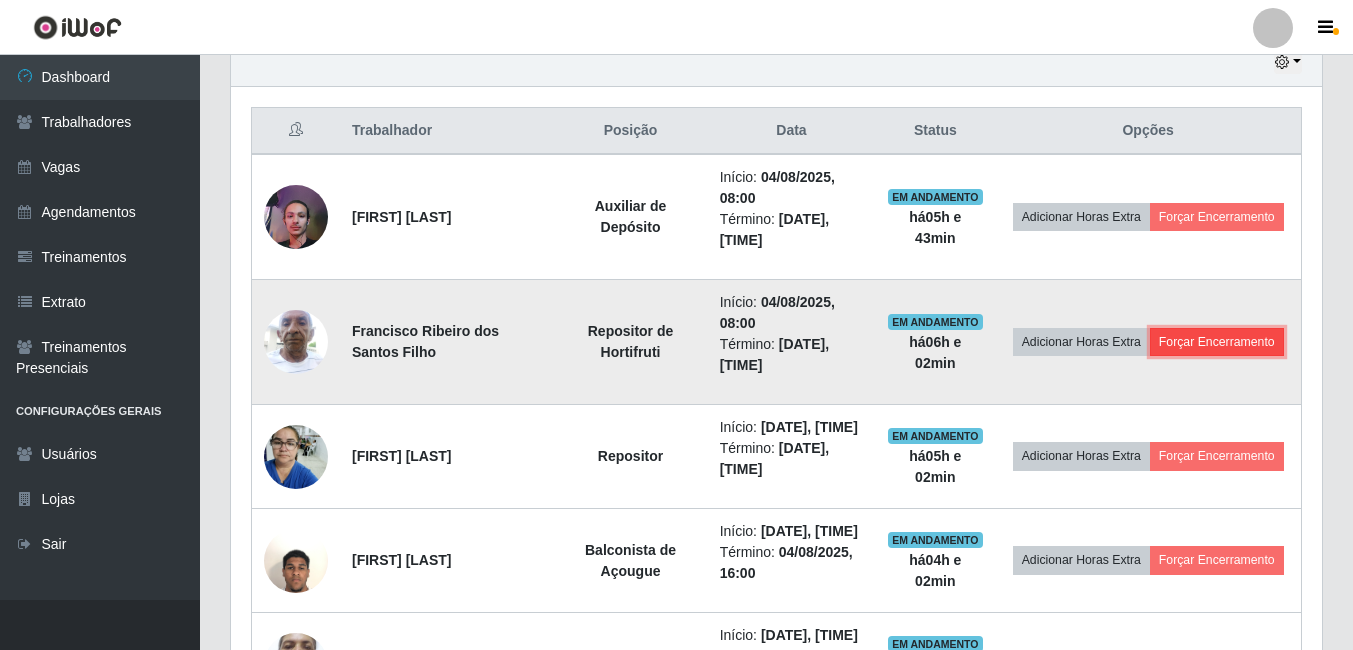 click on "Forçar Encerramento" at bounding box center [1217, 342] 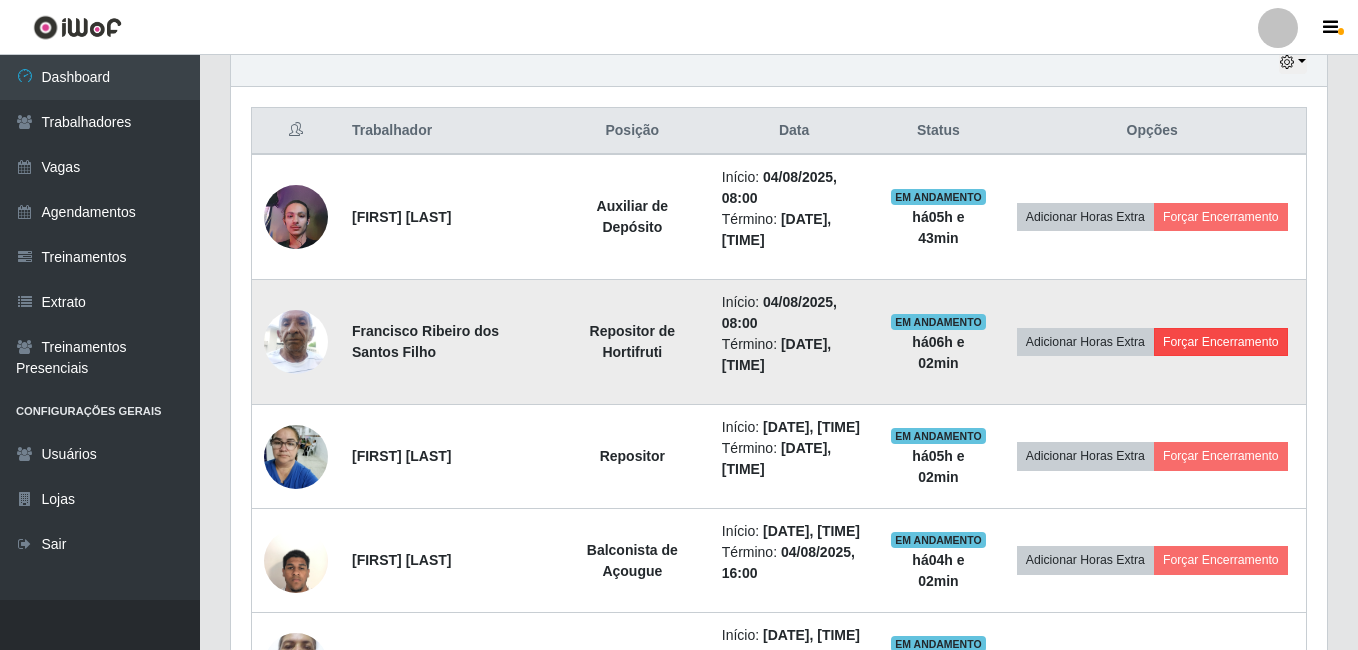 scroll, scrollTop: 999585, scrollLeft: 998919, axis: both 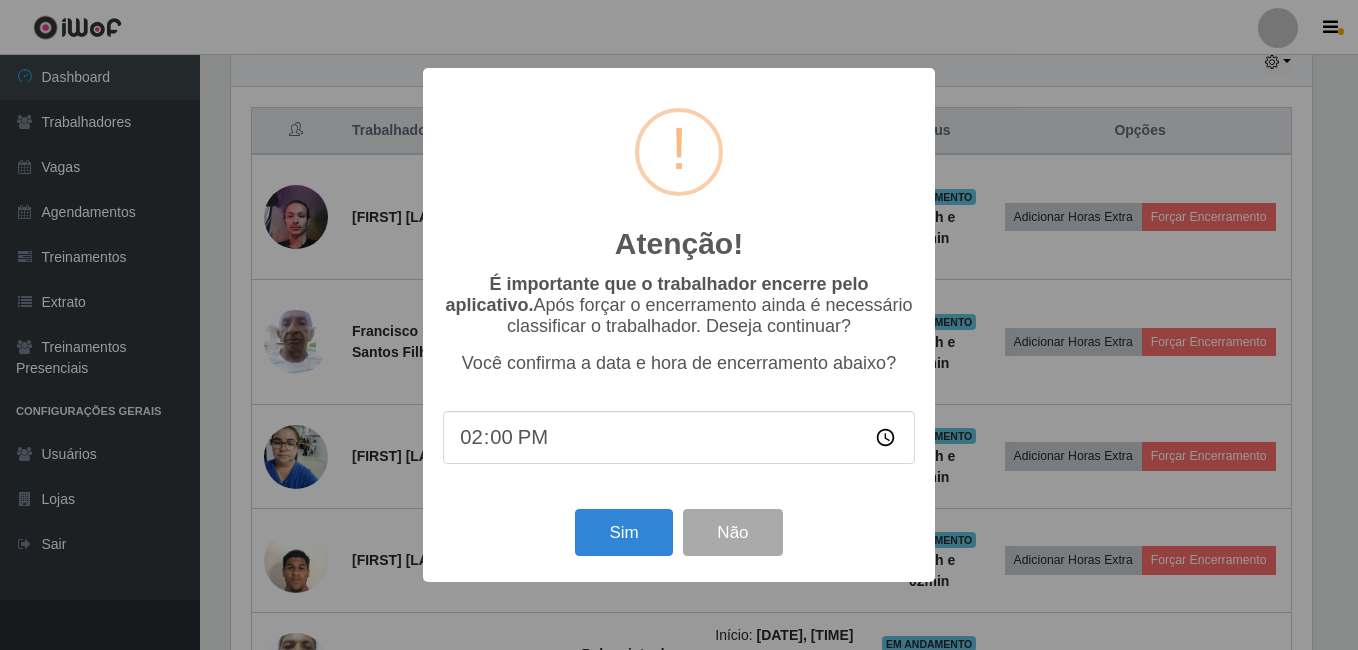 click on "14:00" at bounding box center (679, 437) 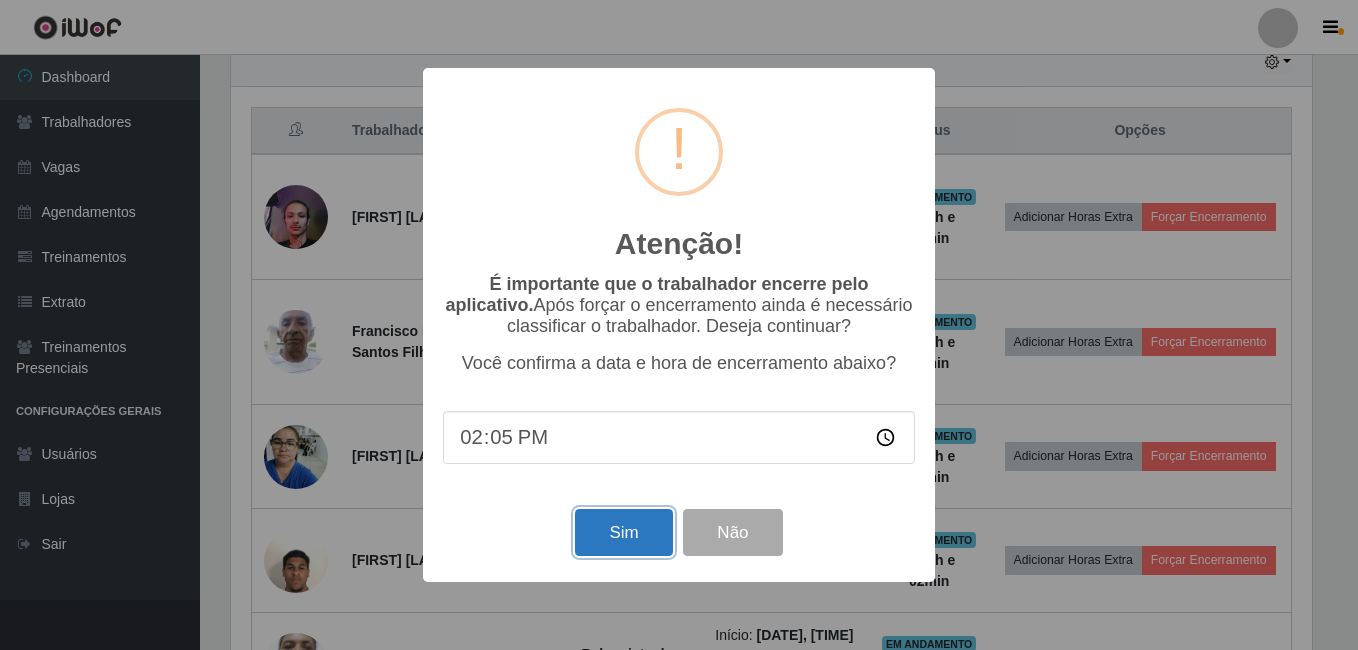 click on "Sim" at bounding box center (623, 532) 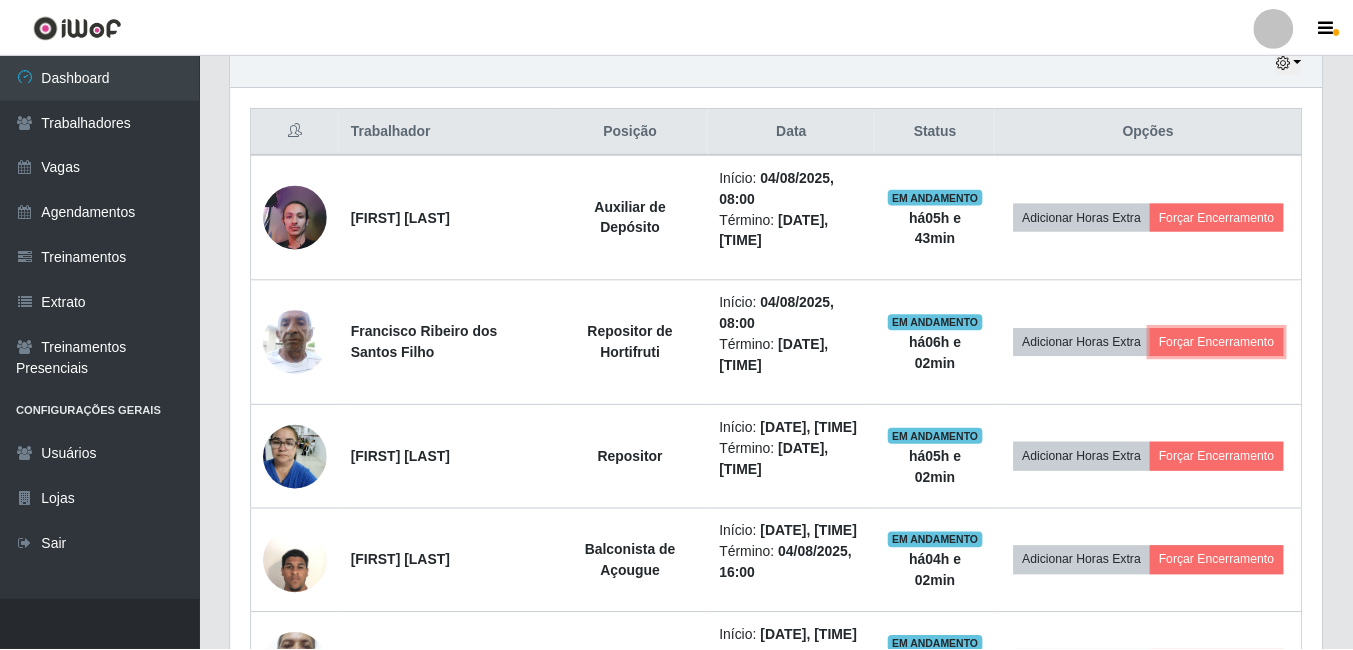 scroll, scrollTop: 999585, scrollLeft: 998909, axis: both 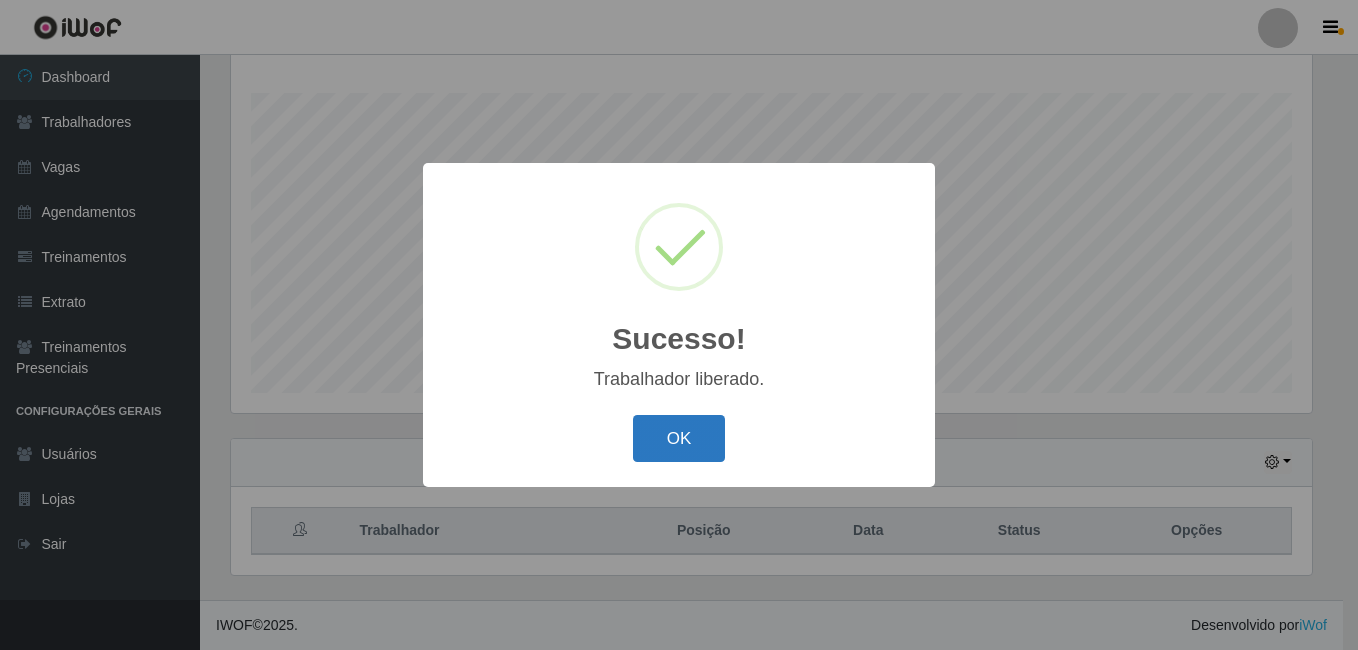 click on "OK" at bounding box center (679, 438) 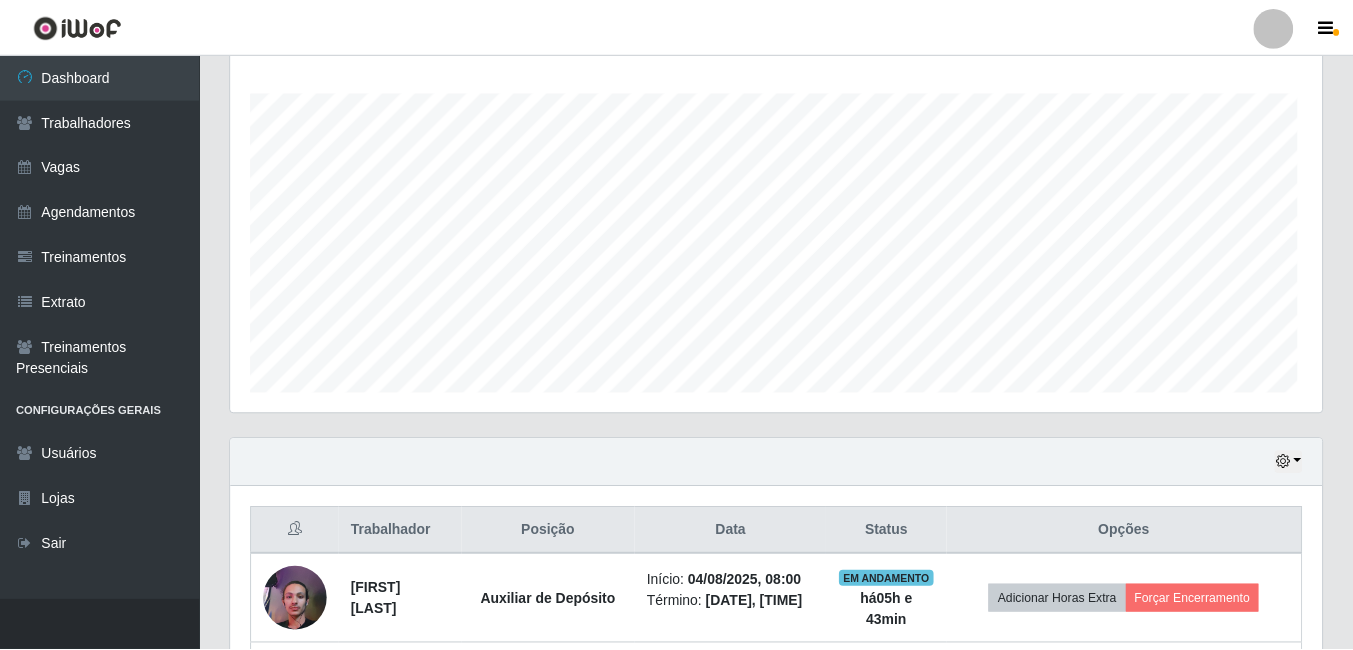 scroll, scrollTop: 999585, scrollLeft: 998909, axis: both 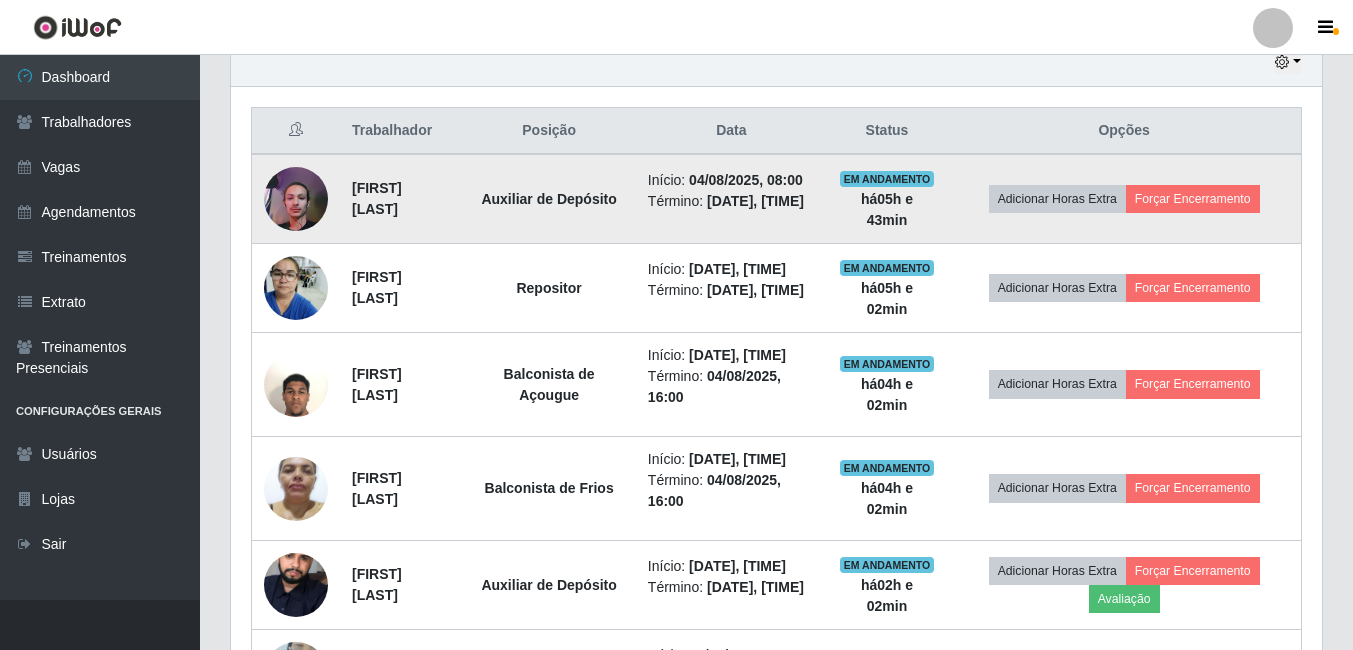 drag, startPoint x: 549, startPoint y: 220, endPoint x: 352, endPoint y: 223, distance: 197.02284 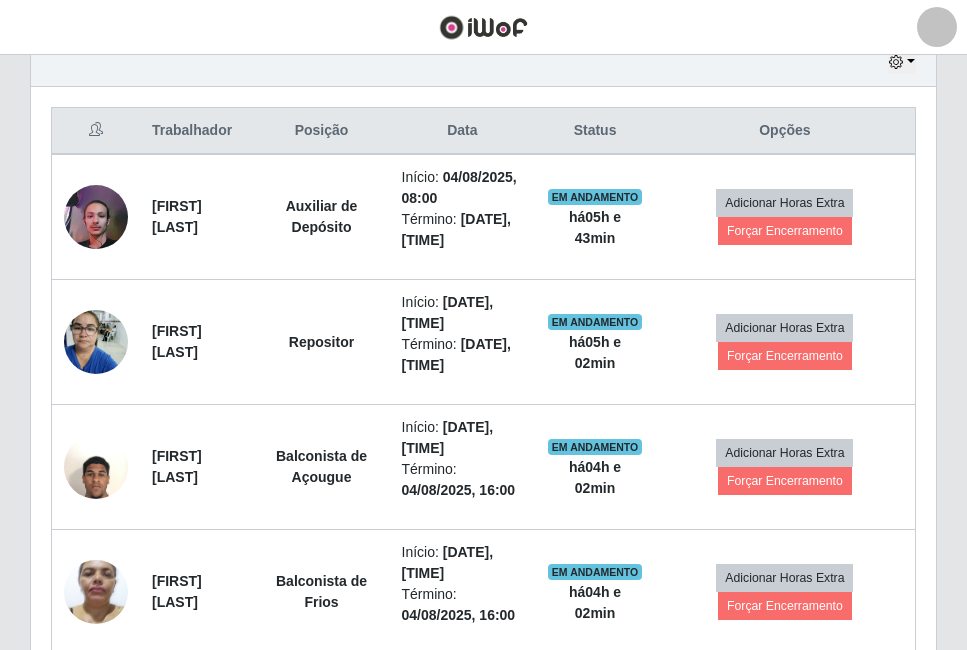 scroll, scrollTop: 999585, scrollLeft: 999095, axis: both 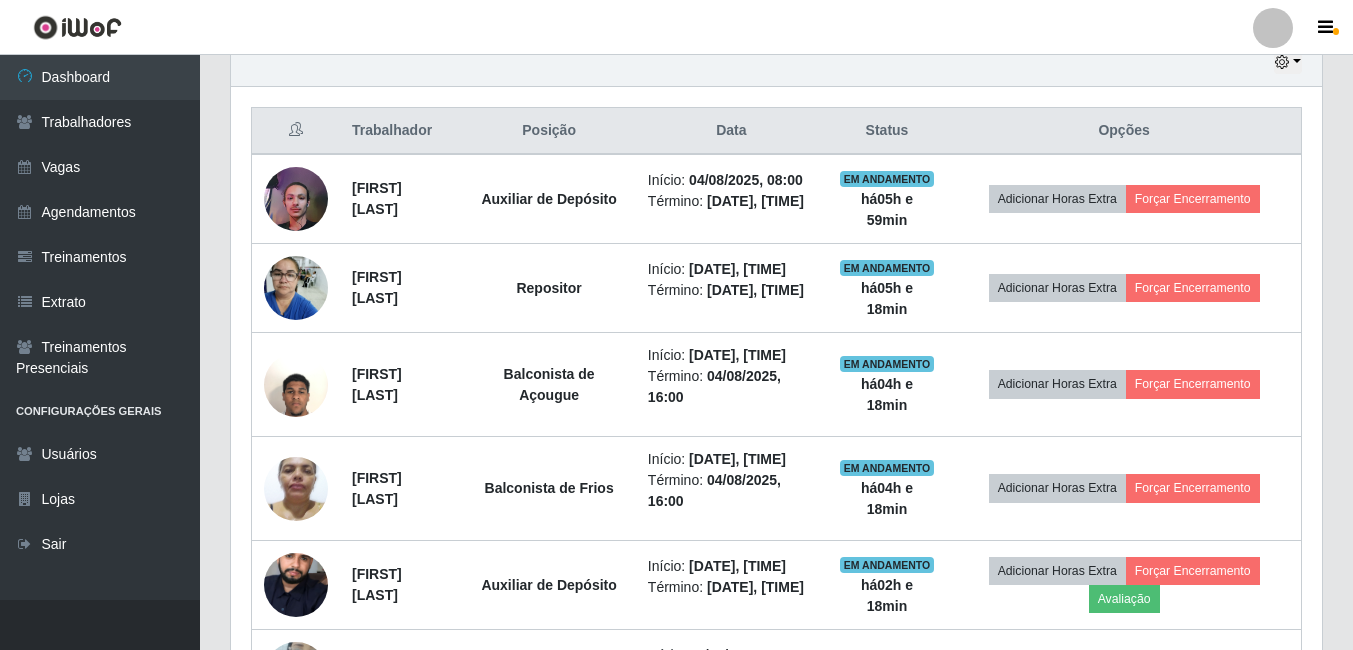 click on "Hoje 1 dia 3 dias 1 Semana Não encerrados" at bounding box center [776, 63] 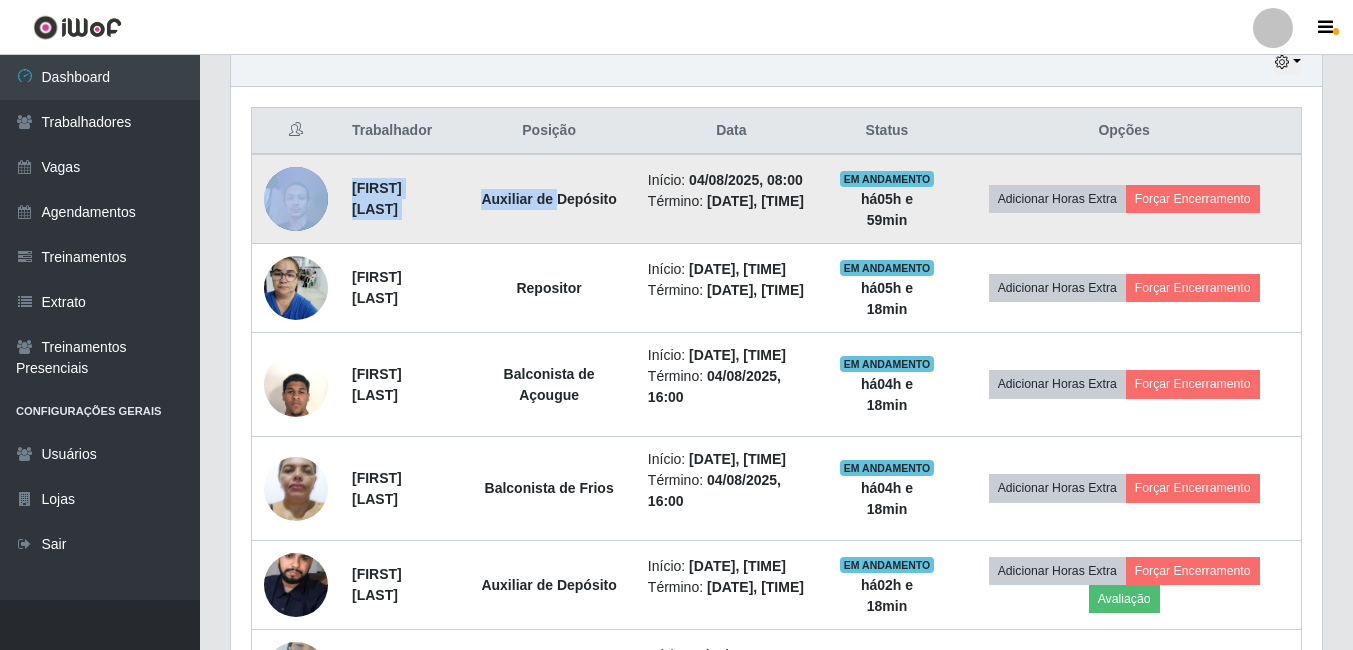 drag, startPoint x: 559, startPoint y: 218, endPoint x: 310, endPoint y: 215, distance: 249.01807 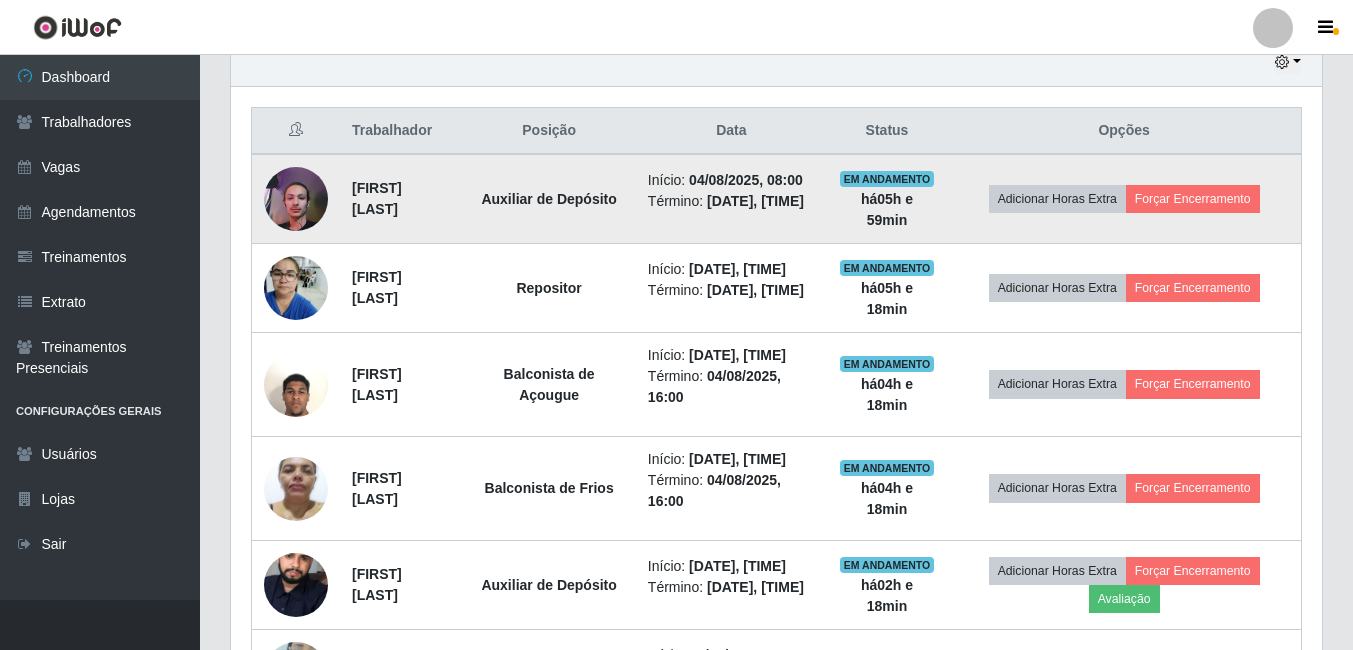 drag, startPoint x: 551, startPoint y: 217, endPoint x: 338, endPoint y: 218, distance: 213.00235 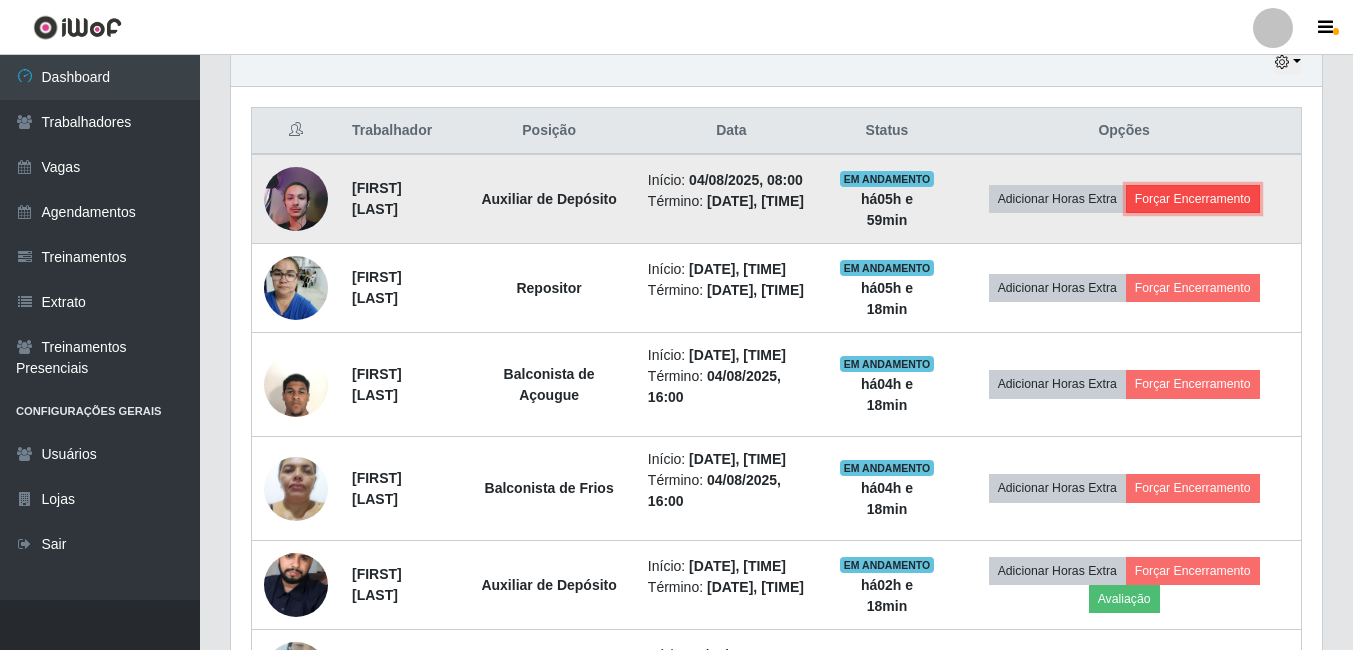 click on "Forçar Encerramento" at bounding box center (1193, 199) 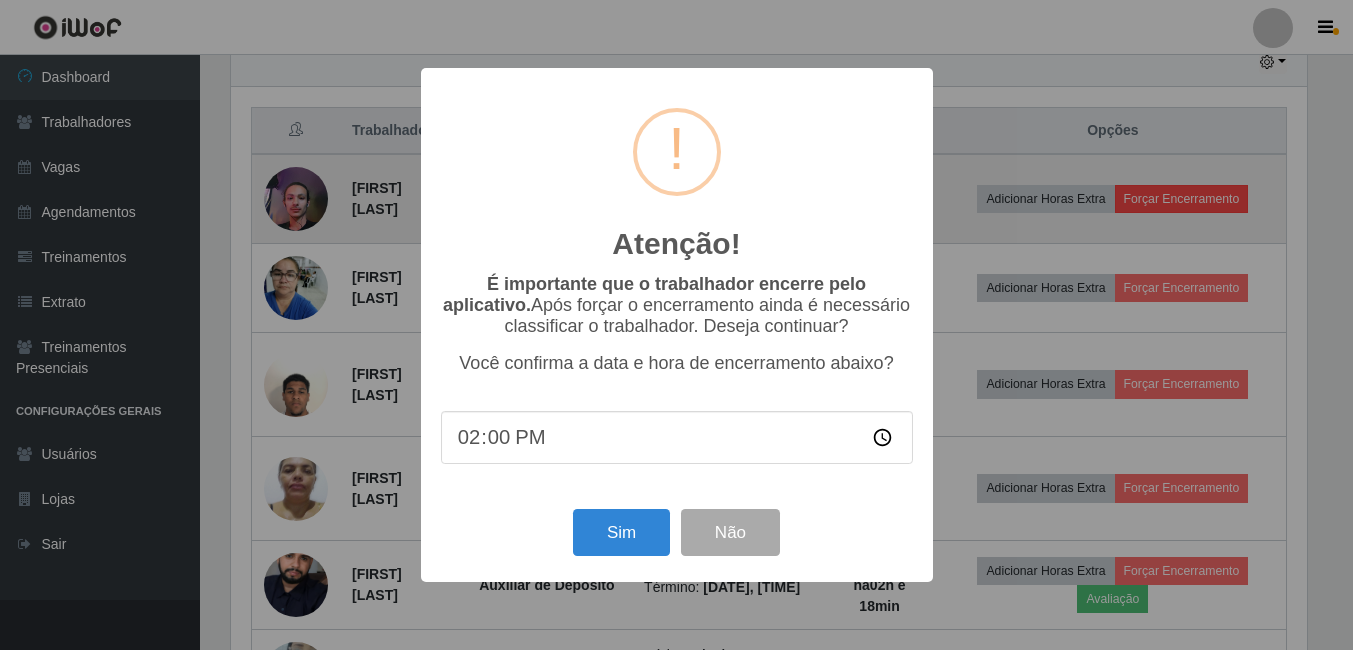 scroll, scrollTop: 999585, scrollLeft: 998919, axis: both 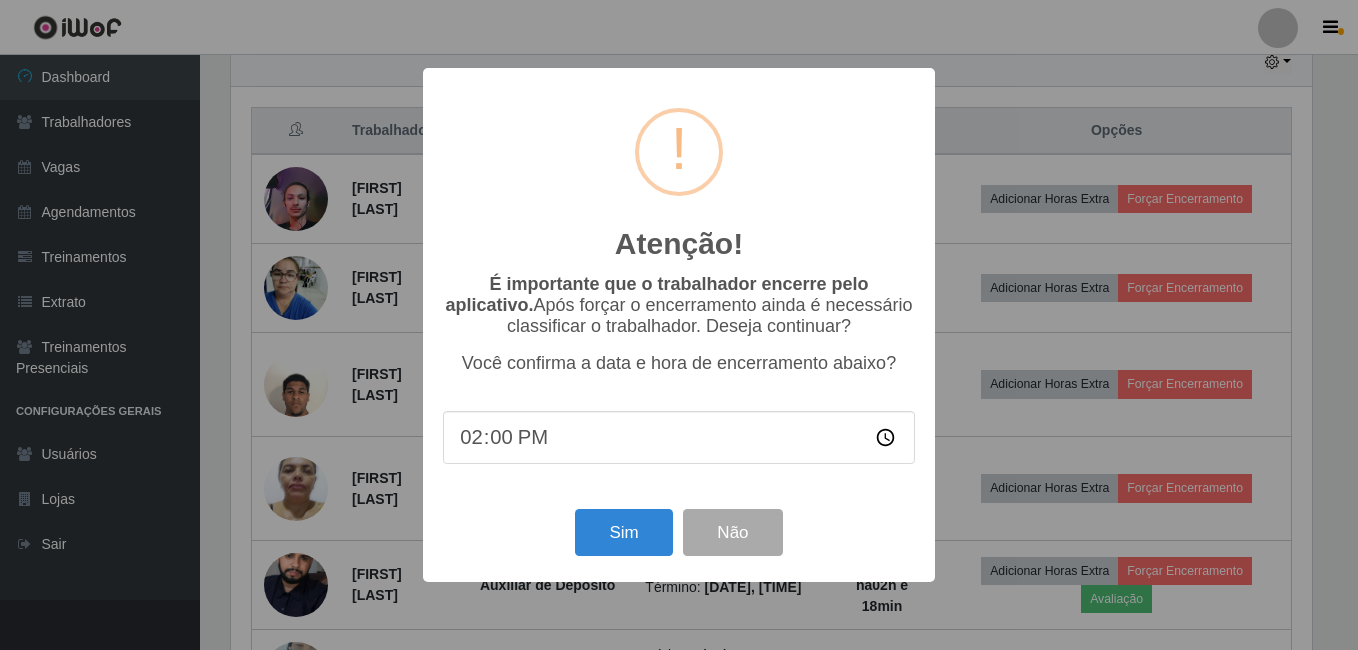 click on "14:00" at bounding box center (679, 437) 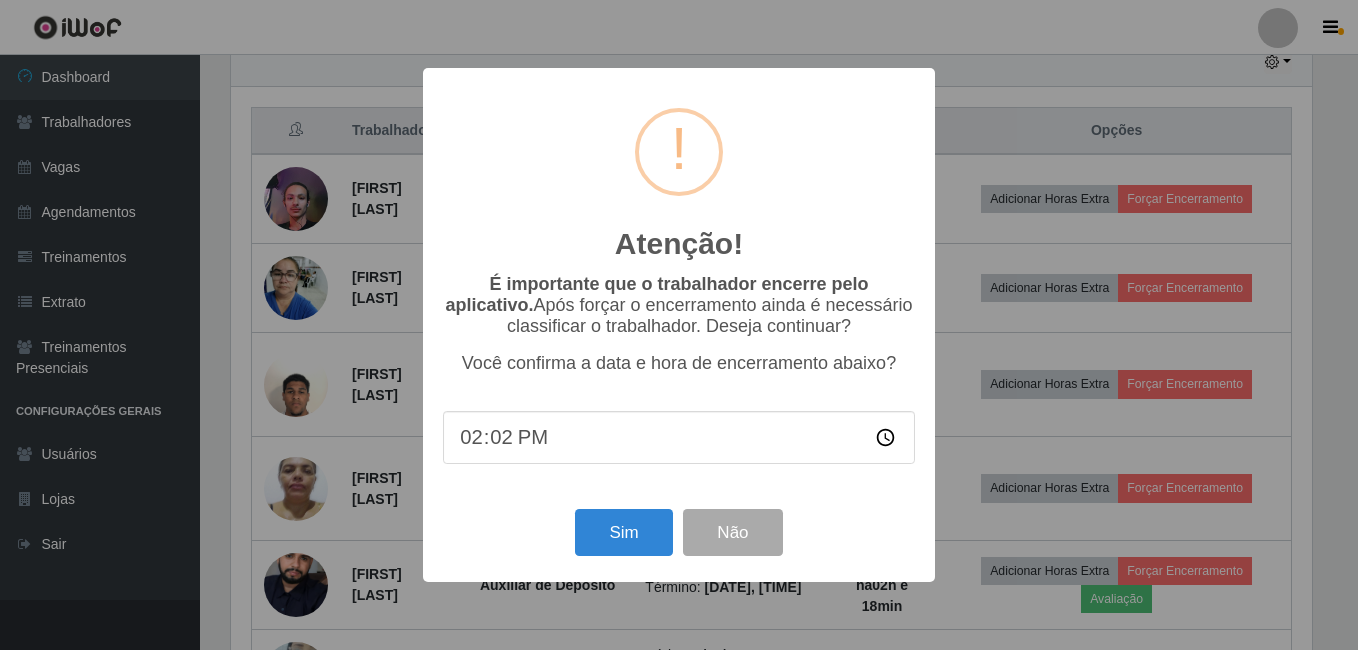 type on "14:20" 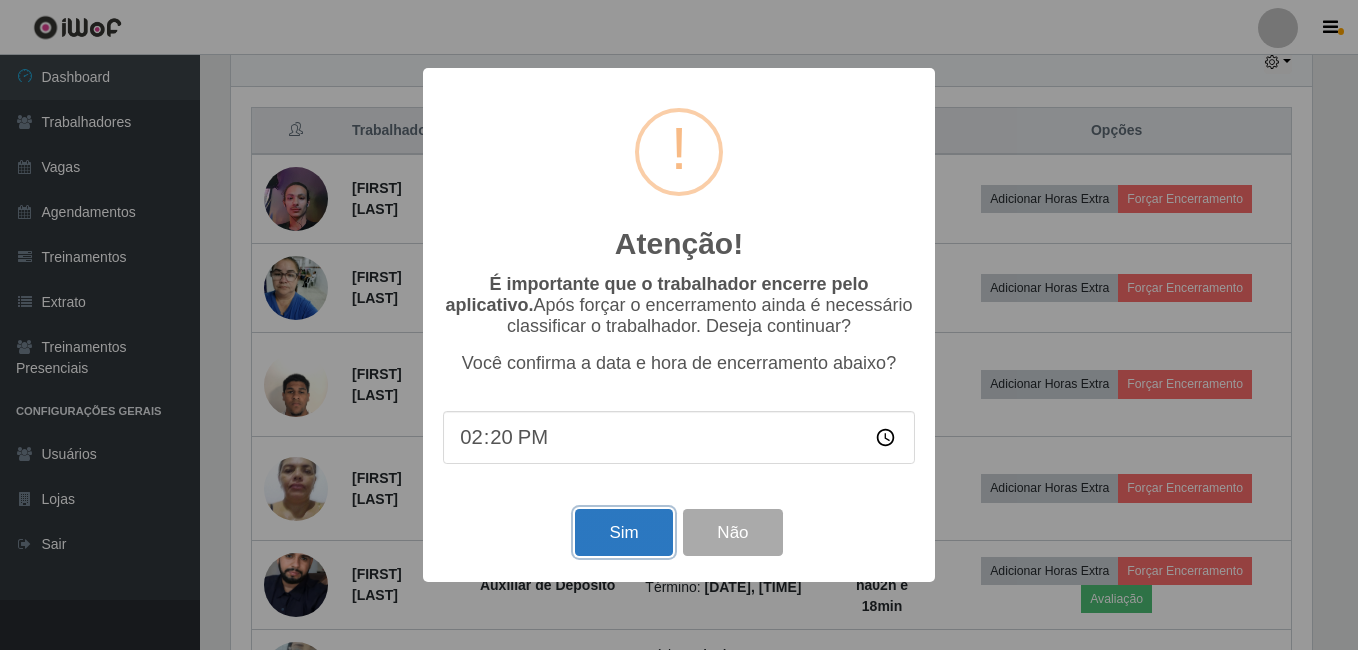 click on "Sim" at bounding box center [623, 532] 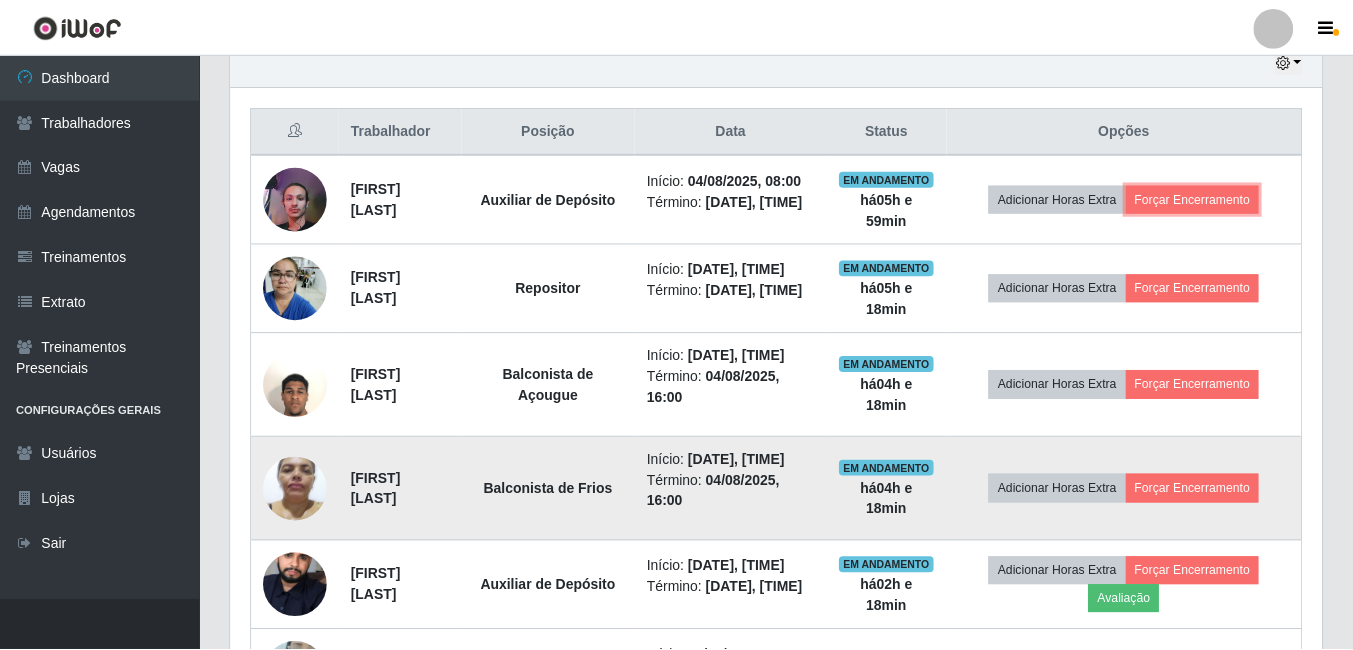 scroll, scrollTop: 999585, scrollLeft: 998909, axis: both 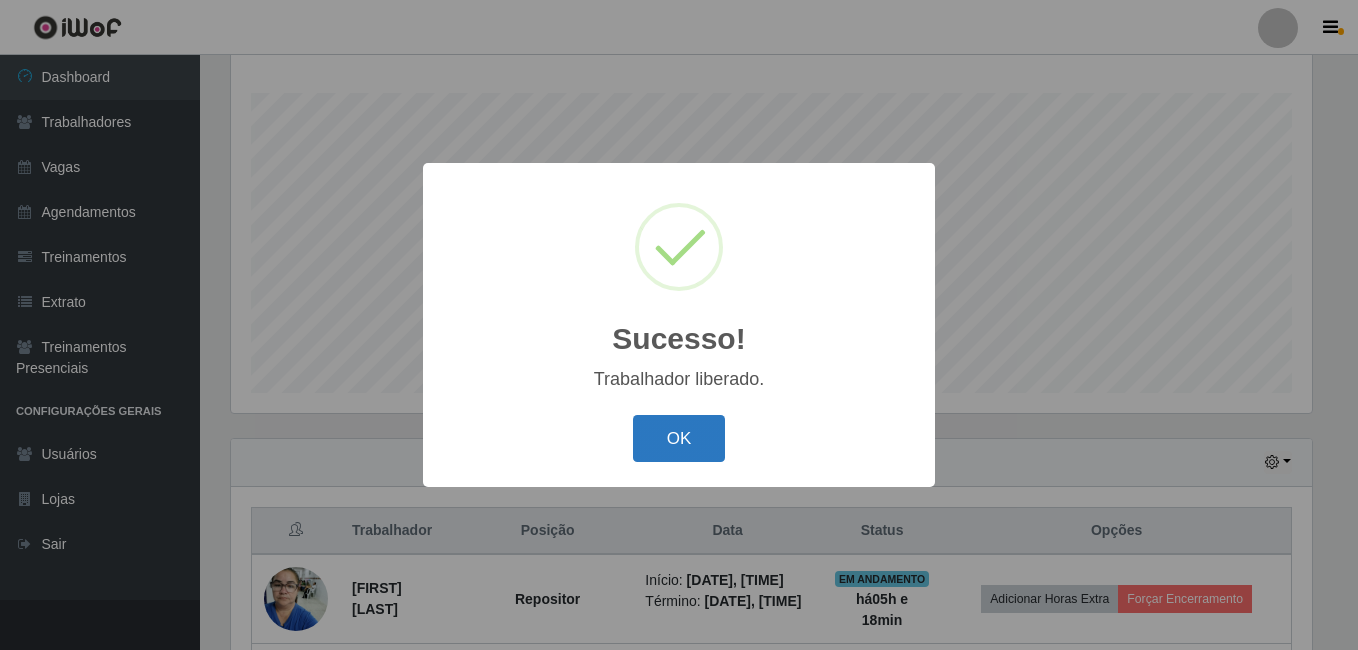 click on "OK" at bounding box center [679, 438] 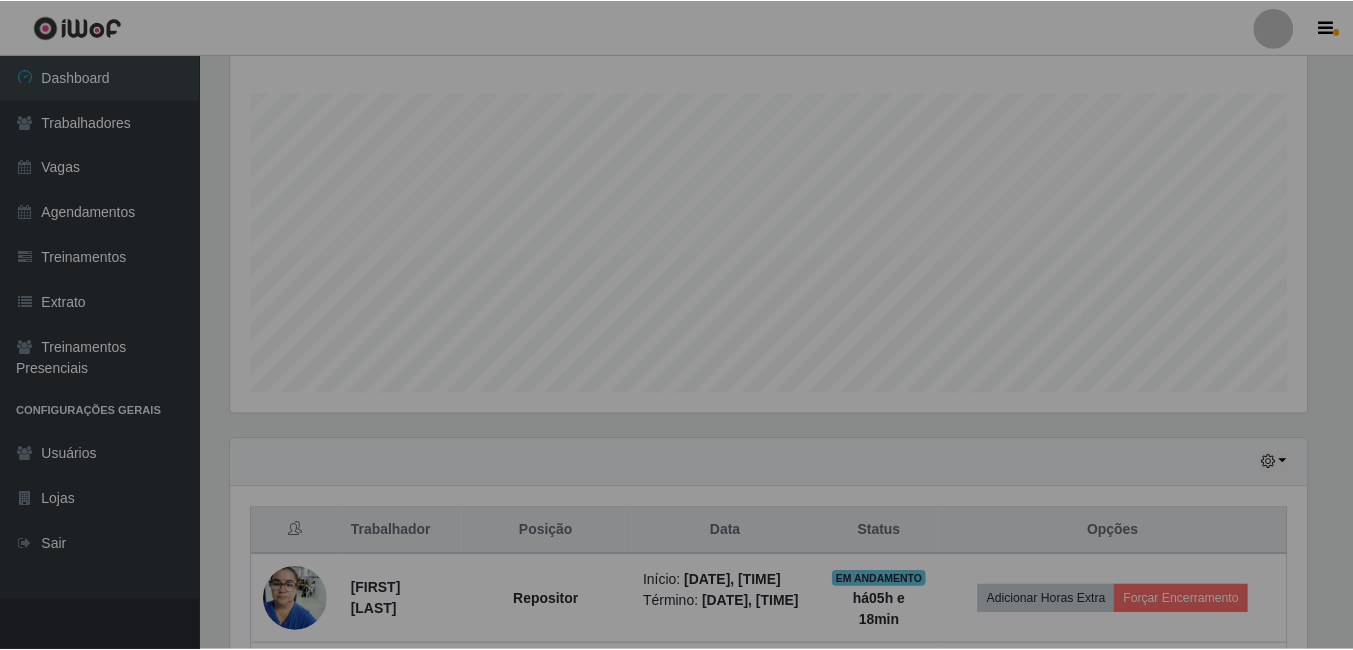 scroll, scrollTop: 999585, scrollLeft: 998909, axis: both 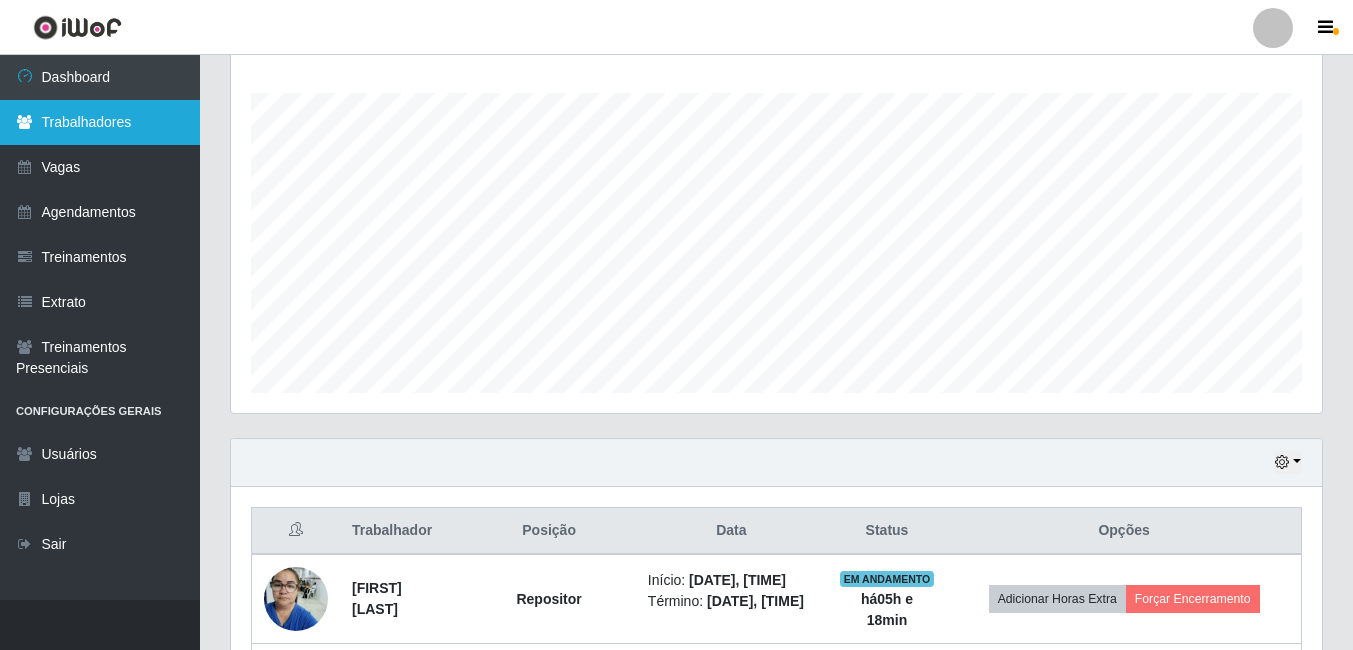 click on "Trabalhadores" at bounding box center [100, 122] 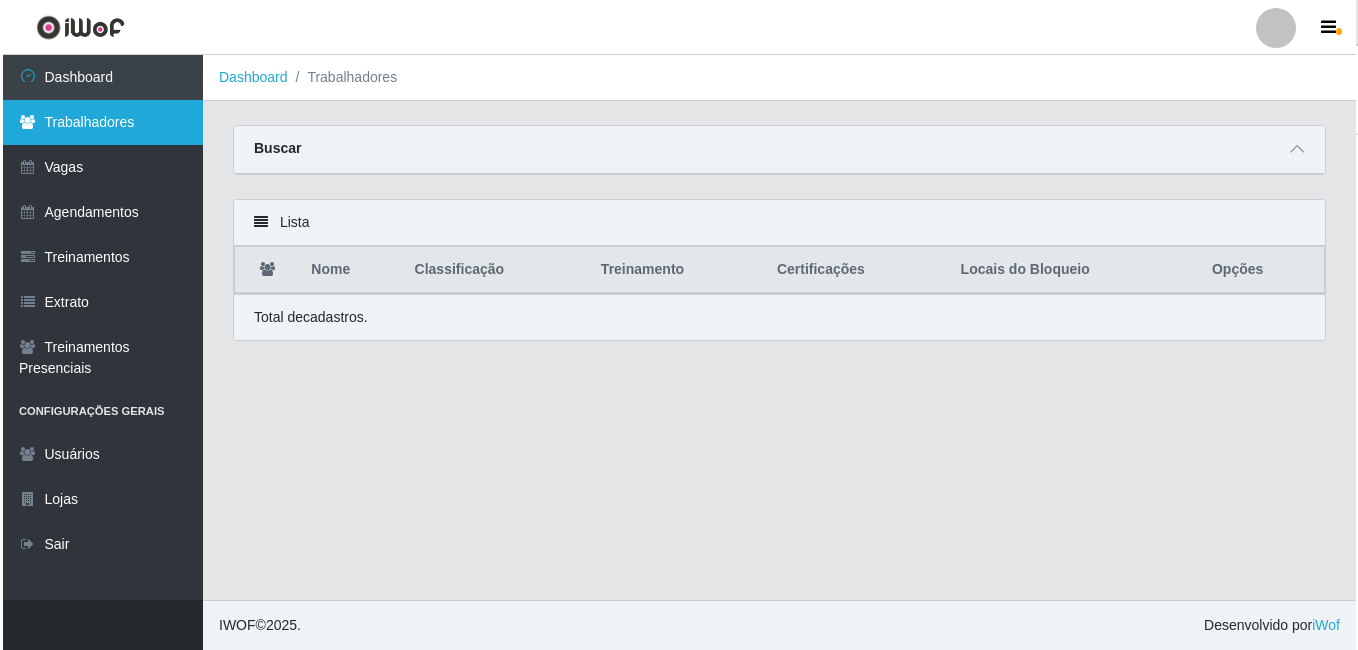 scroll, scrollTop: 0, scrollLeft: 0, axis: both 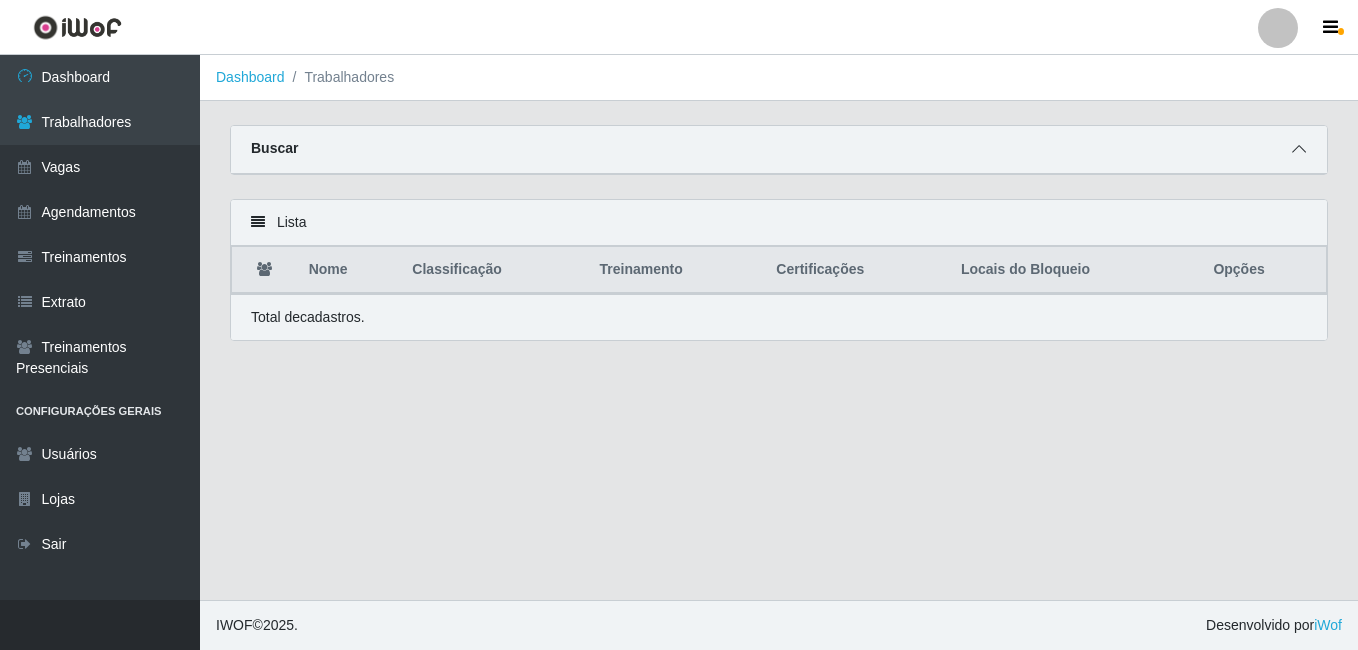 click at bounding box center (1299, 149) 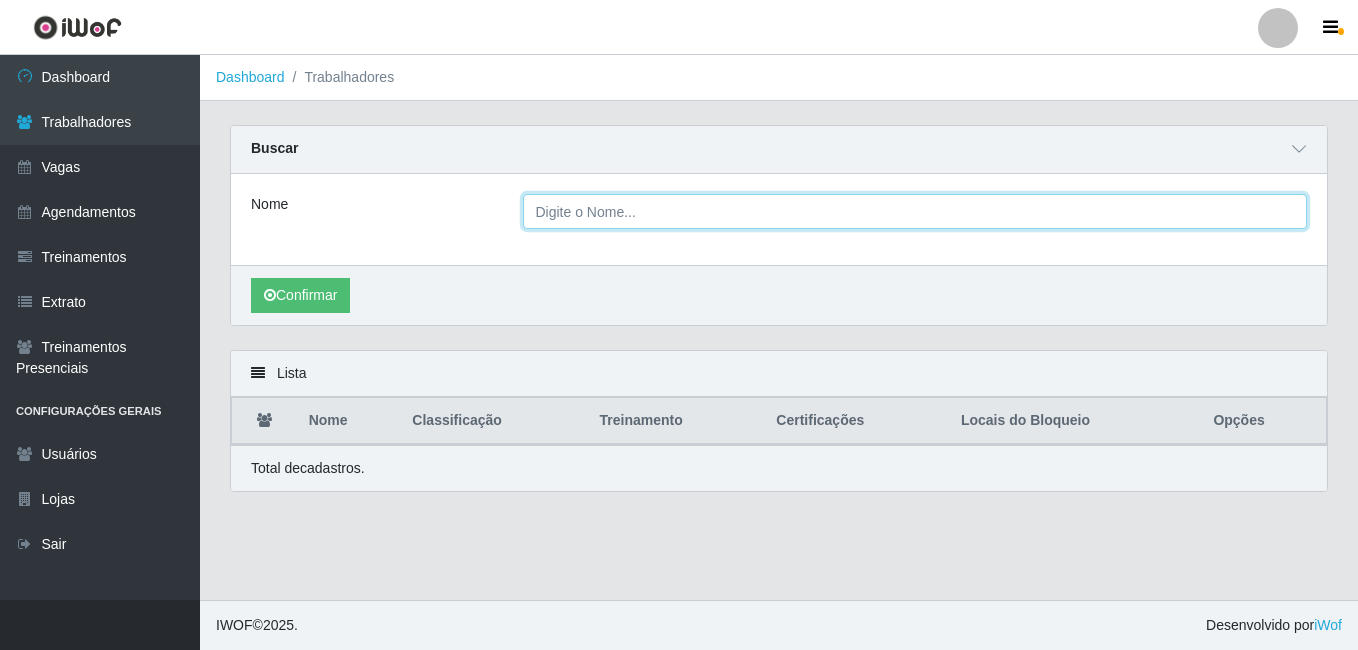 click on "Nome" at bounding box center [915, 211] 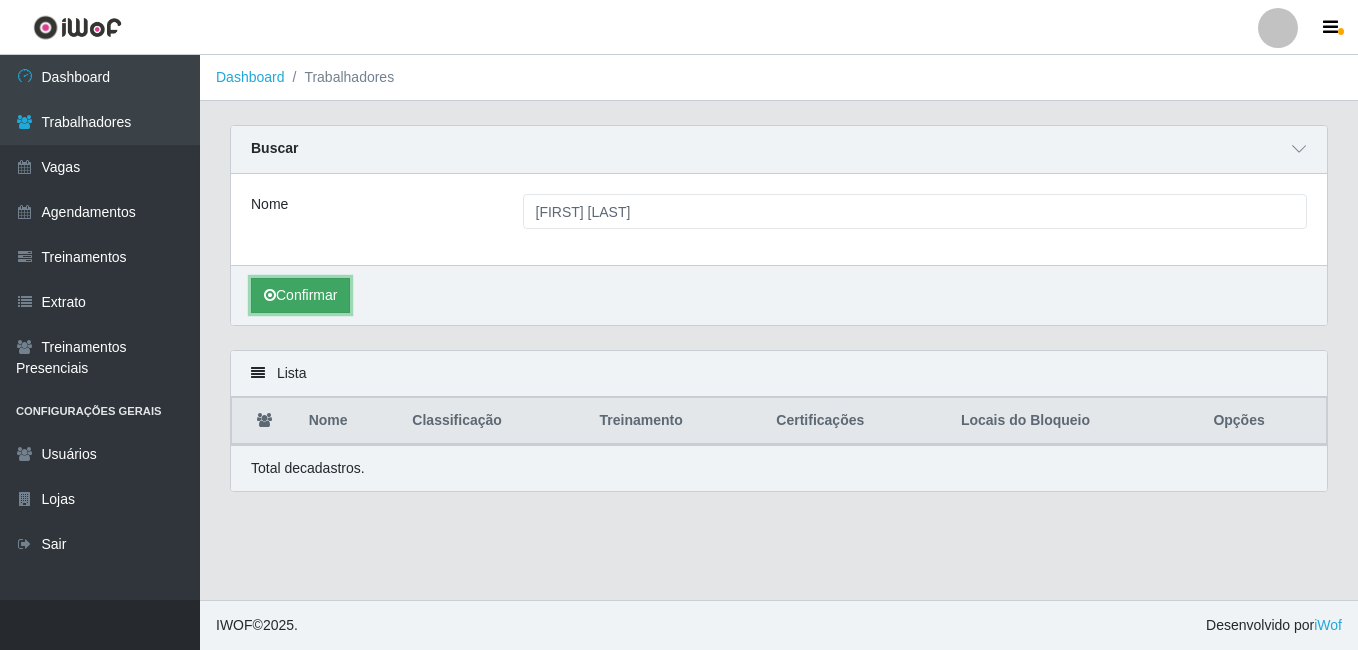 click on "Confirmar" at bounding box center [300, 295] 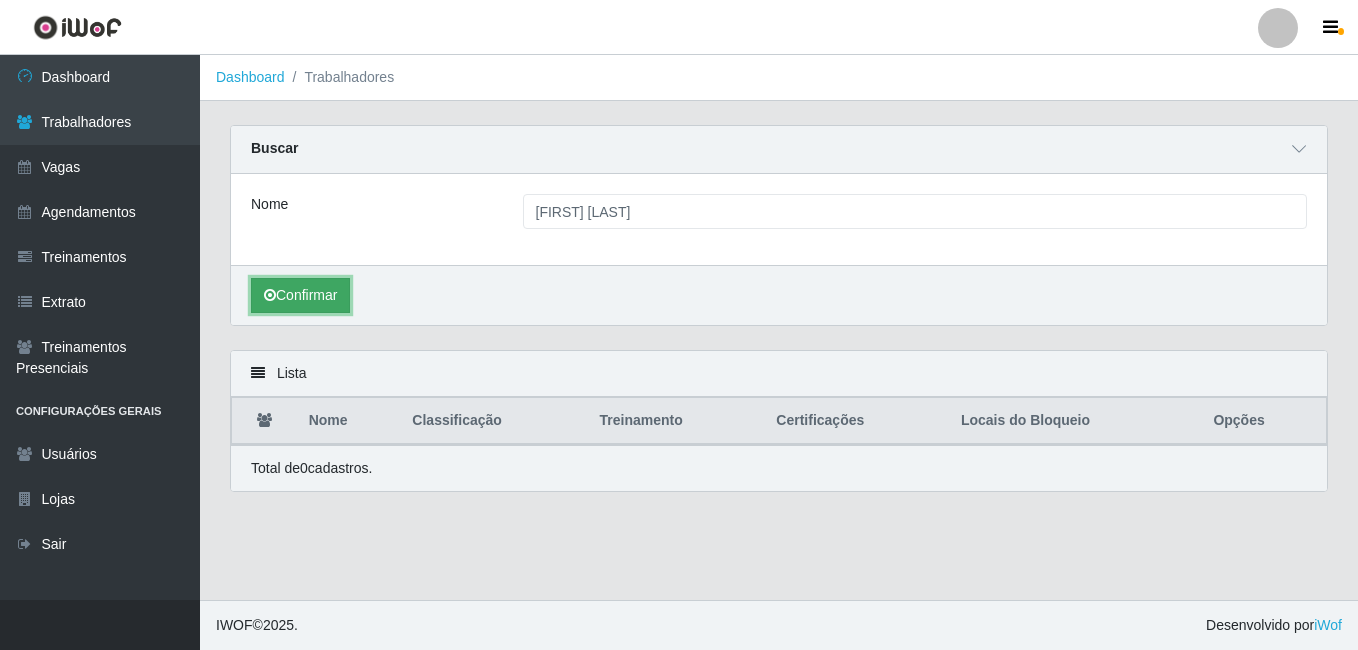 click on "Confirmar" at bounding box center (300, 295) 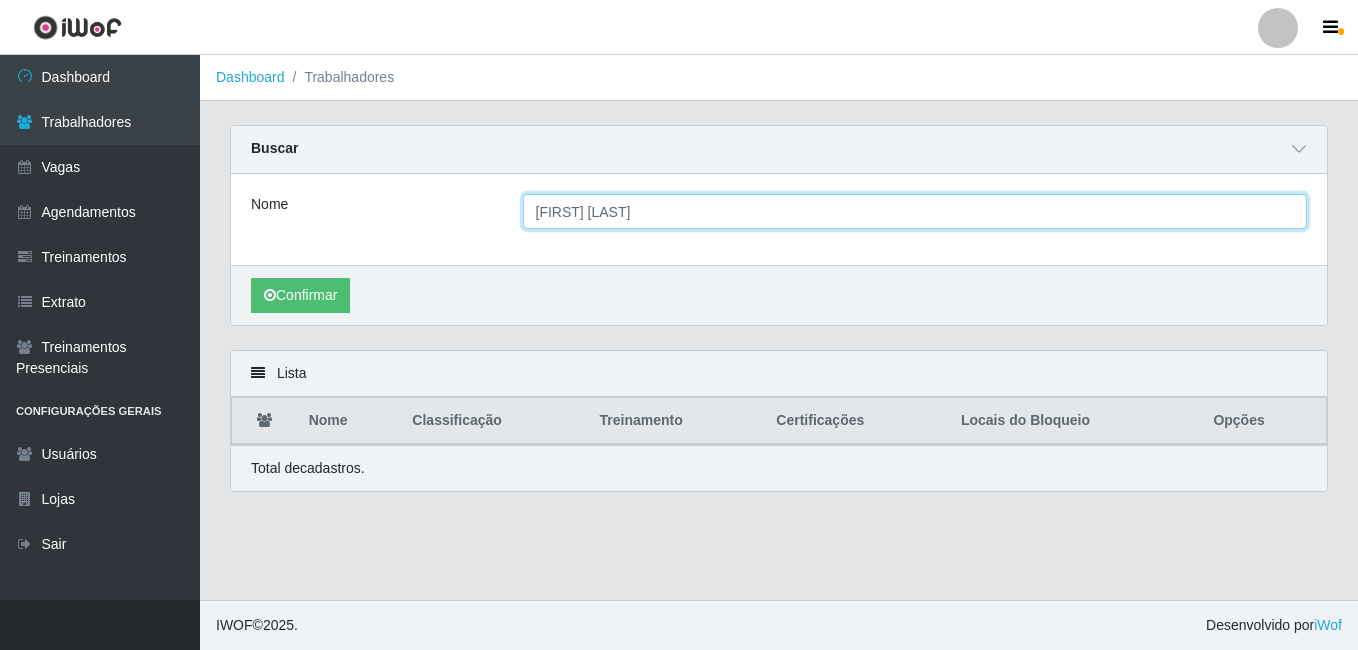 click on "[FIRST] [LAST]" at bounding box center (915, 211) 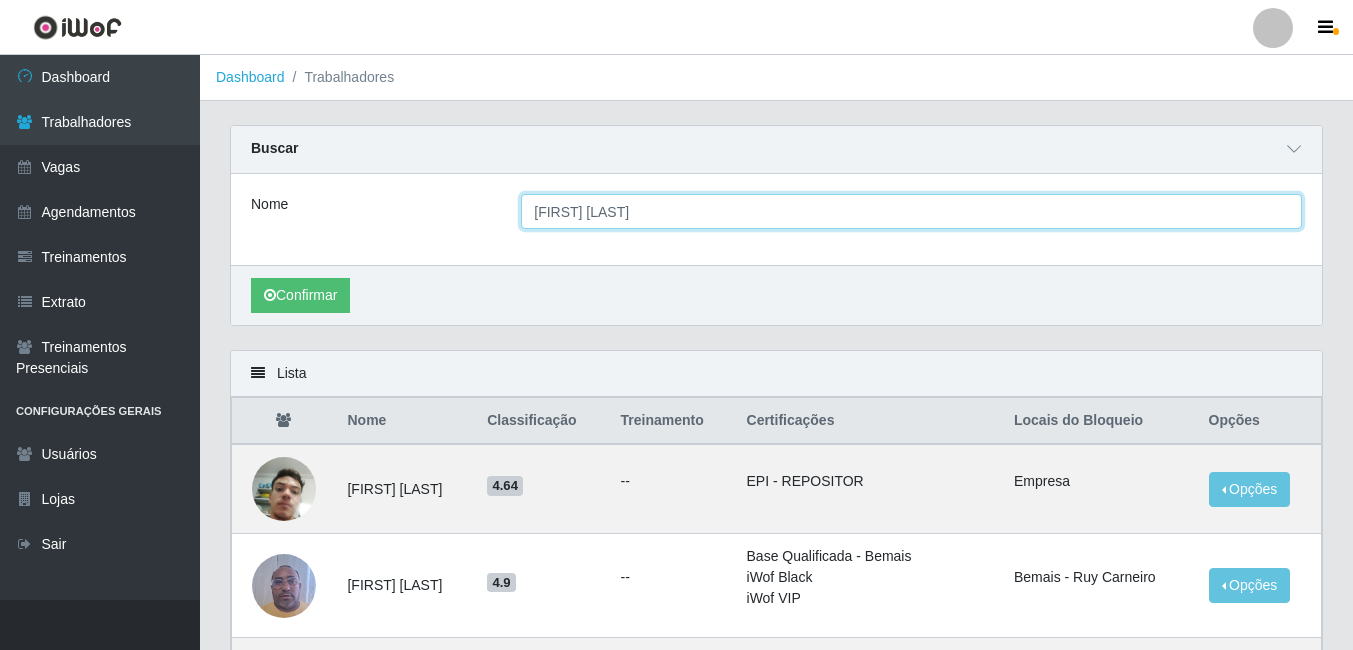 click on "[FIRST] [LAST]" at bounding box center (911, 211) 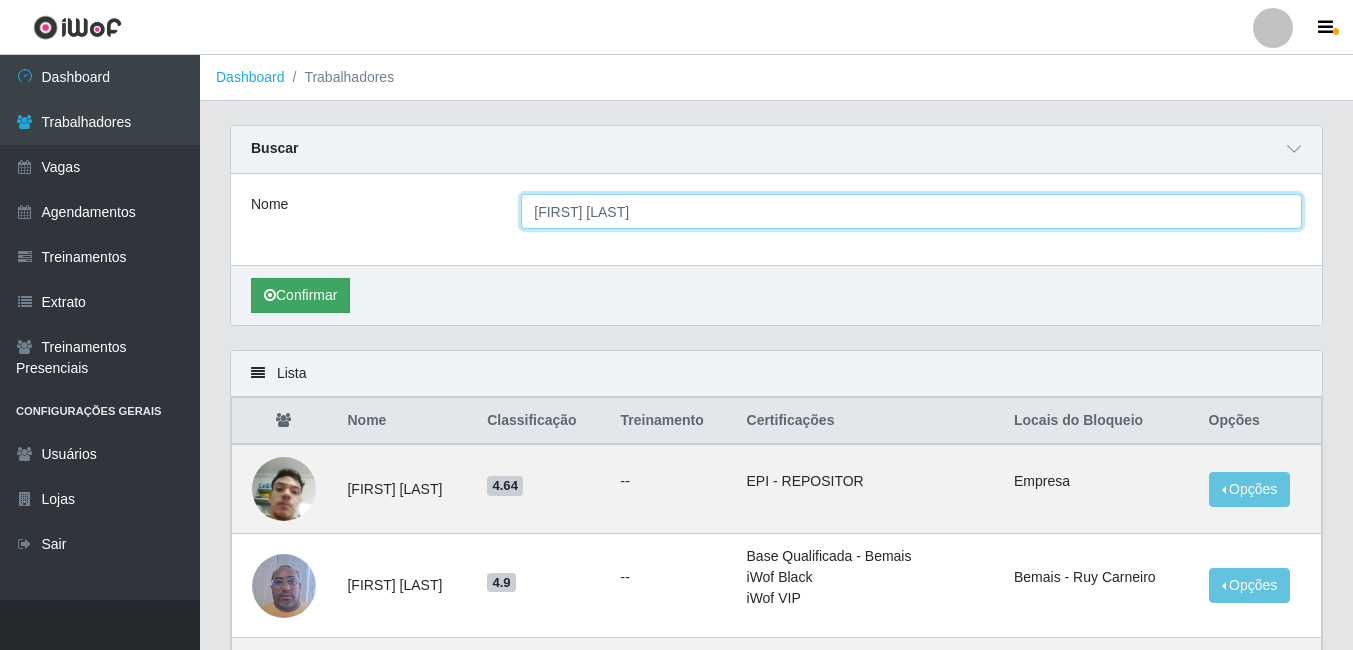 type on "[FIRST] [LAST]" 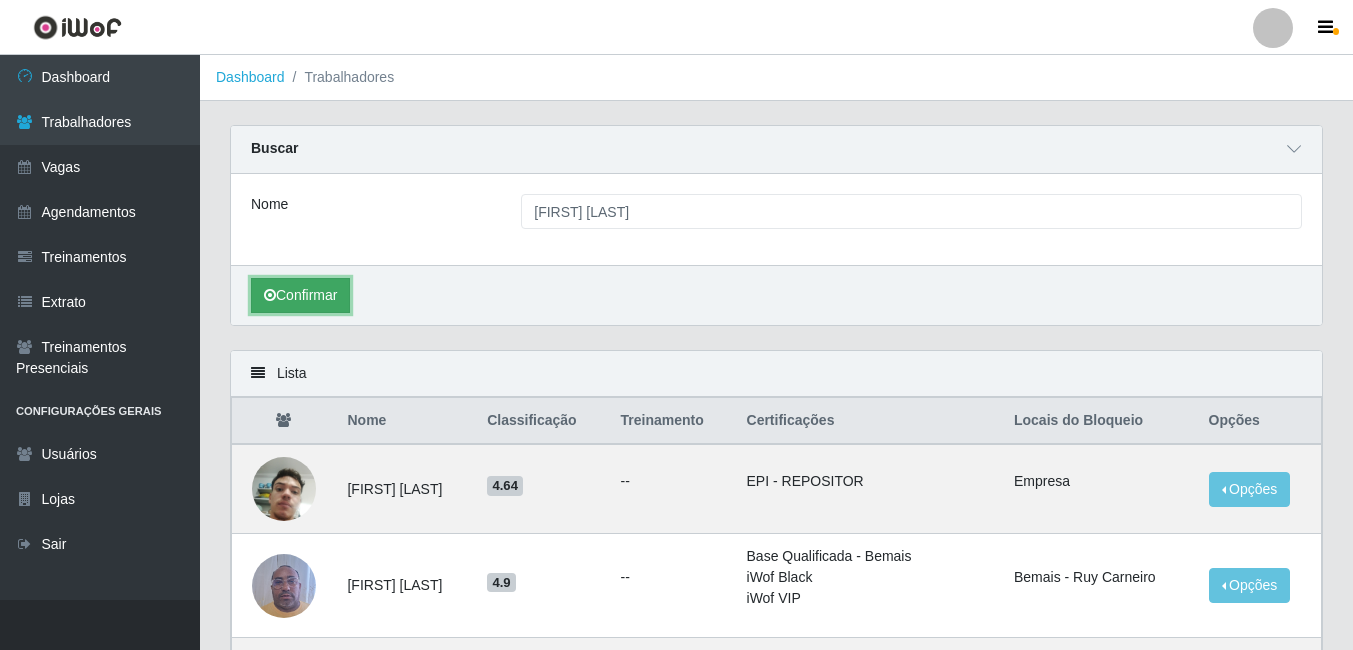 click on "Confirmar" at bounding box center [300, 295] 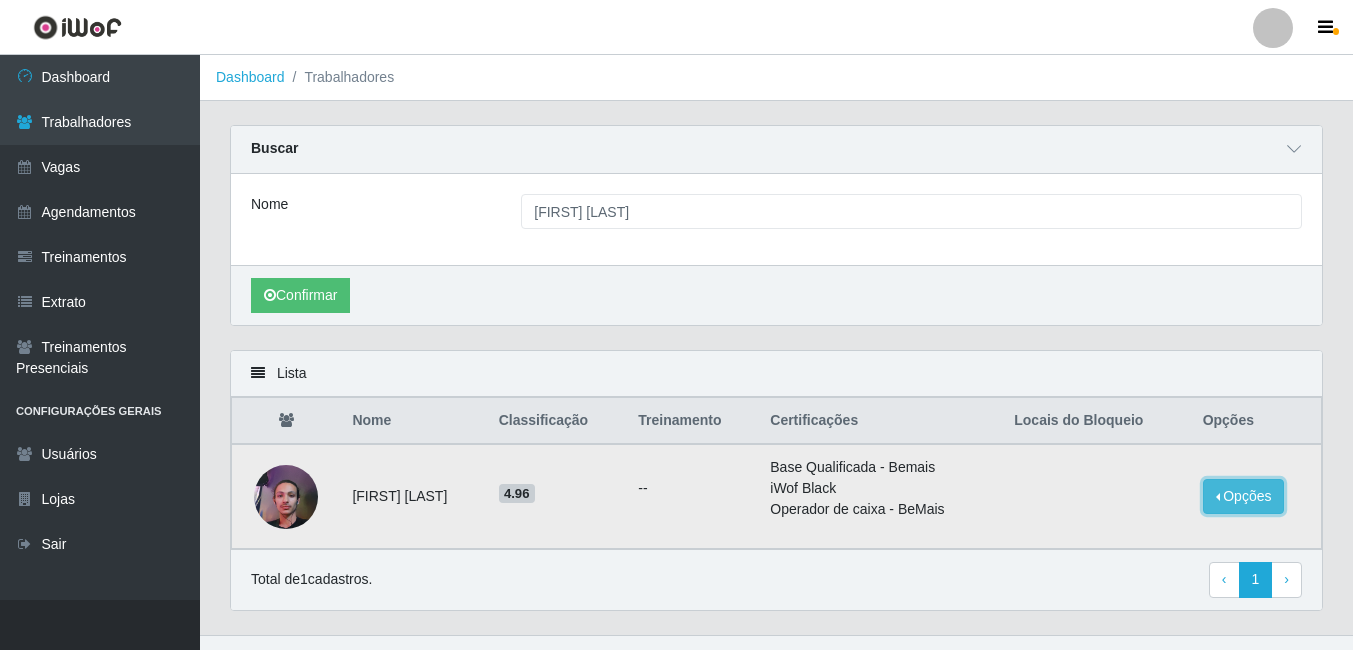 click on "Opções" at bounding box center [1244, 496] 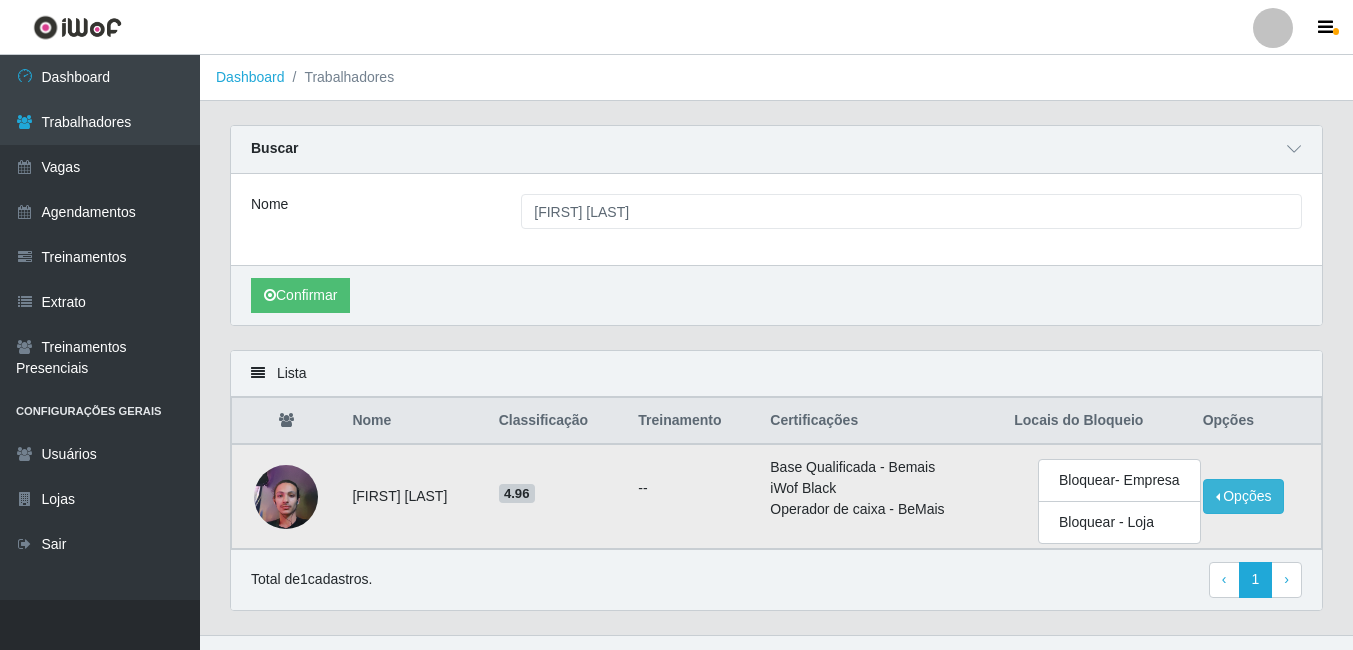 click at bounding box center [286, 497] 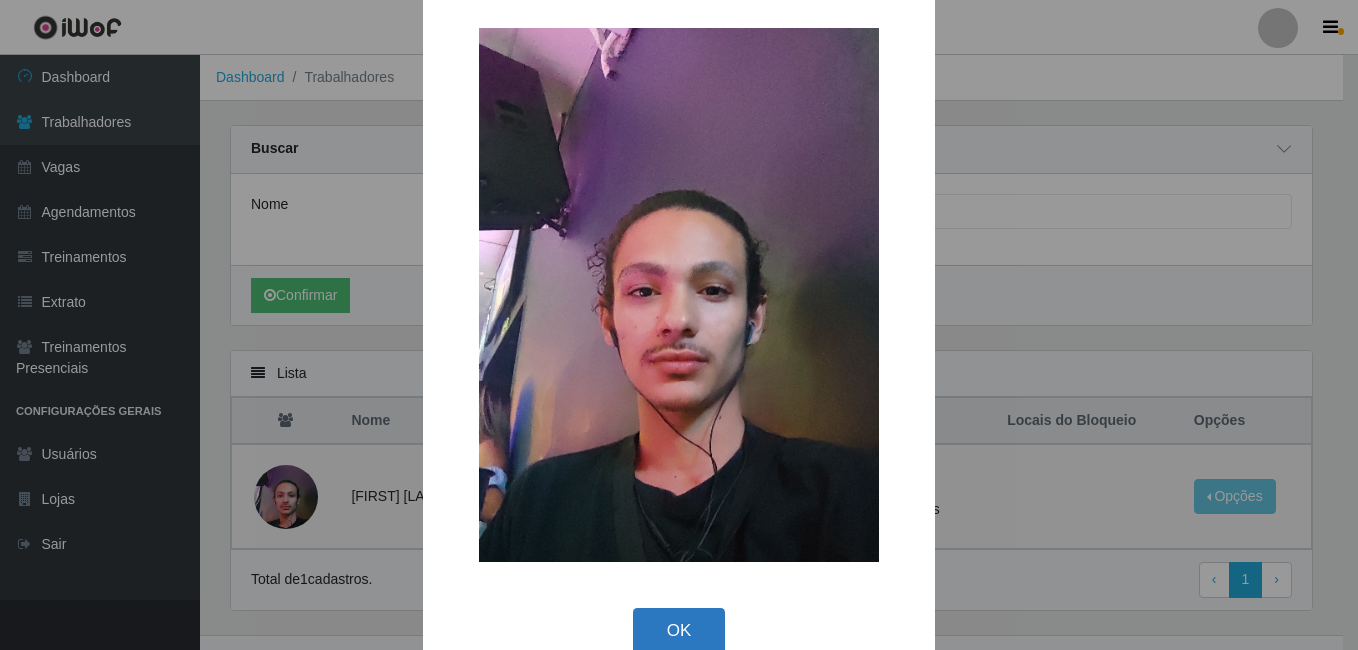 scroll, scrollTop: 59, scrollLeft: 0, axis: vertical 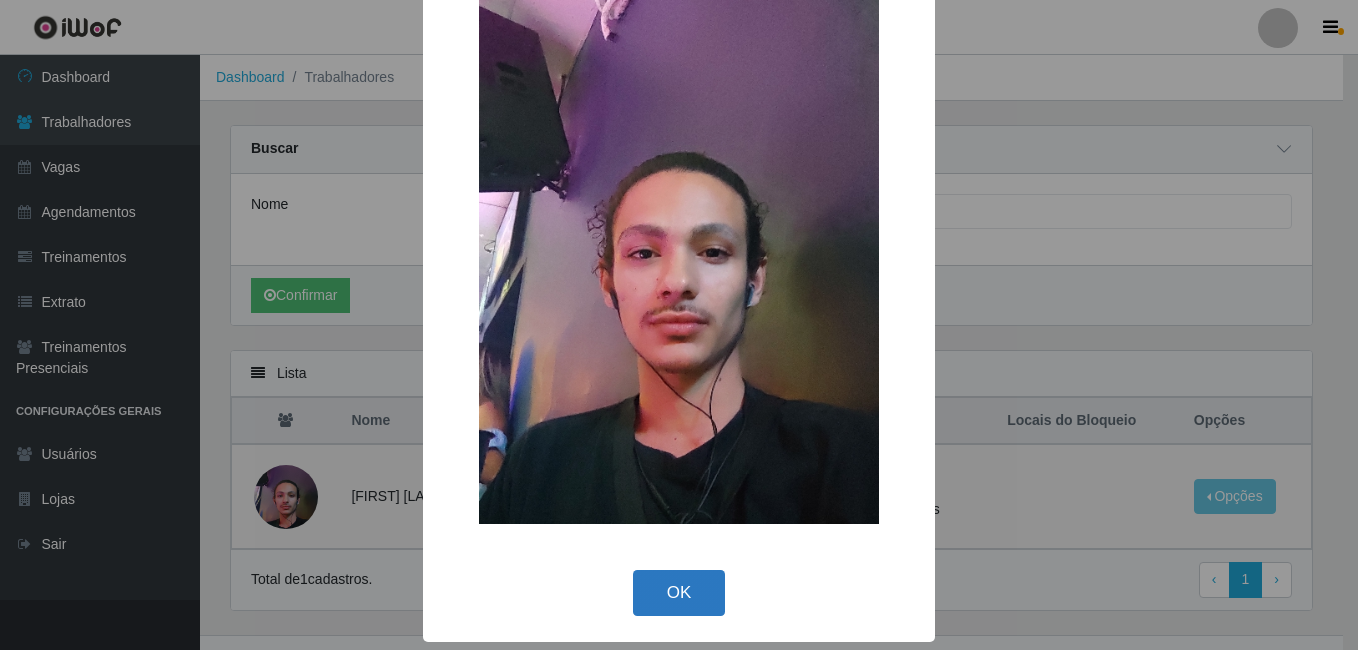 click on "OK" at bounding box center [679, 593] 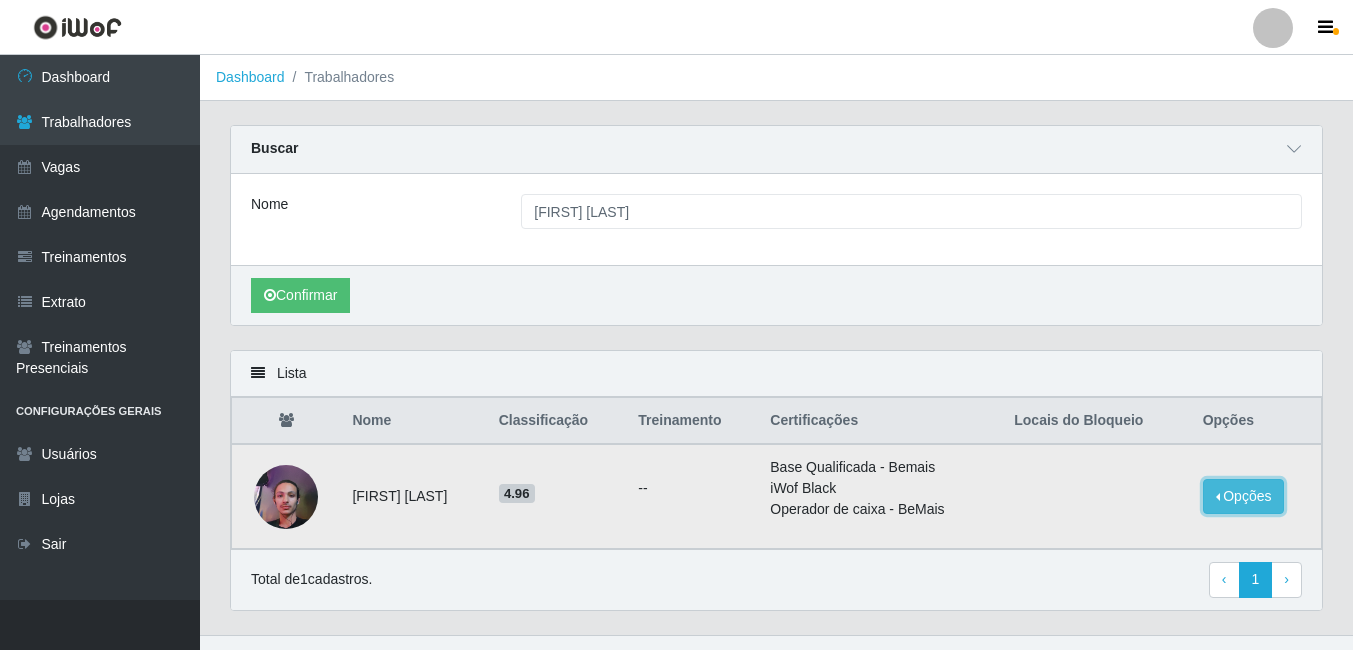 click on "Opções" at bounding box center [1244, 496] 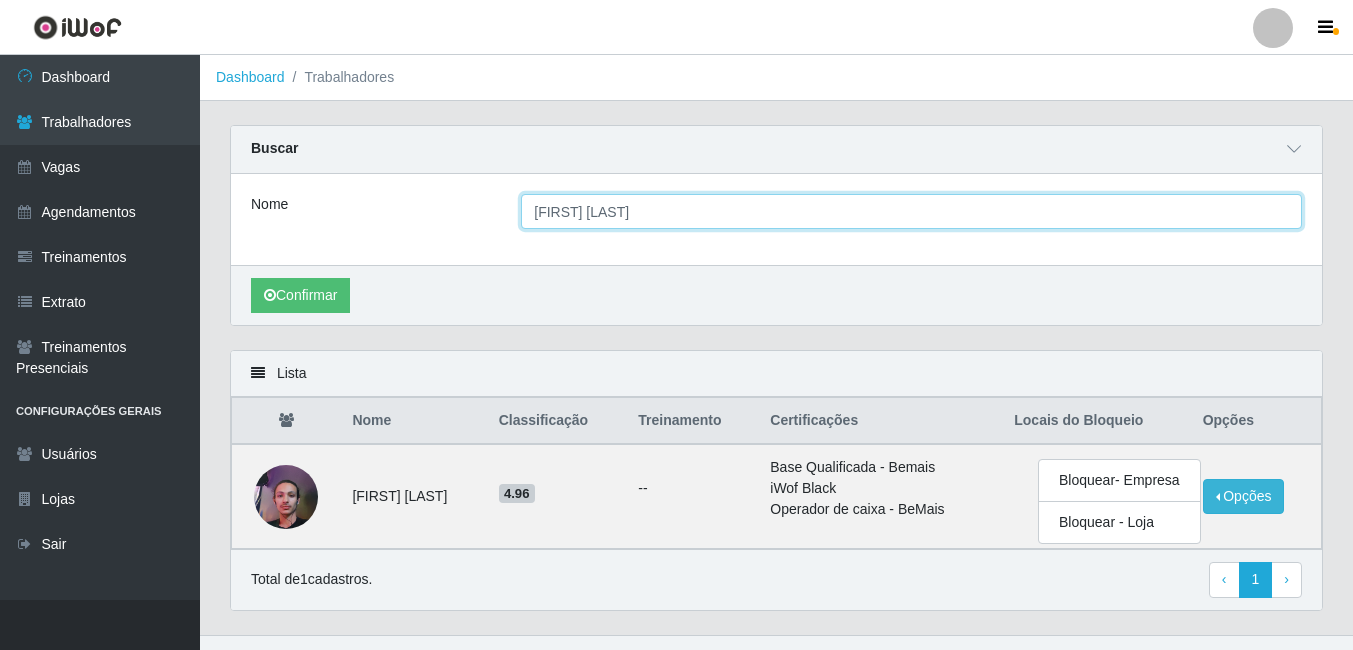 click on "[FIRST] [LAST]" at bounding box center (911, 211) 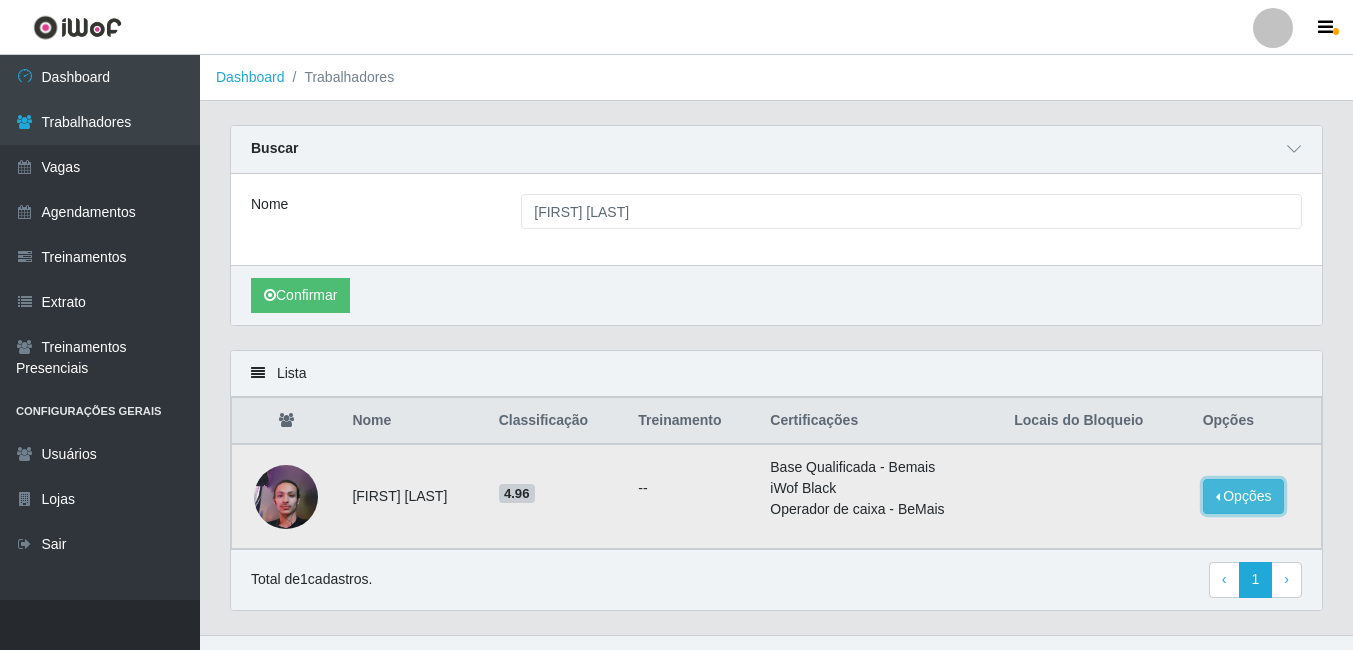 click on "Opções" at bounding box center [1244, 496] 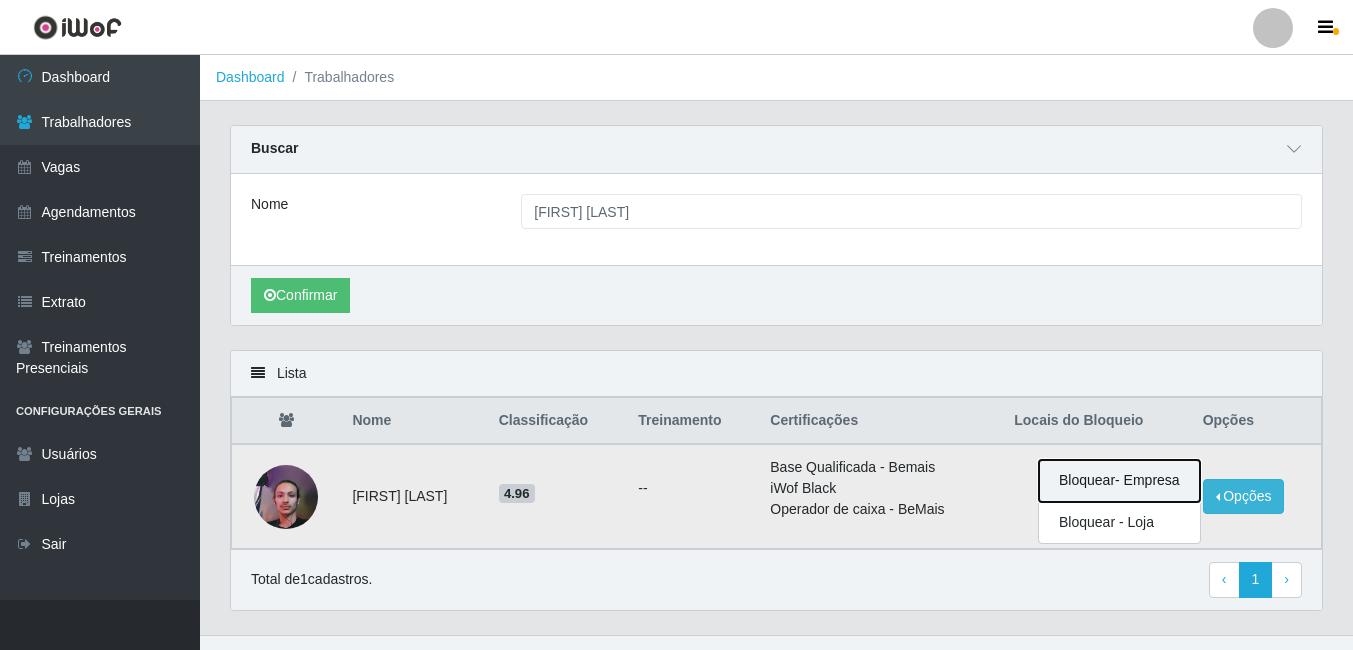 click on "Bloquear  - Empresa" at bounding box center (1119, 481) 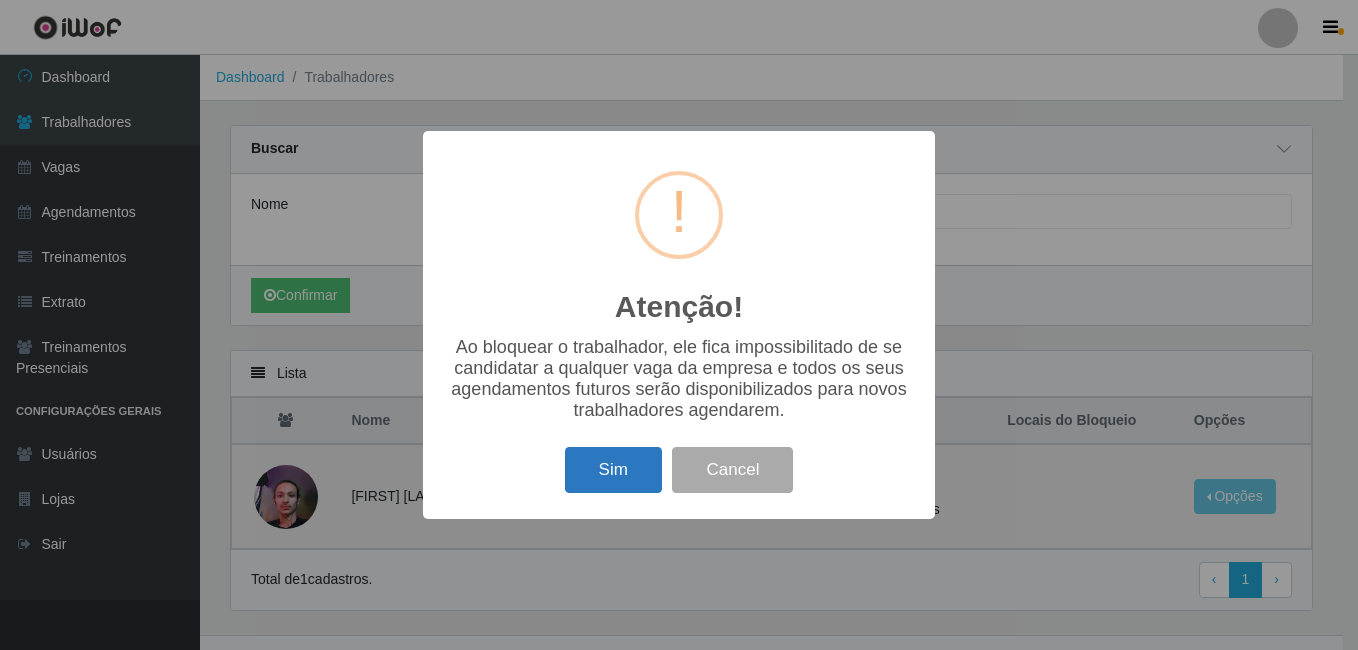 click on "Sim" at bounding box center (613, 470) 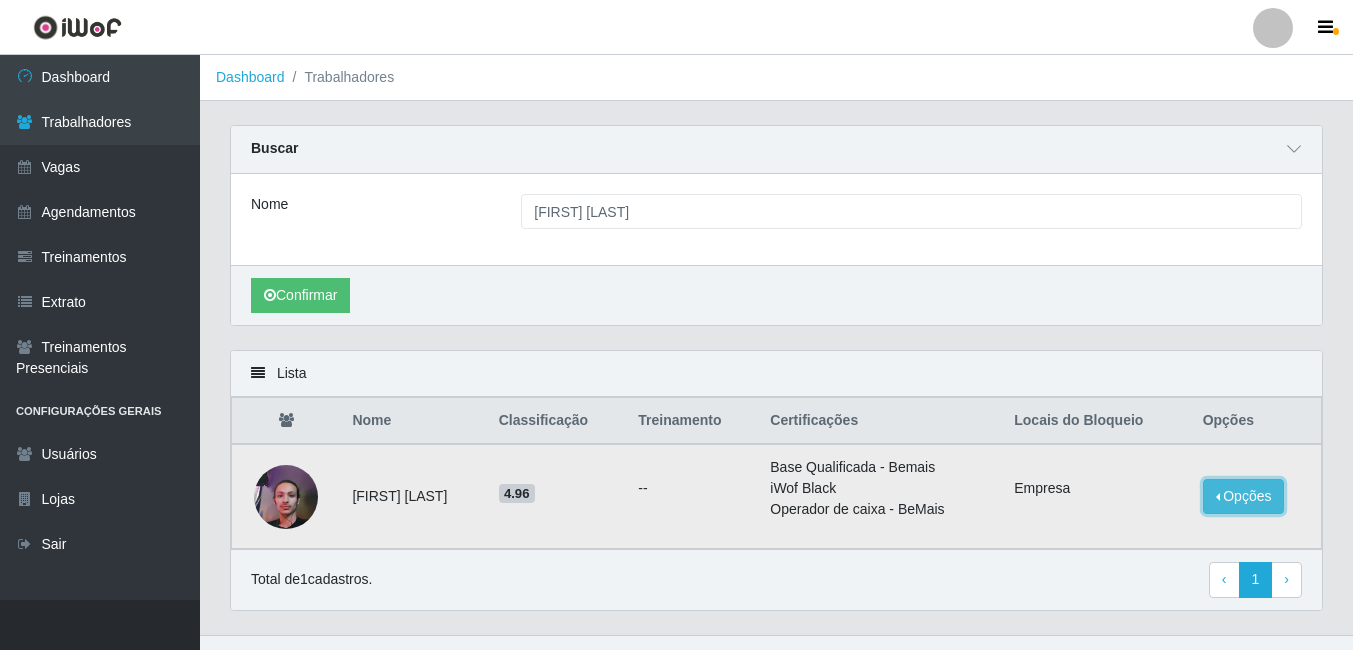 click on "Opções" at bounding box center (1244, 496) 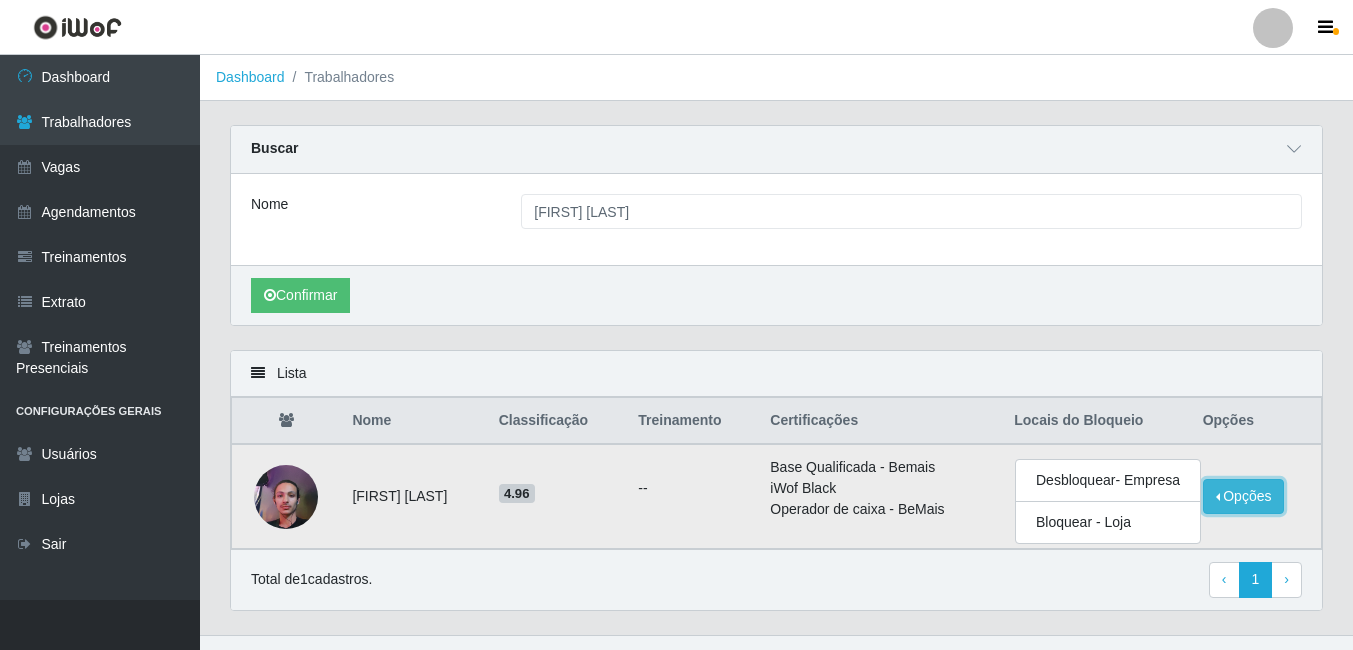 click on "Opções" at bounding box center [1244, 496] 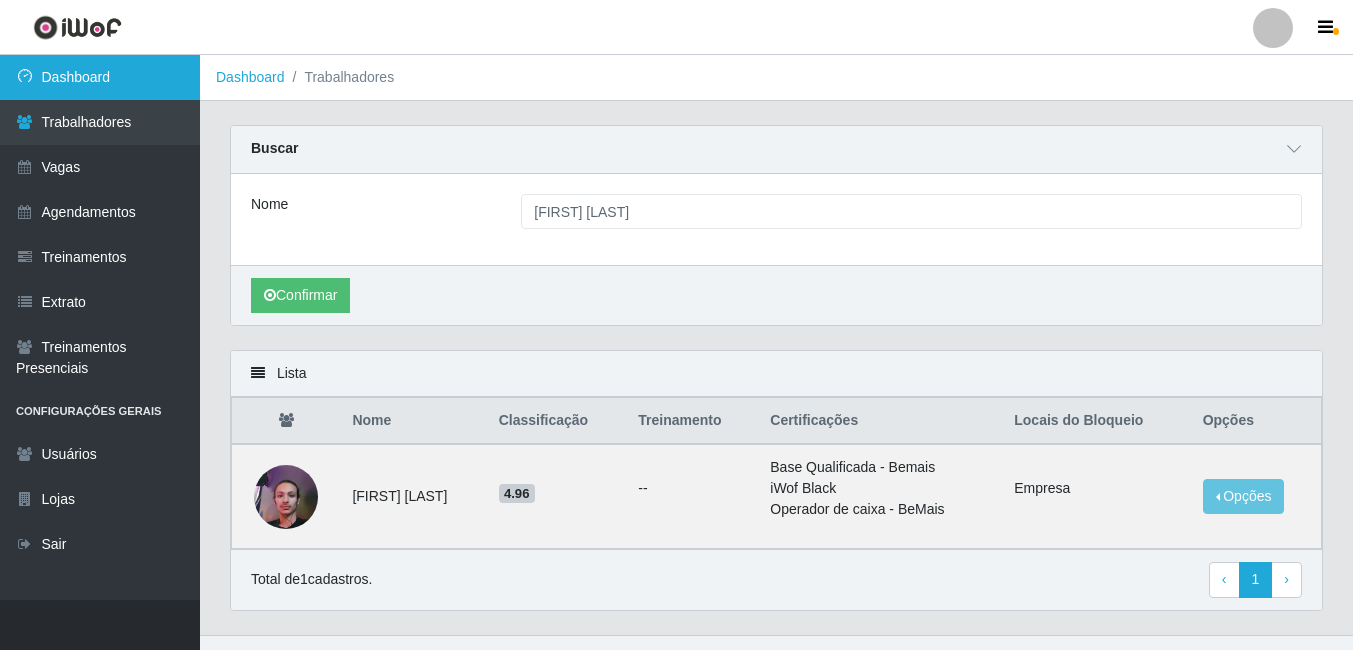 click on "Dashboard" at bounding box center [100, 77] 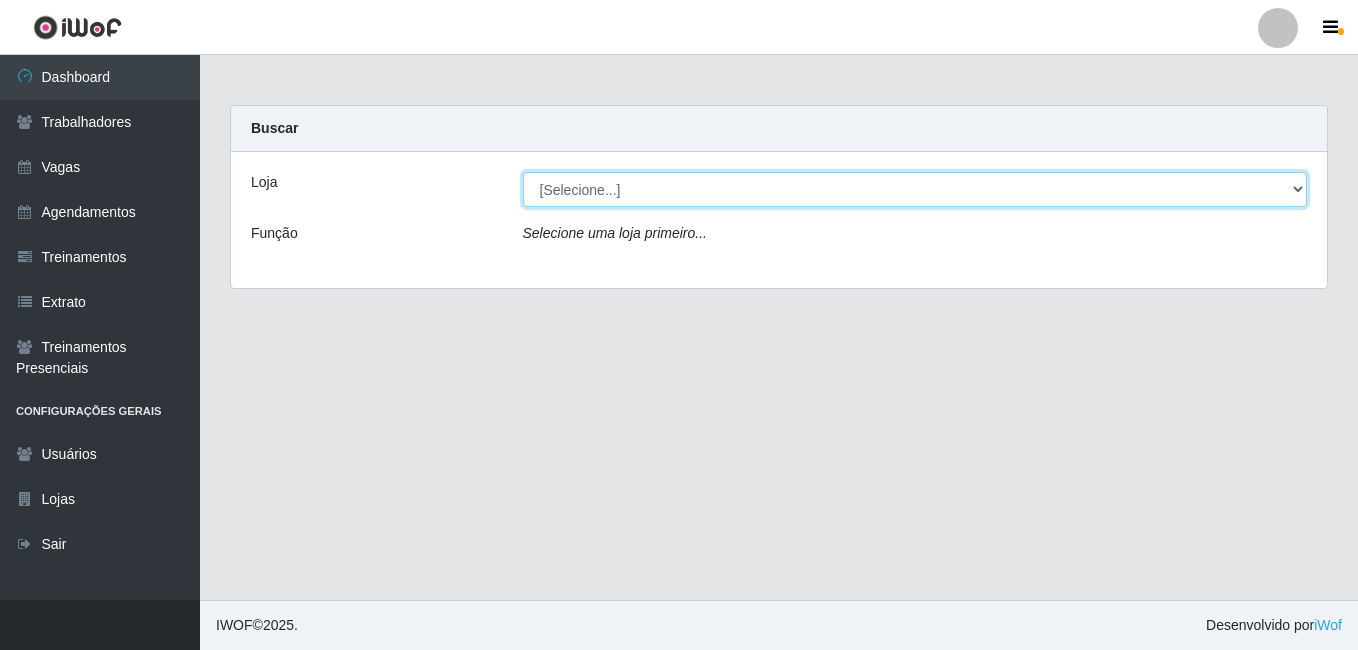 click on "[Selecione...] Bemais - Ruy Carneiro" at bounding box center [915, 189] 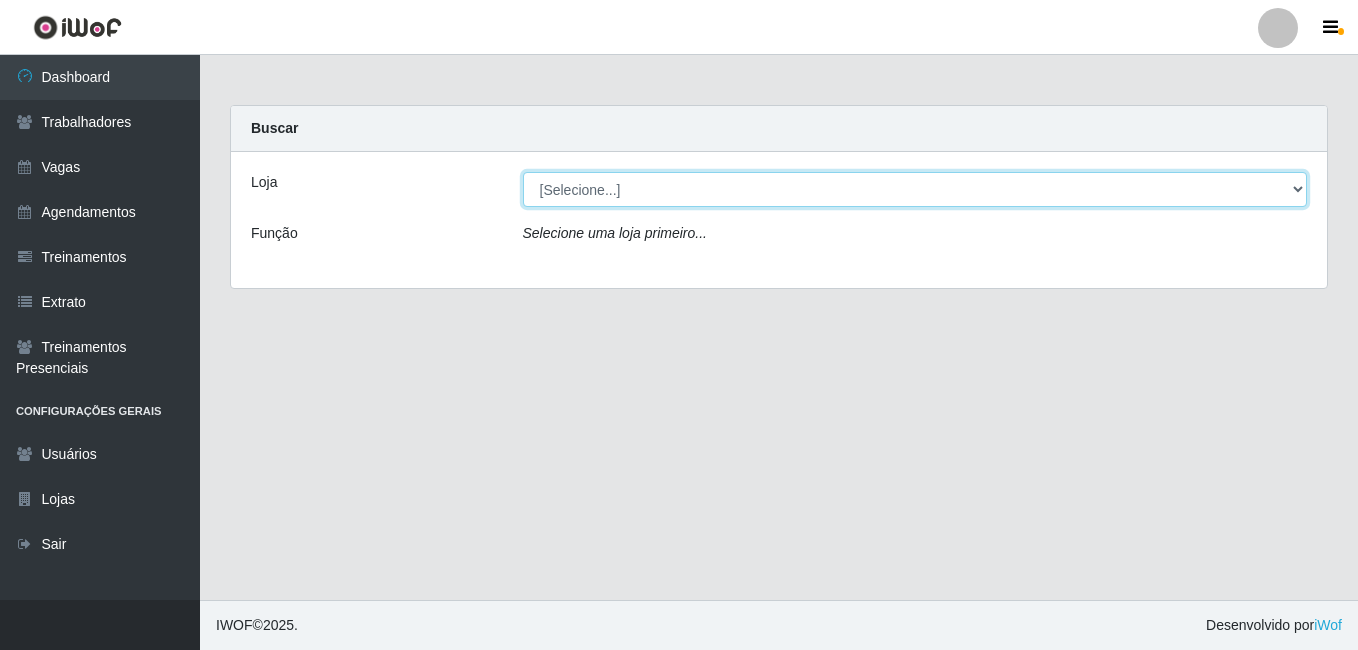 select on "230" 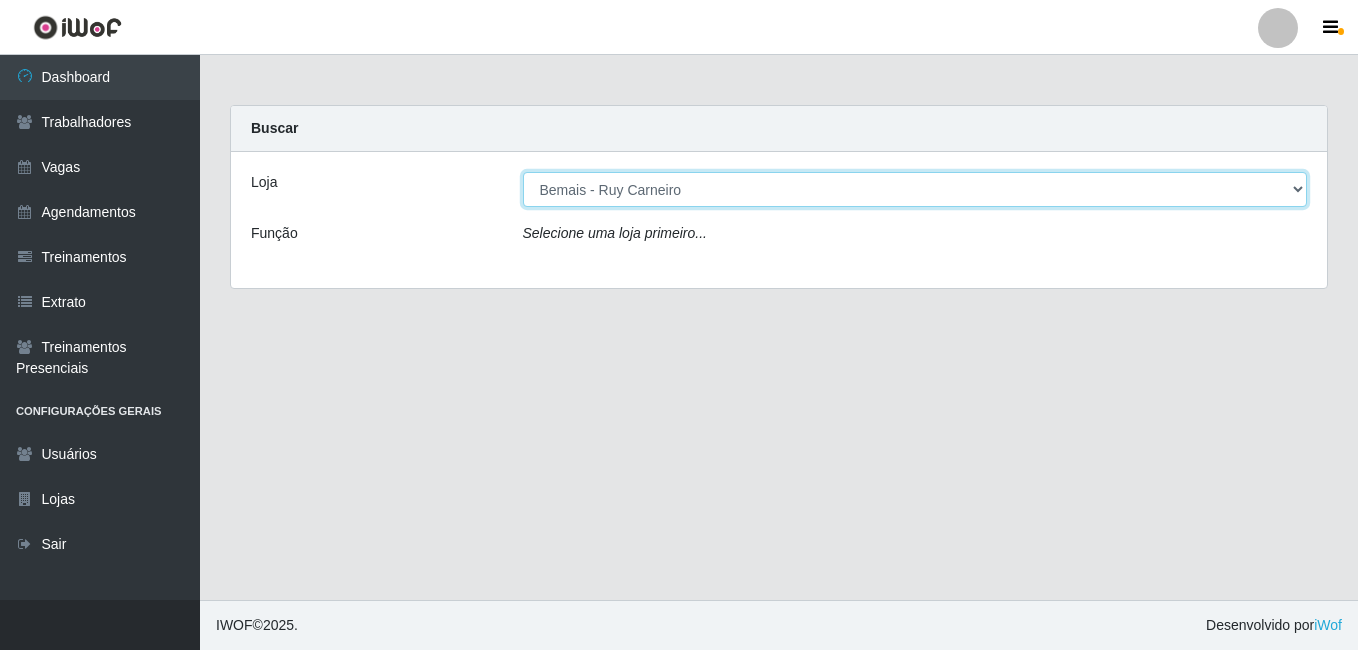 click on "[Selecione...] Bemais - Ruy Carneiro" at bounding box center [915, 189] 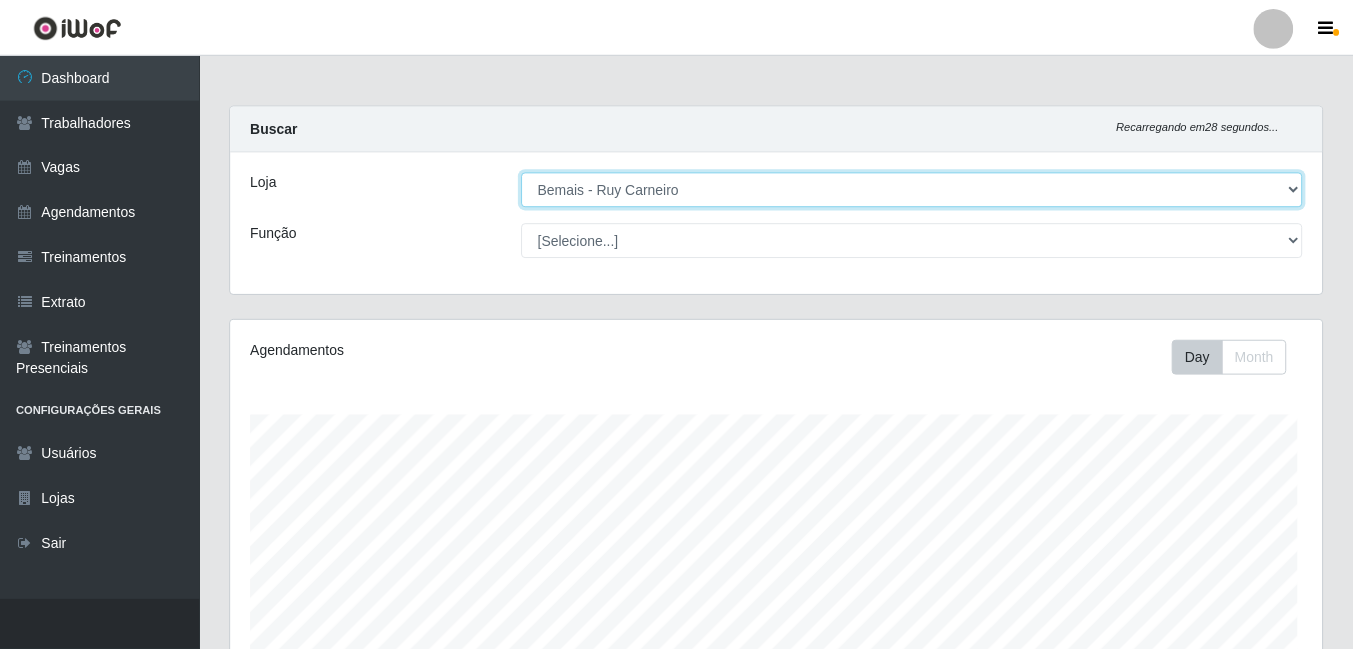scroll, scrollTop: 500, scrollLeft: 0, axis: vertical 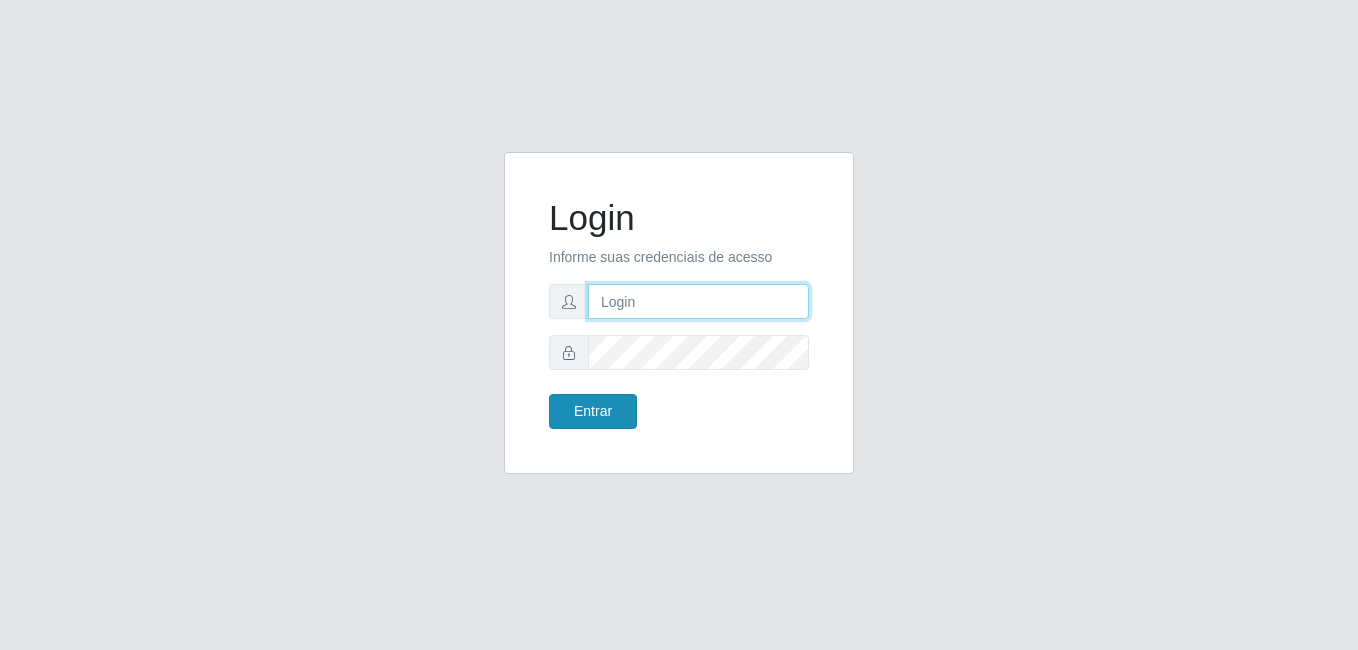type on "[EMAIL]" 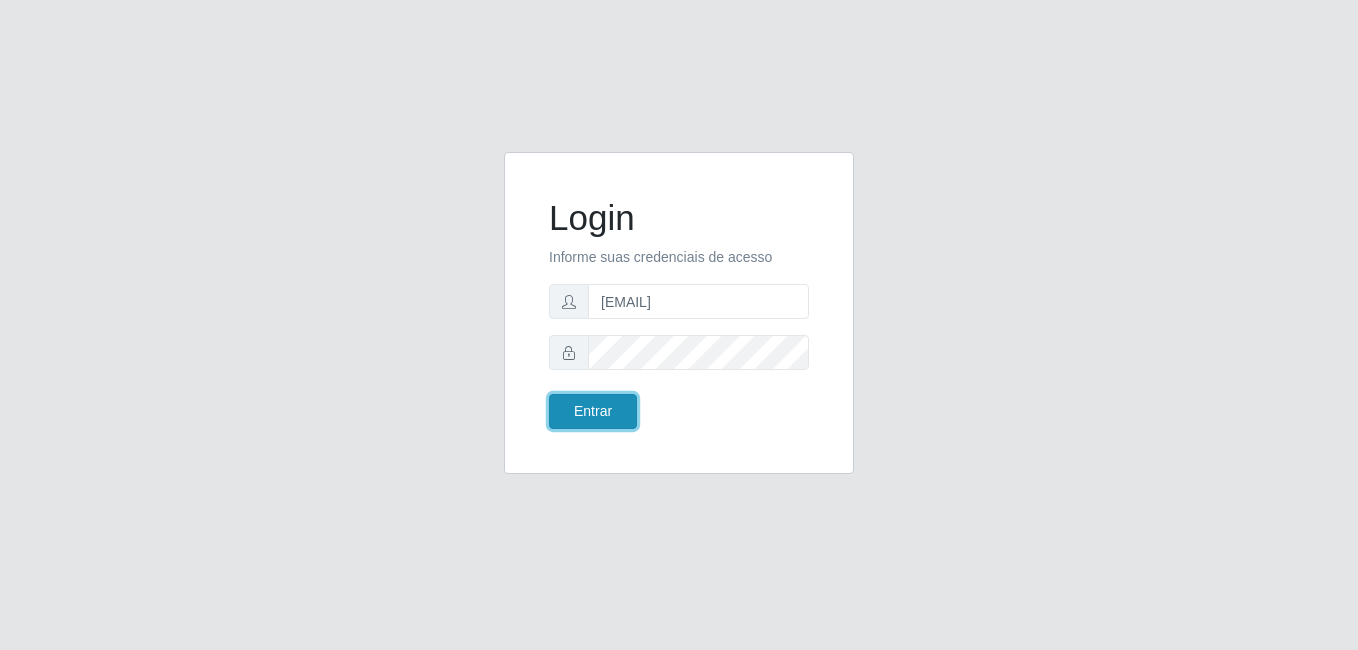 click on "Entrar" at bounding box center [593, 411] 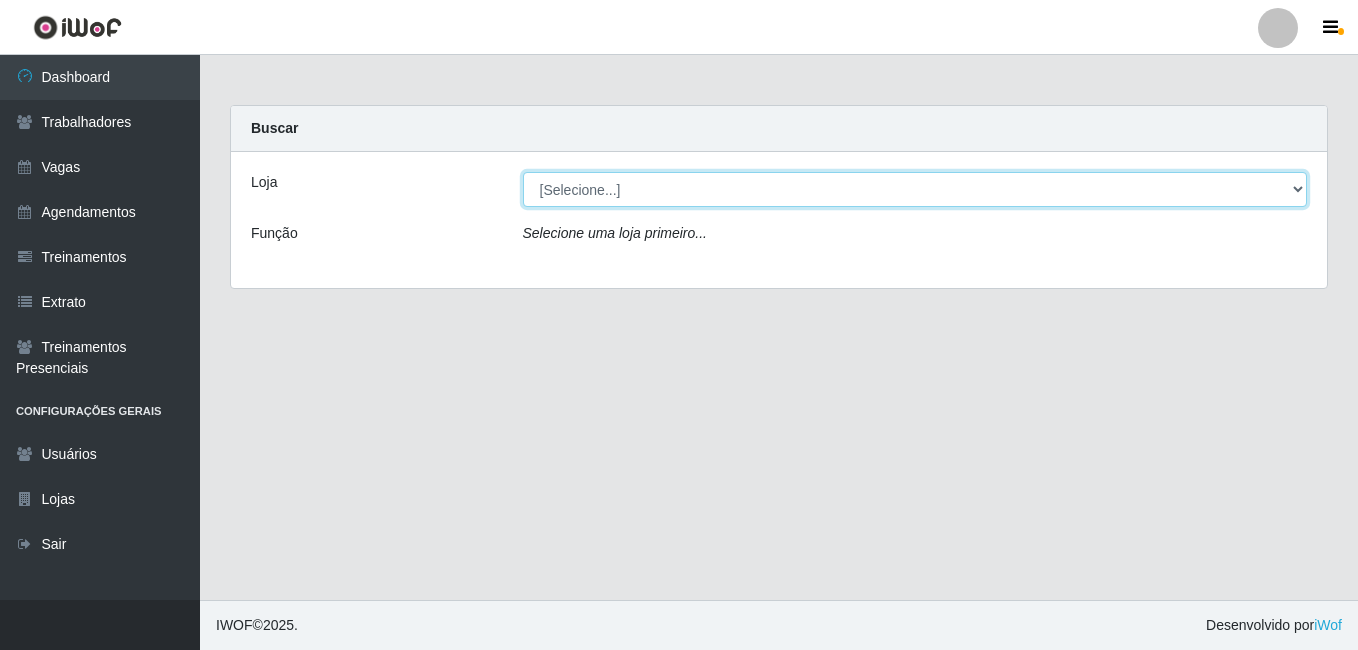 drag, startPoint x: 616, startPoint y: 193, endPoint x: 611, endPoint y: 206, distance: 13.928389 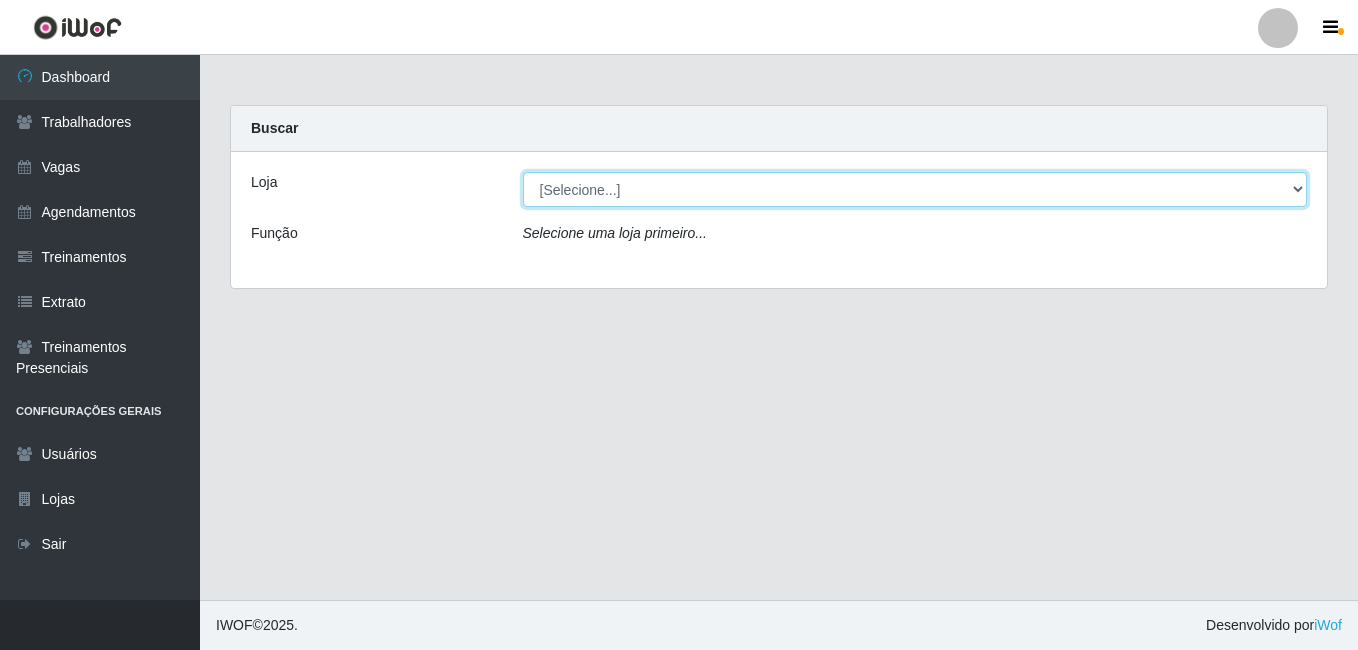 select on "230" 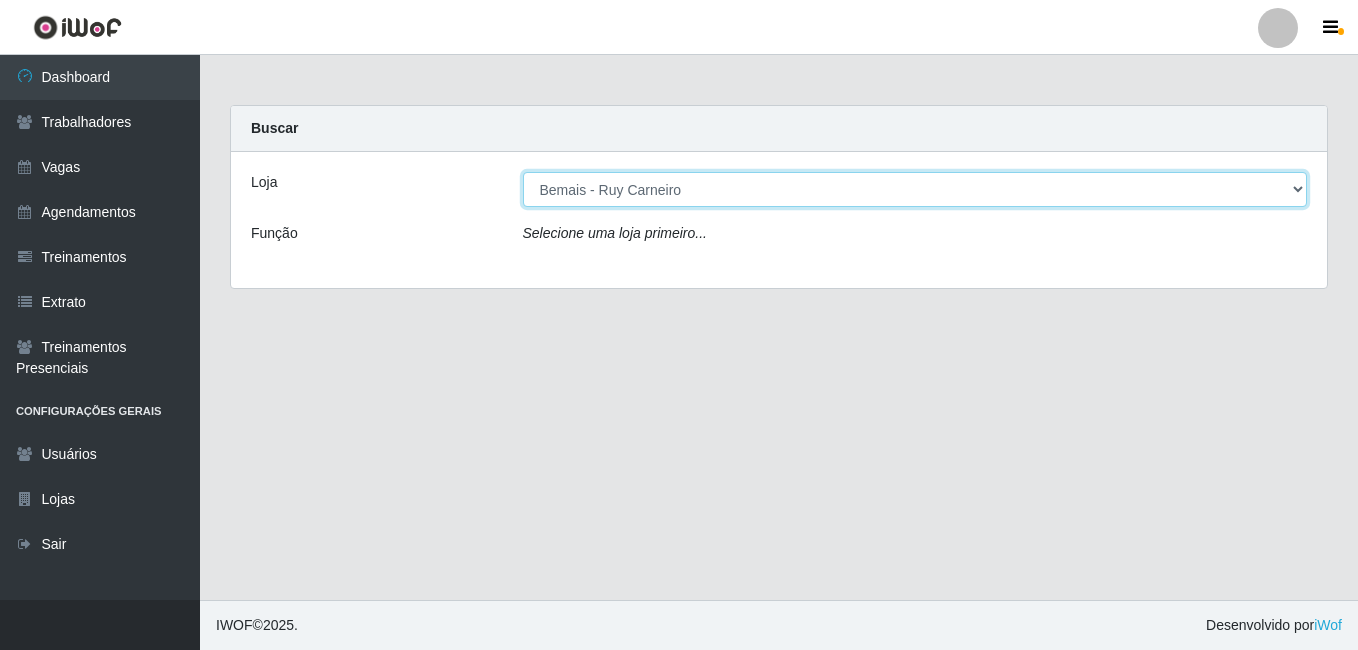 click on "[Selecione...] Bemais - Ruy Carneiro" at bounding box center [915, 189] 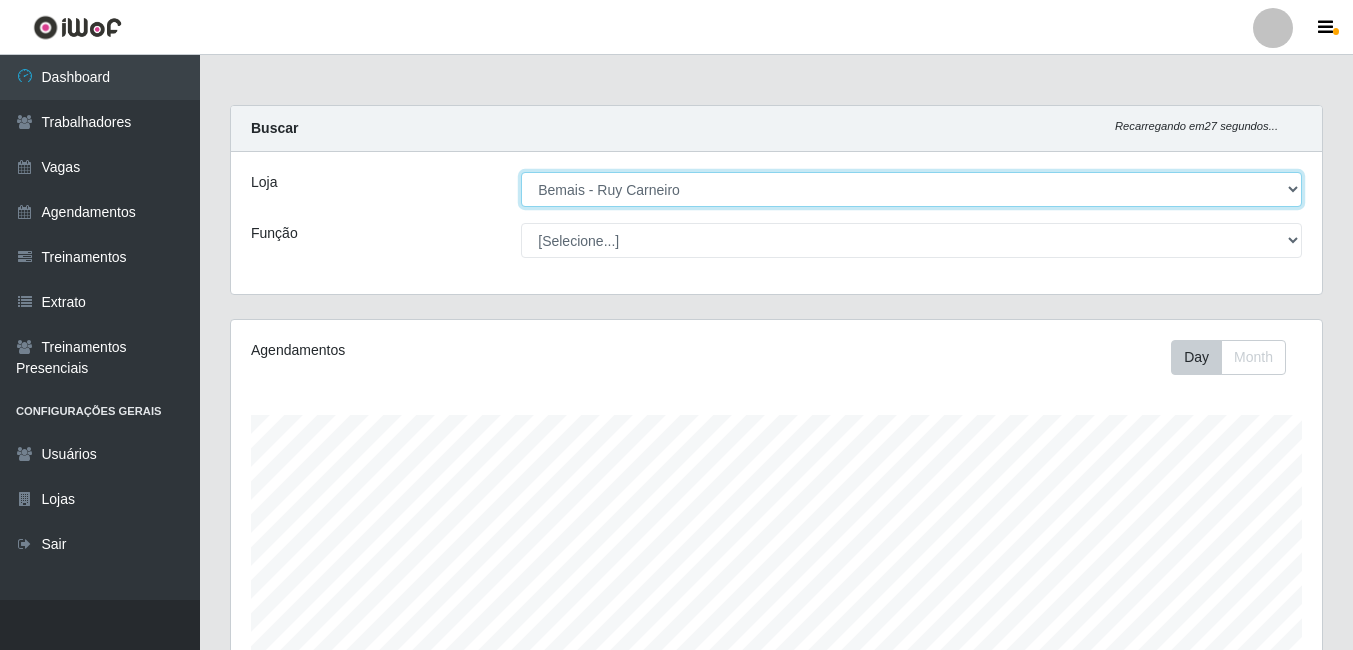 scroll, scrollTop: 500, scrollLeft: 0, axis: vertical 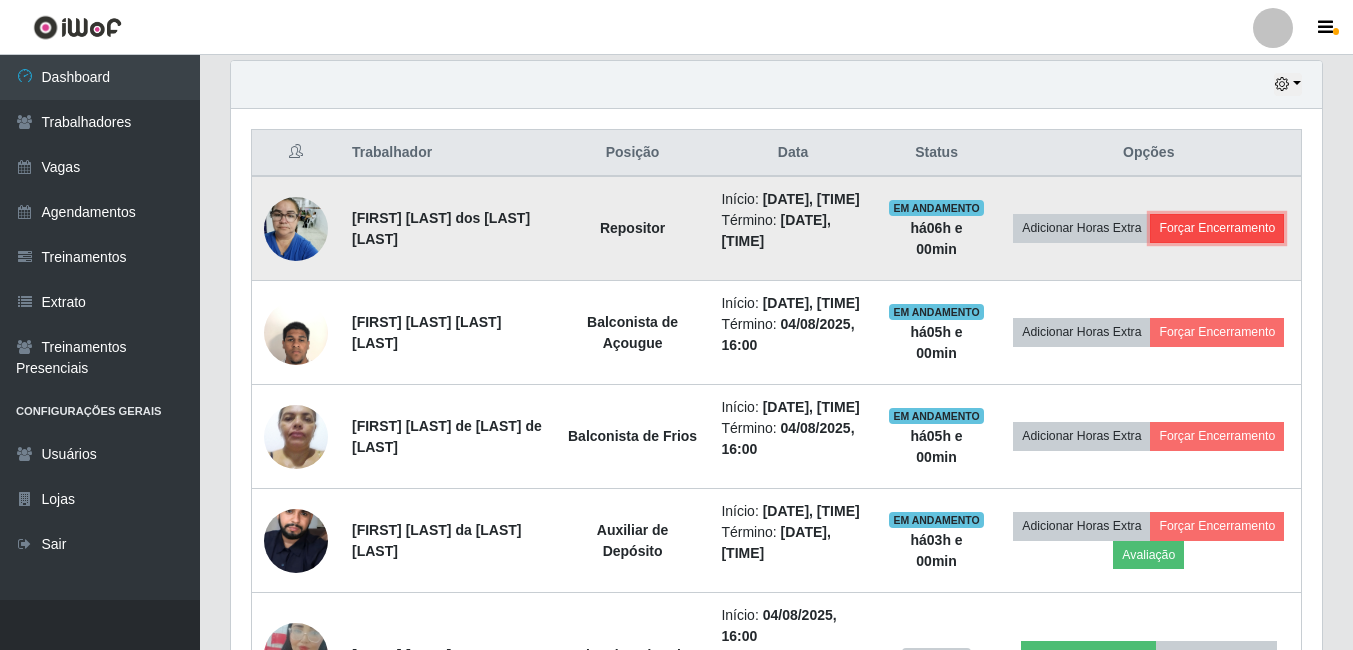 click on "Forçar Encerramento" at bounding box center [1217, 228] 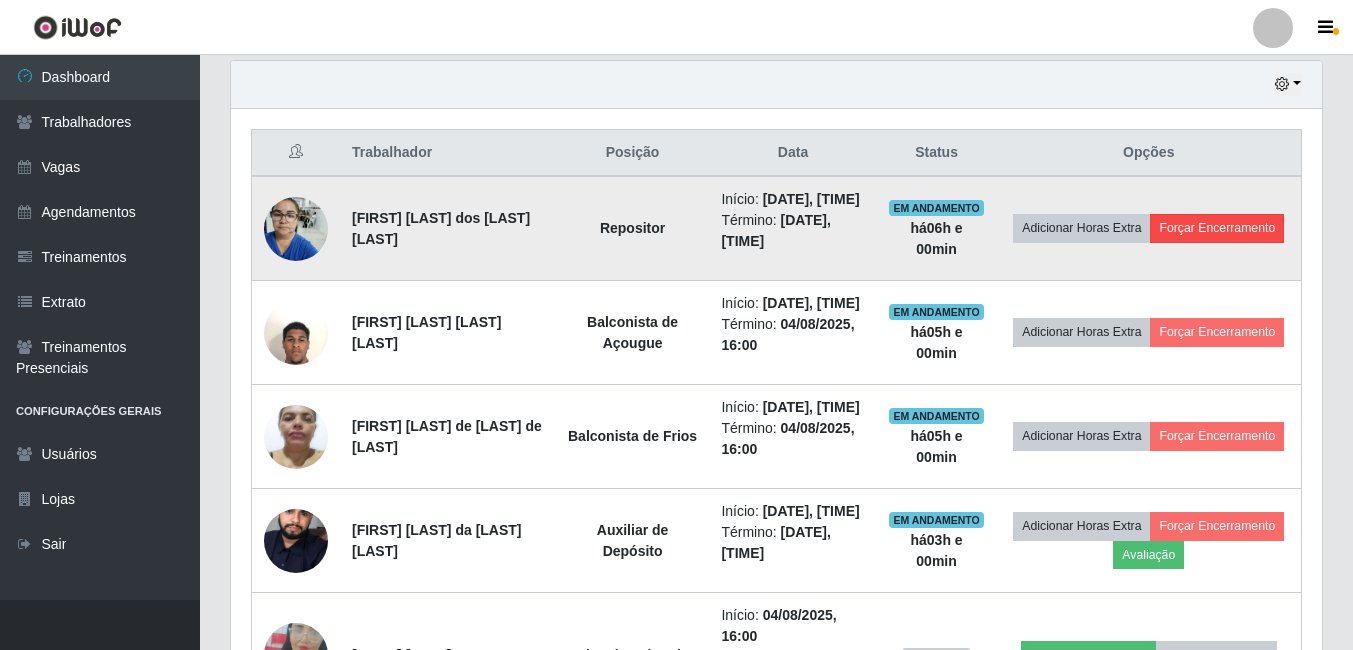 scroll, scrollTop: 999585, scrollLeft: 998919, axis: both 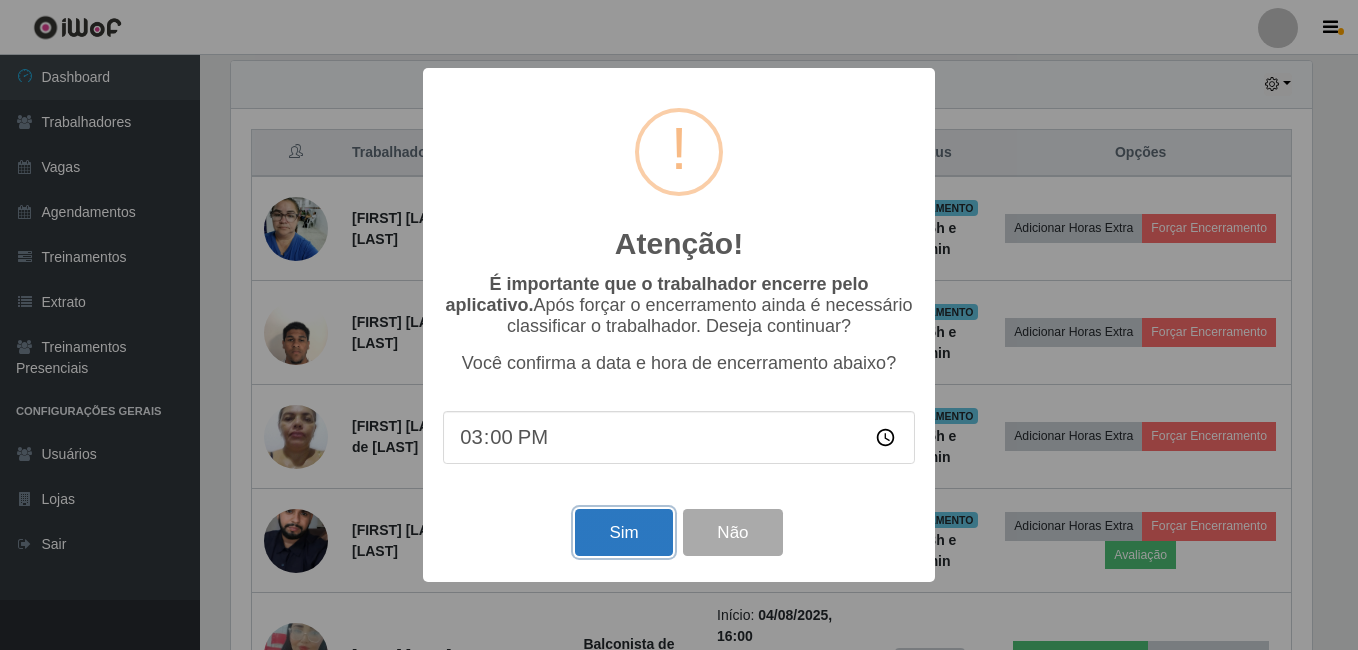 click on "Sim" at bounding box center (623, 532) 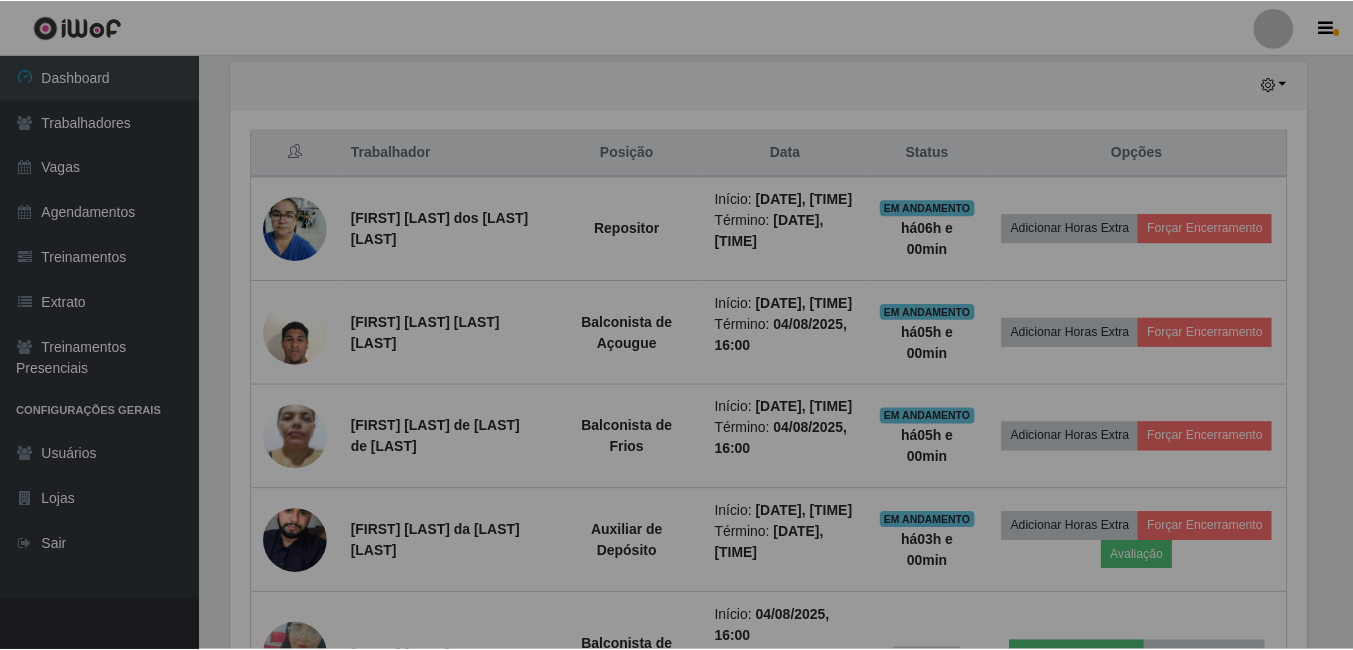 scroll, scrollTop: 999585, scrollLeft: 998909, axis: both 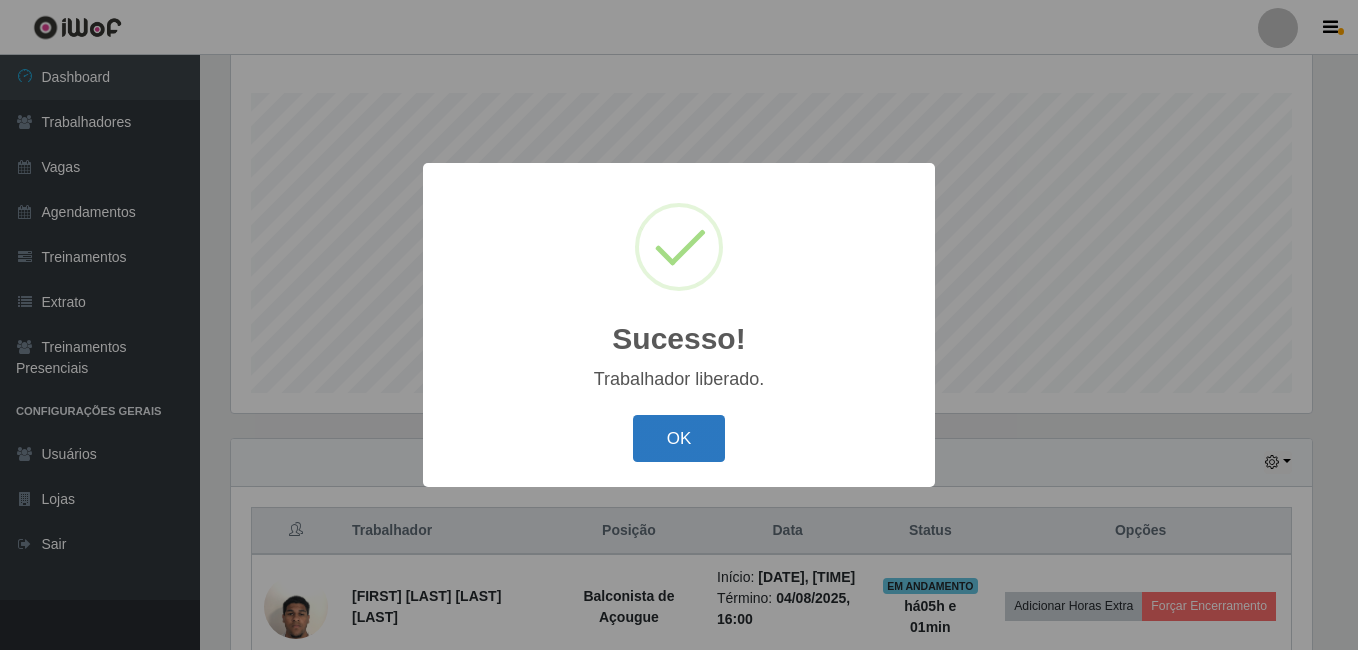 click on "OK" at bounding box center (679, 438) 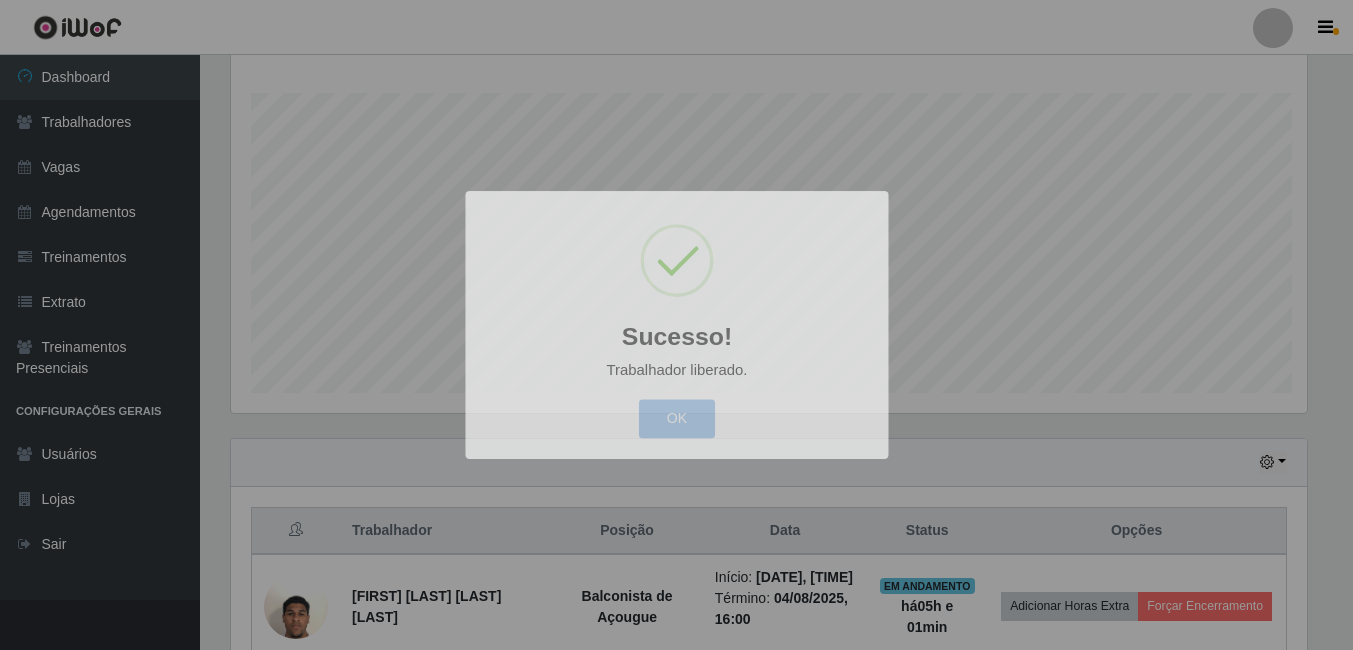 scroll, scrollTop: 999585, scrollLeft: 998909, axis: both 